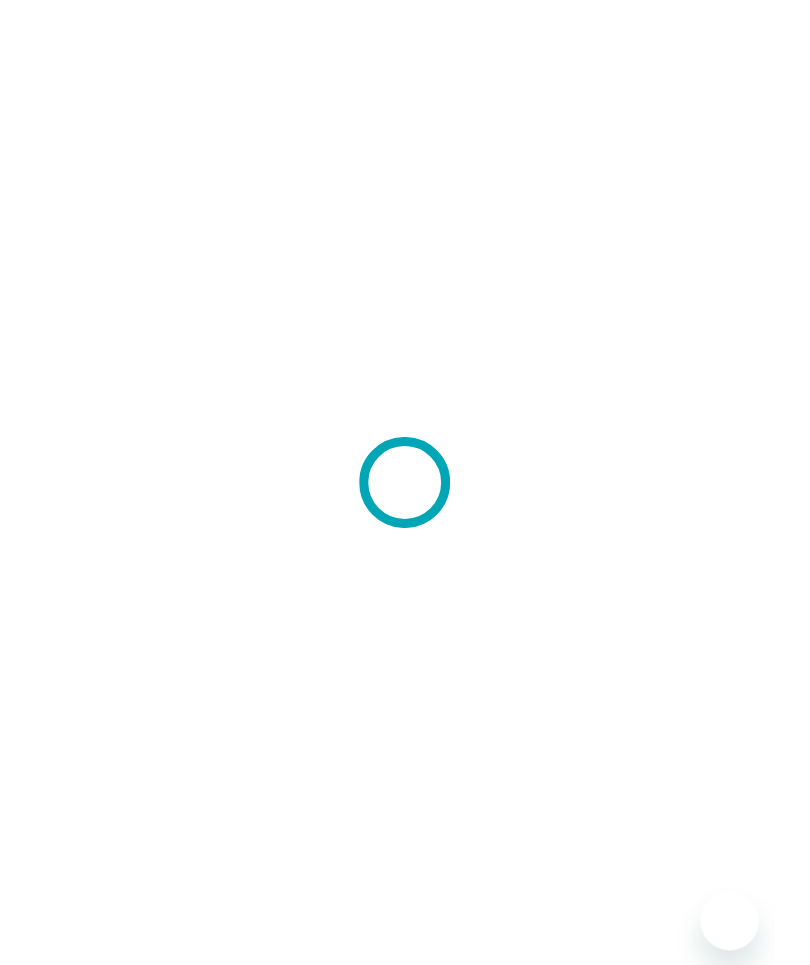 scroll, scrollTop: 0, scrollLeft: 0, axis: both 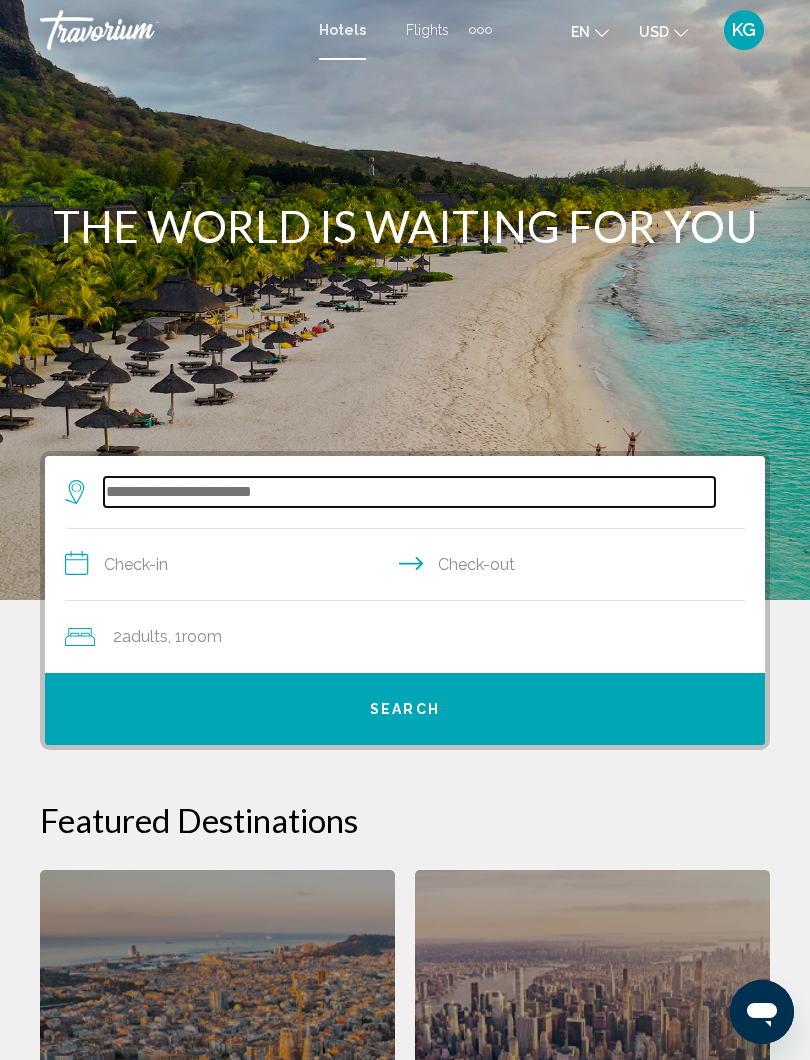 click at bounding box center (409, 492) 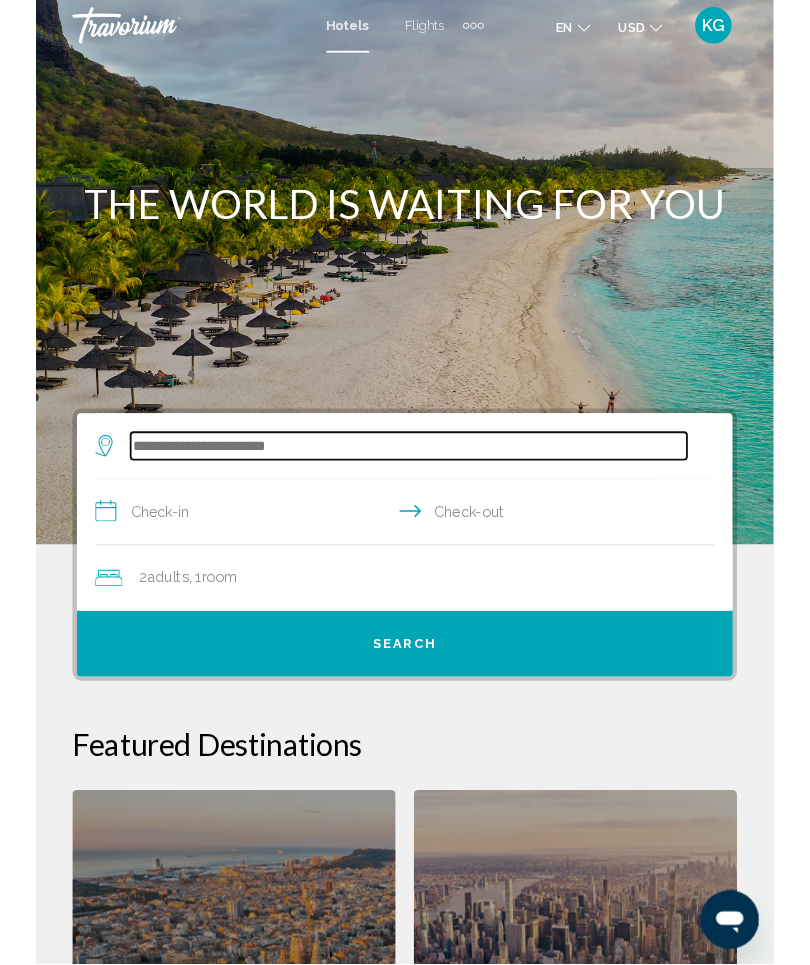 scroll, scrollTop: 0, scrollLeft: 0, axis: both 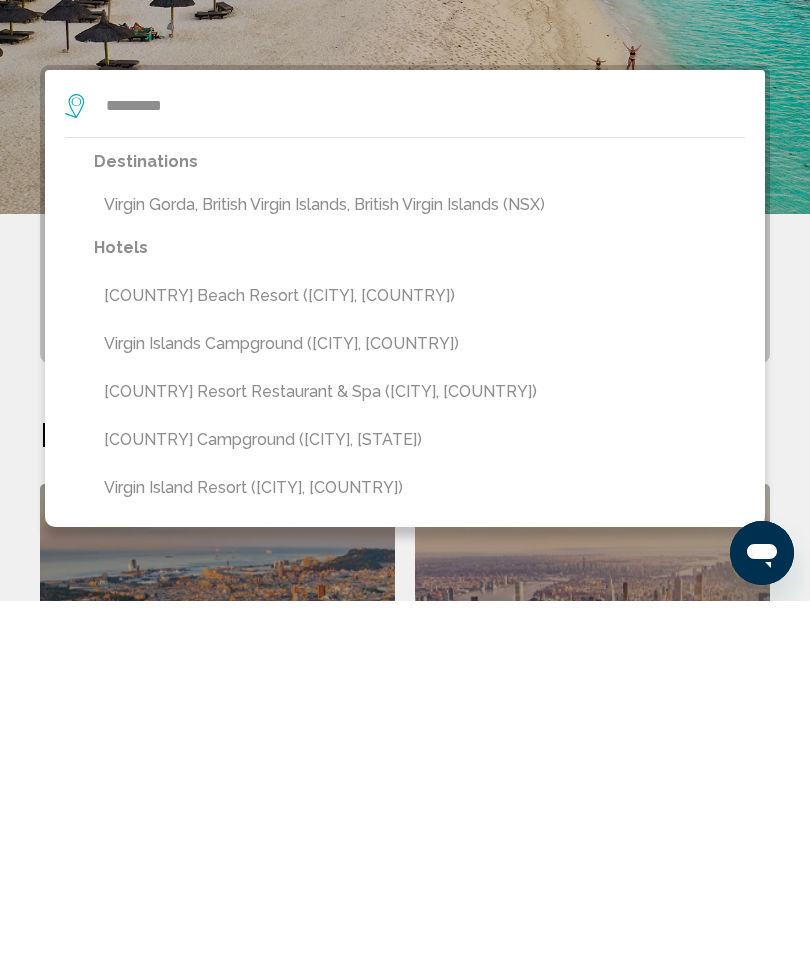 click on "Virgin Gorda, British Virgin Islands, British Virgin Islands (NSX)" at bounding box center (419, 569) 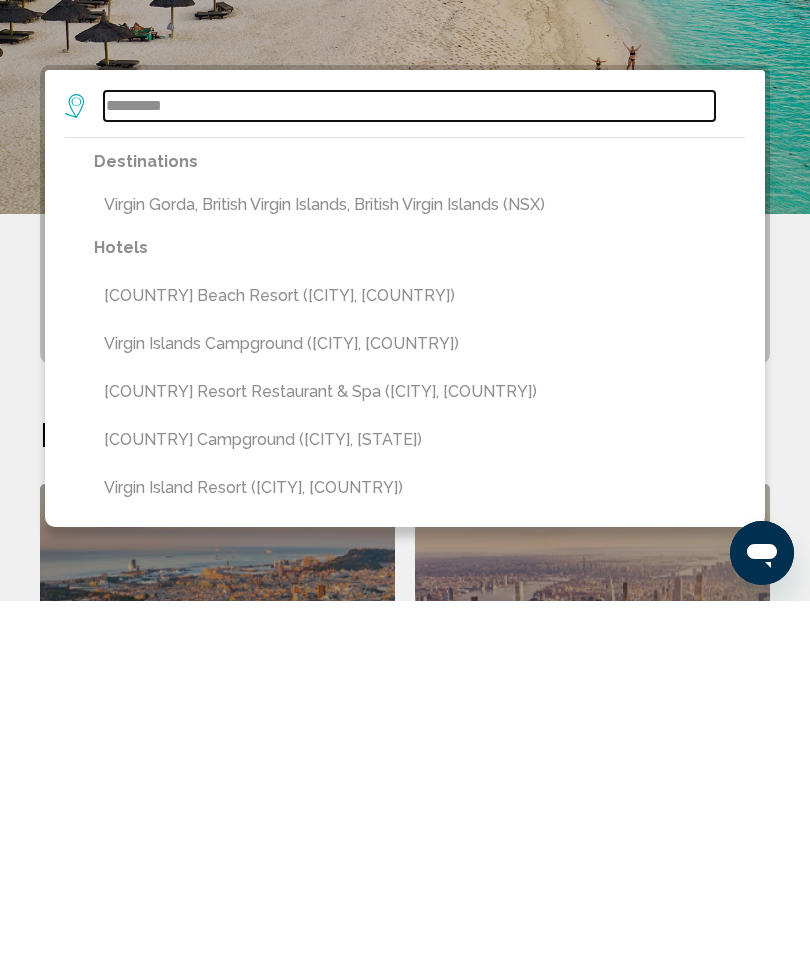 type on "**********" 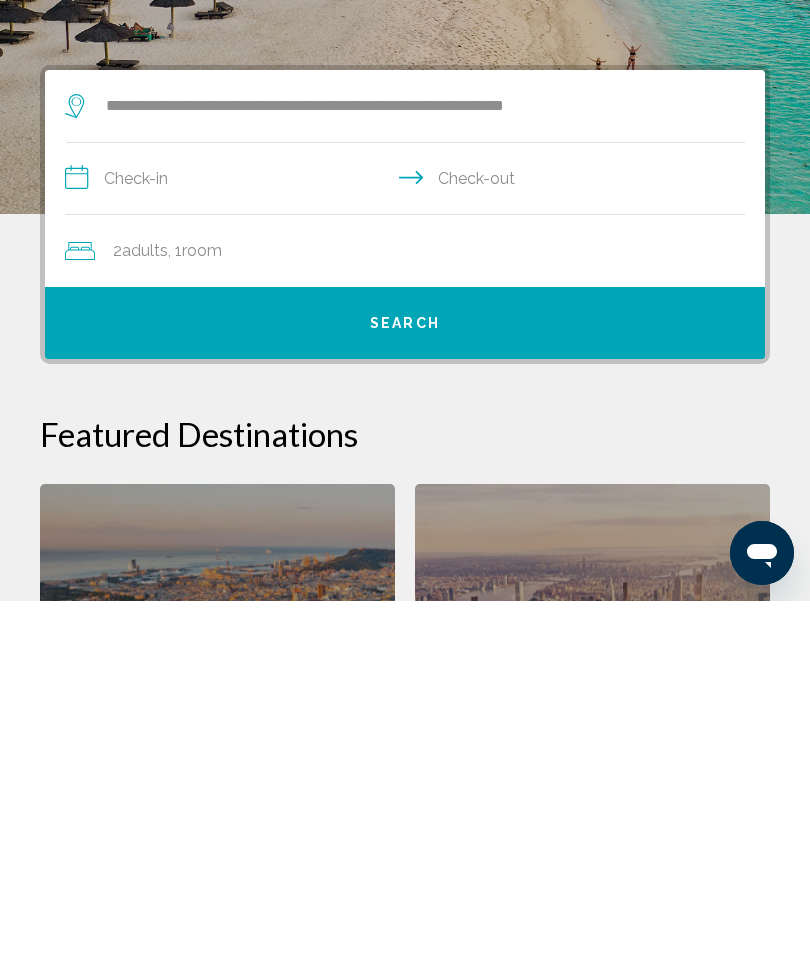 click on "**********" at bounding box center [409, 545] 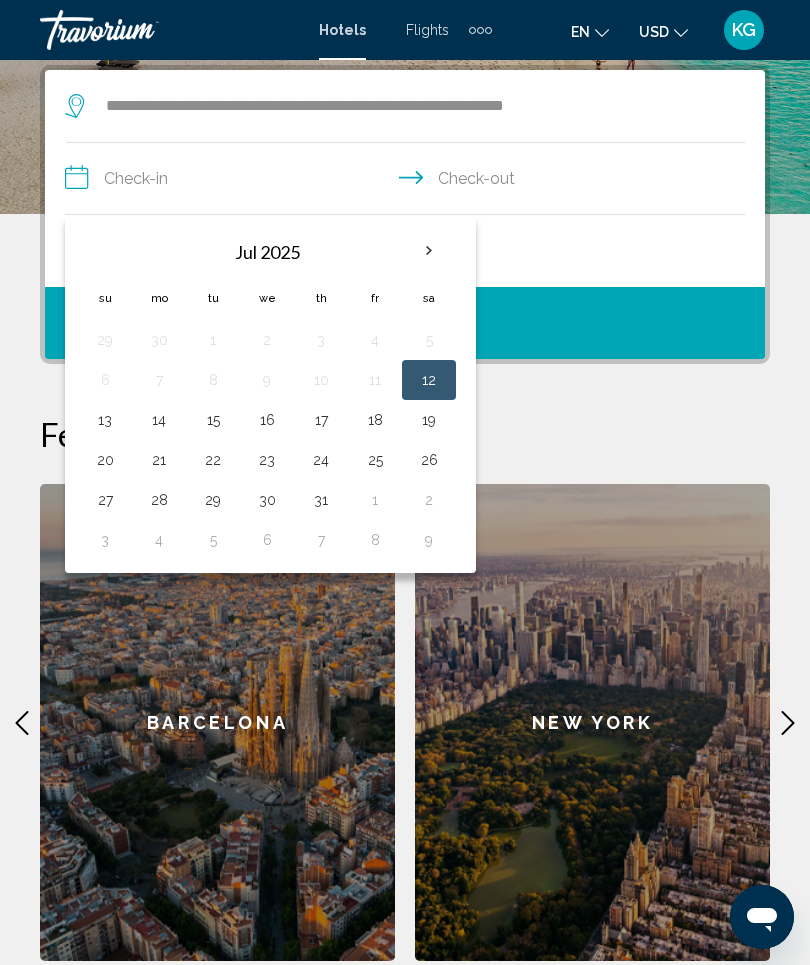 click at bounding box center (429, 251) 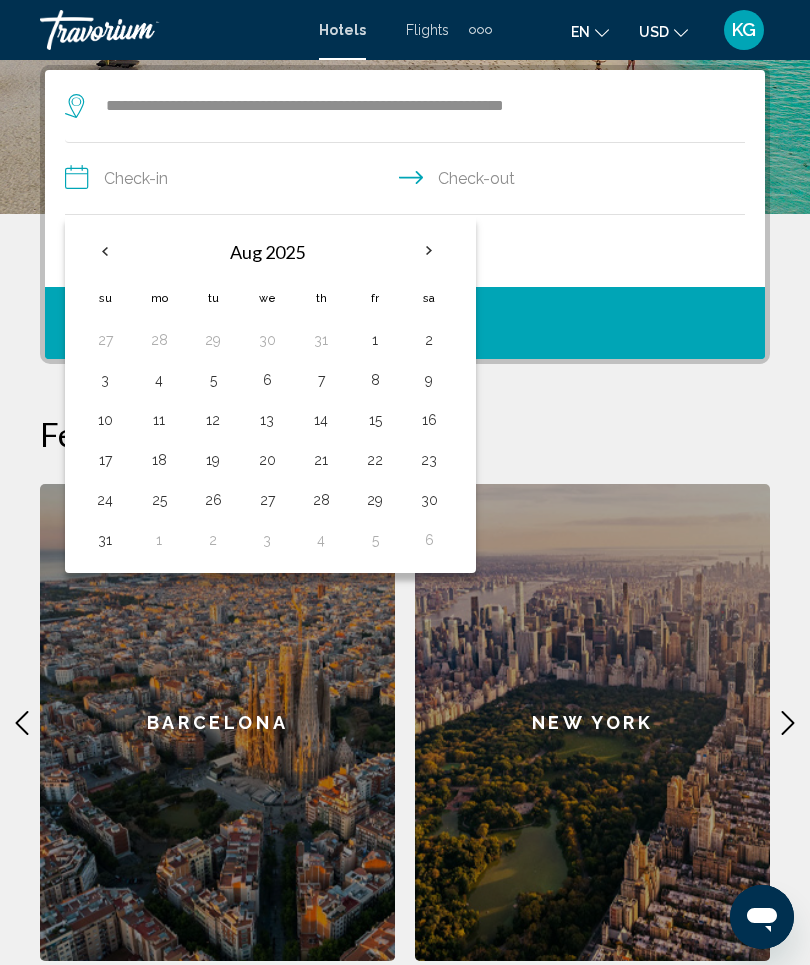 click on "29" at bounding box center (375, 500) 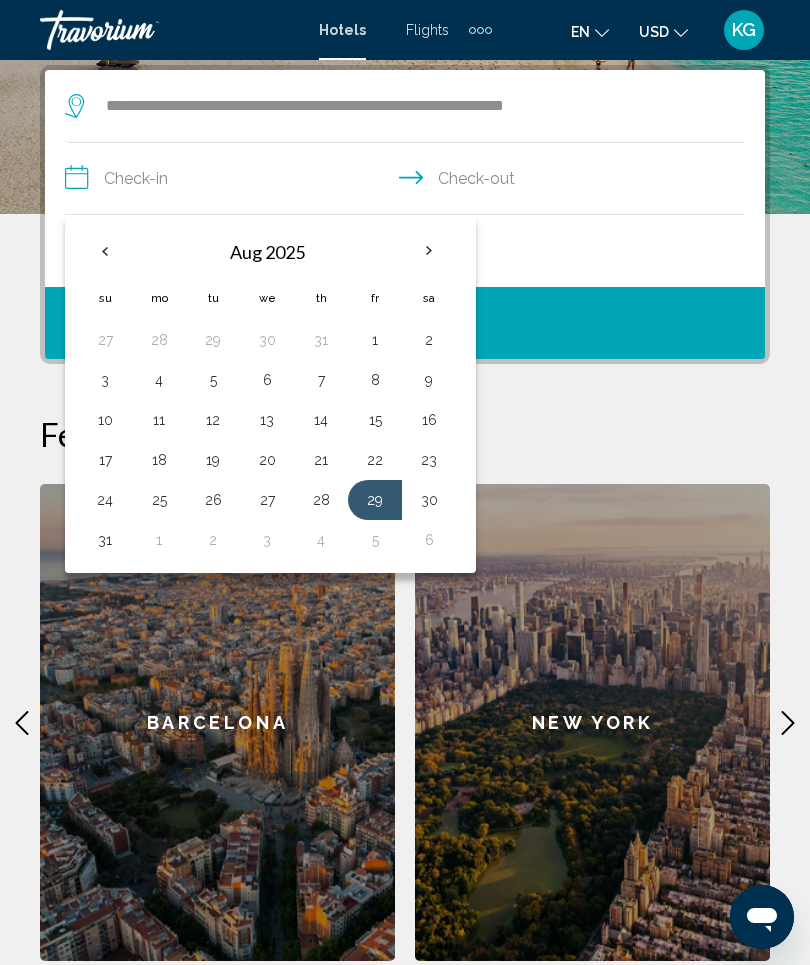 click on "**********" at bounding box center (409, 181) 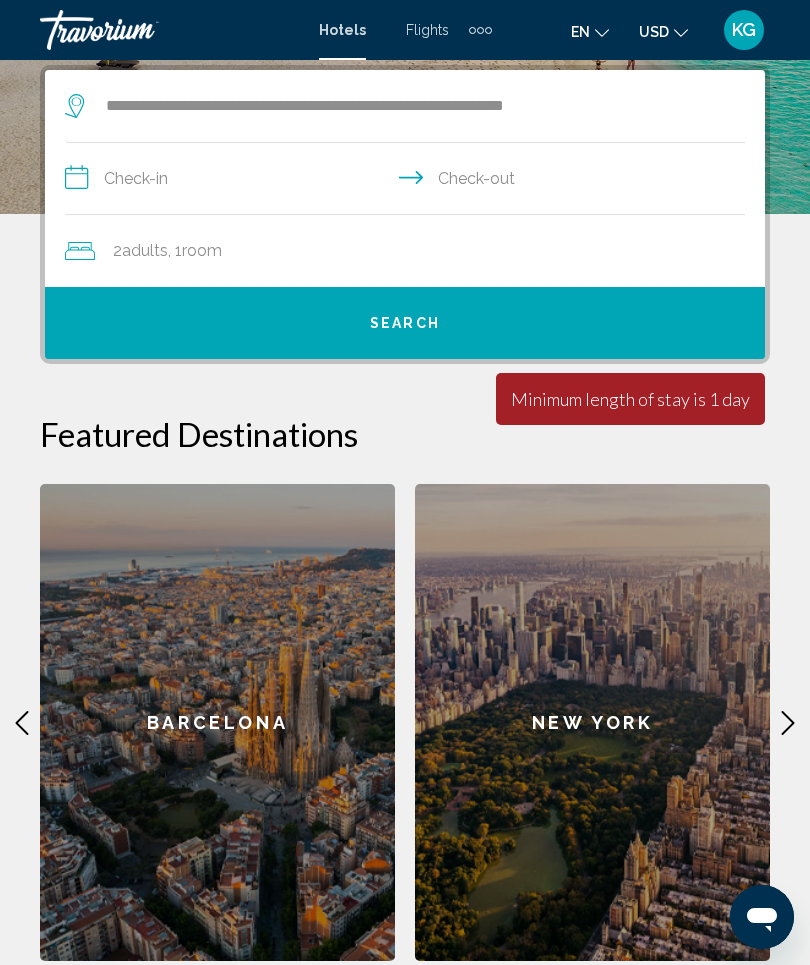 click on "**********" at bounding box center [409, 181] 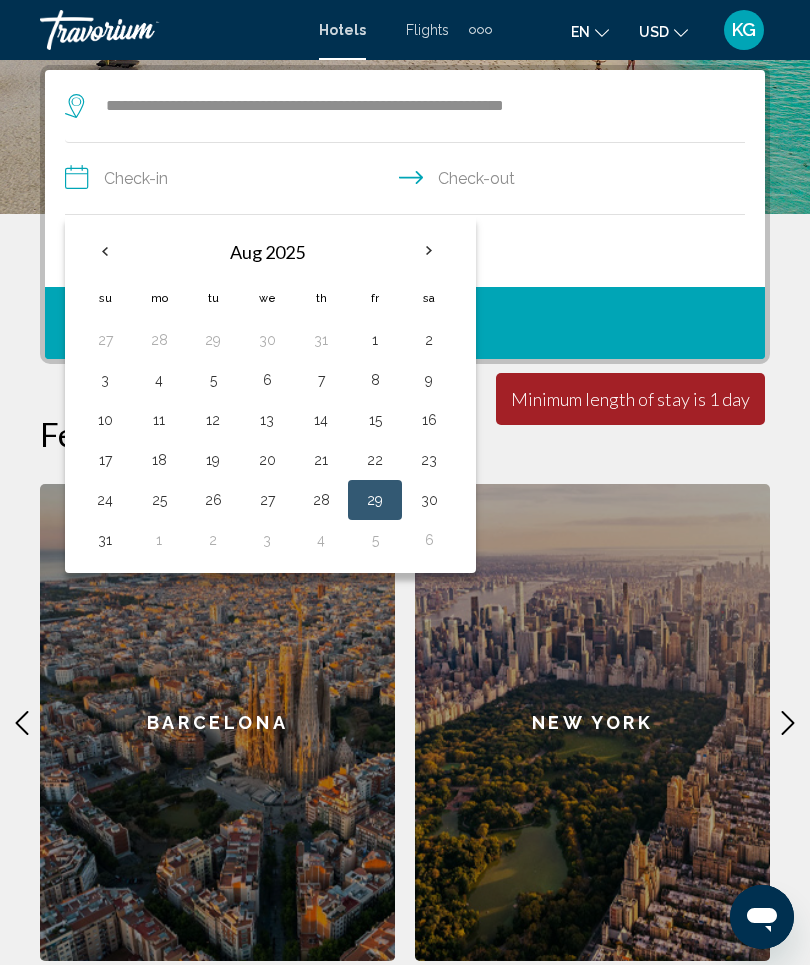 click on "29" at bounding box center (375, 500) 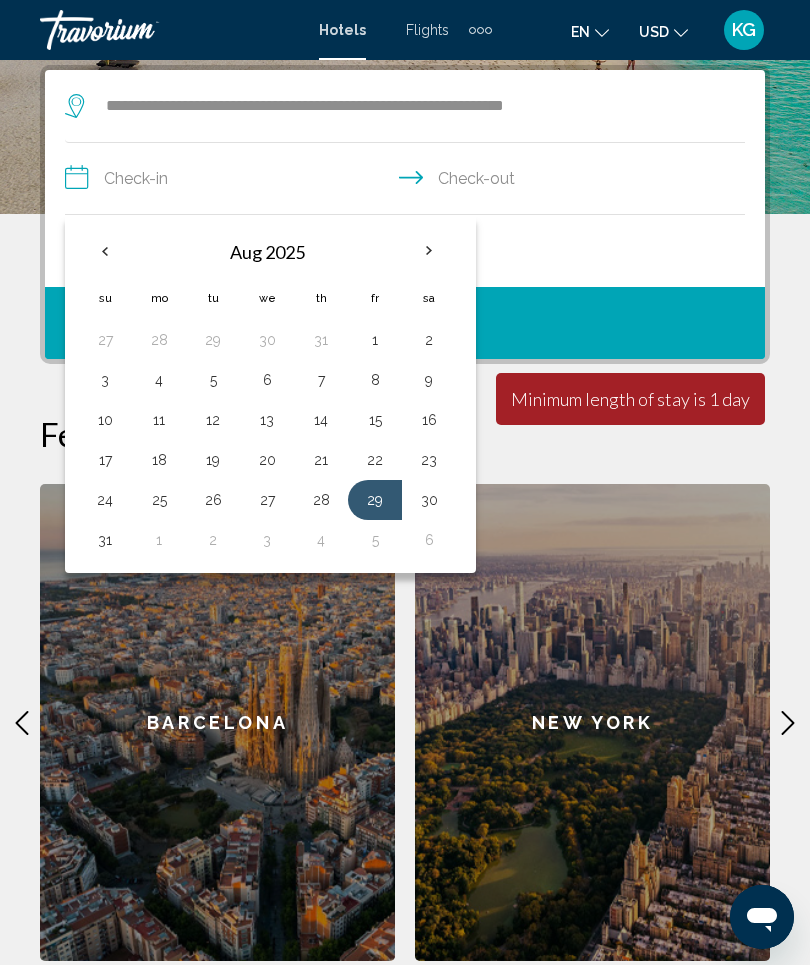 click on "**********" at bounding box center [409, 181] 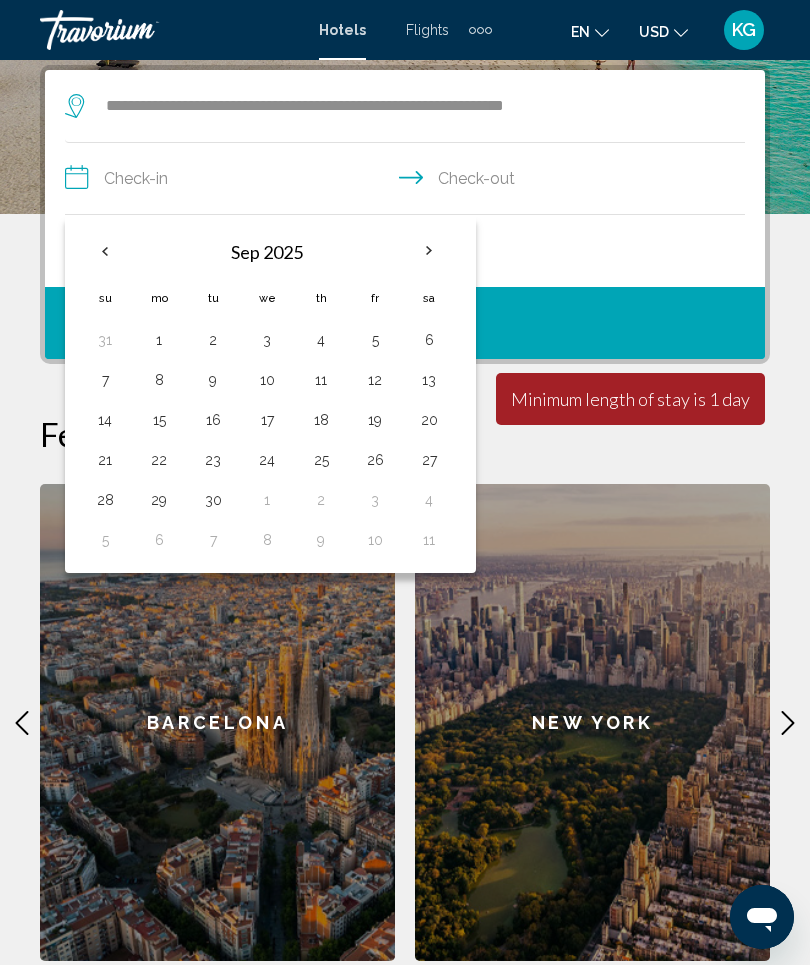 click on "1" at bounding box center (159, 340) 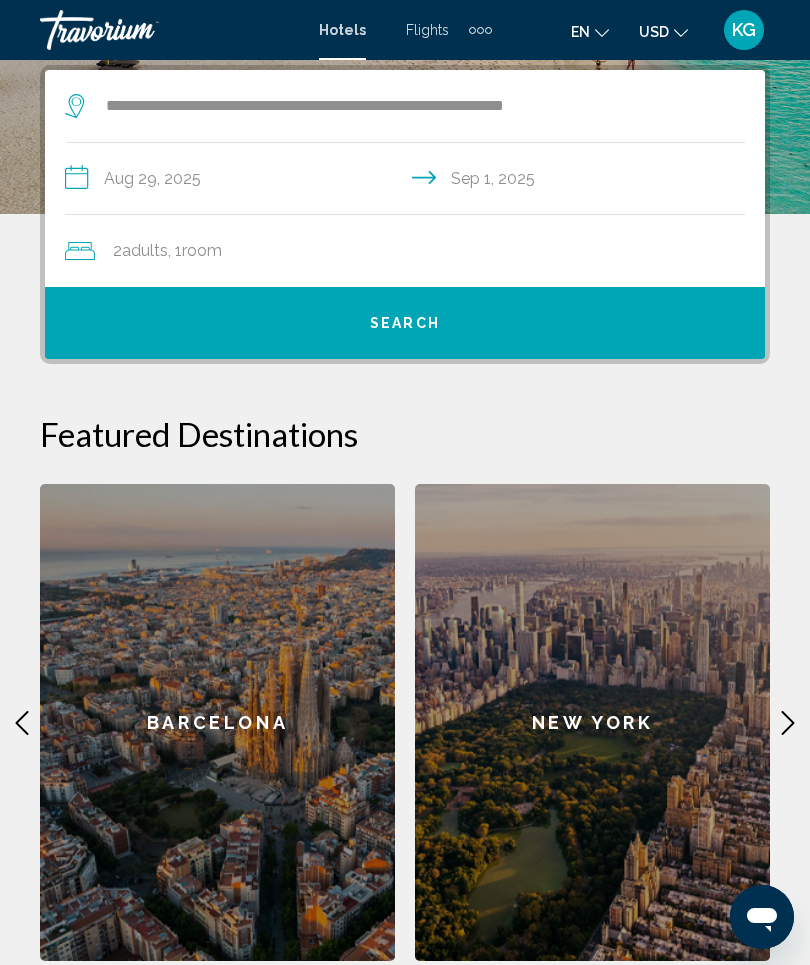 type on "**********" 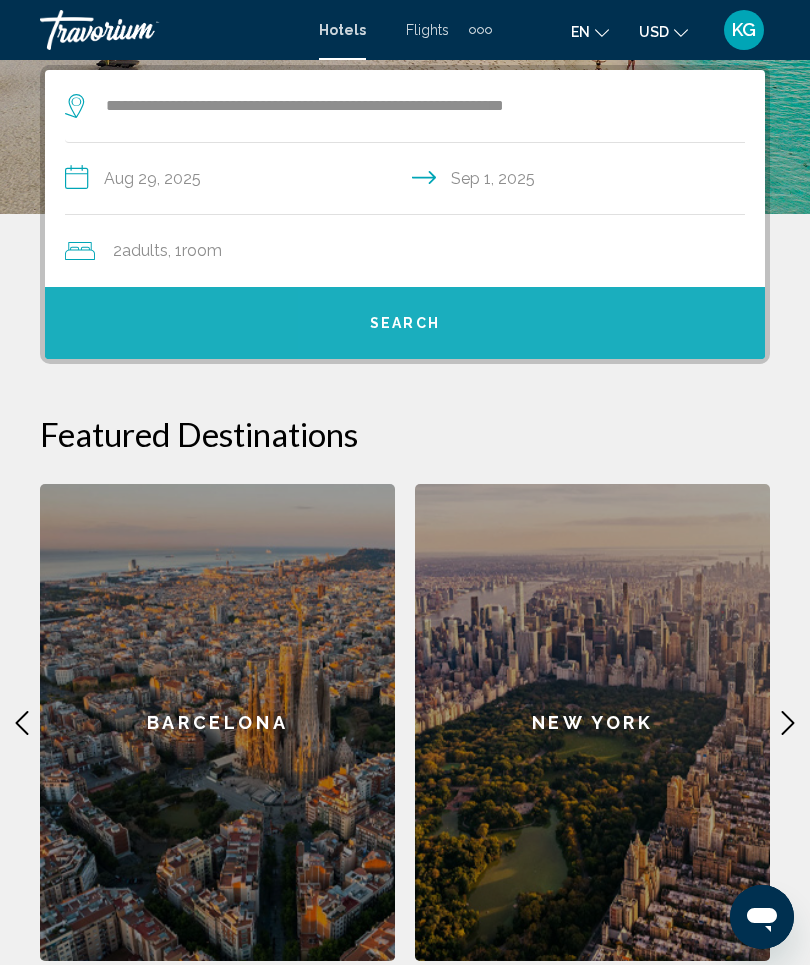 click on "Search" at bounding box center (405, 323) 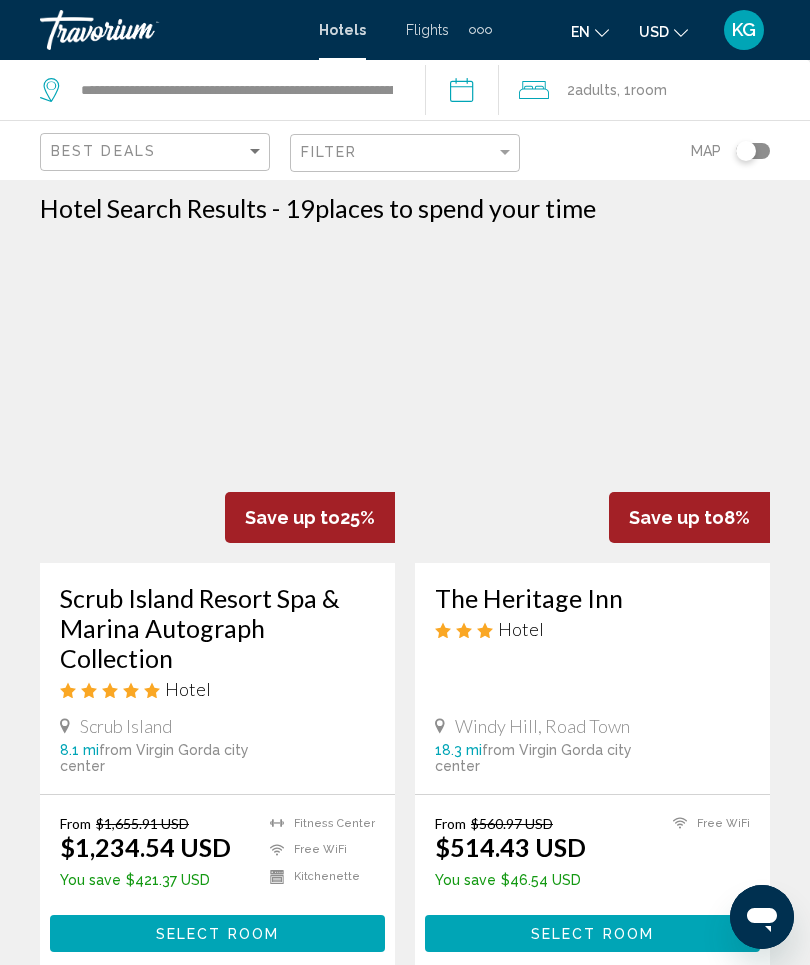 scroll, scrollTop: 0, scrollLeft: 0, axis: both 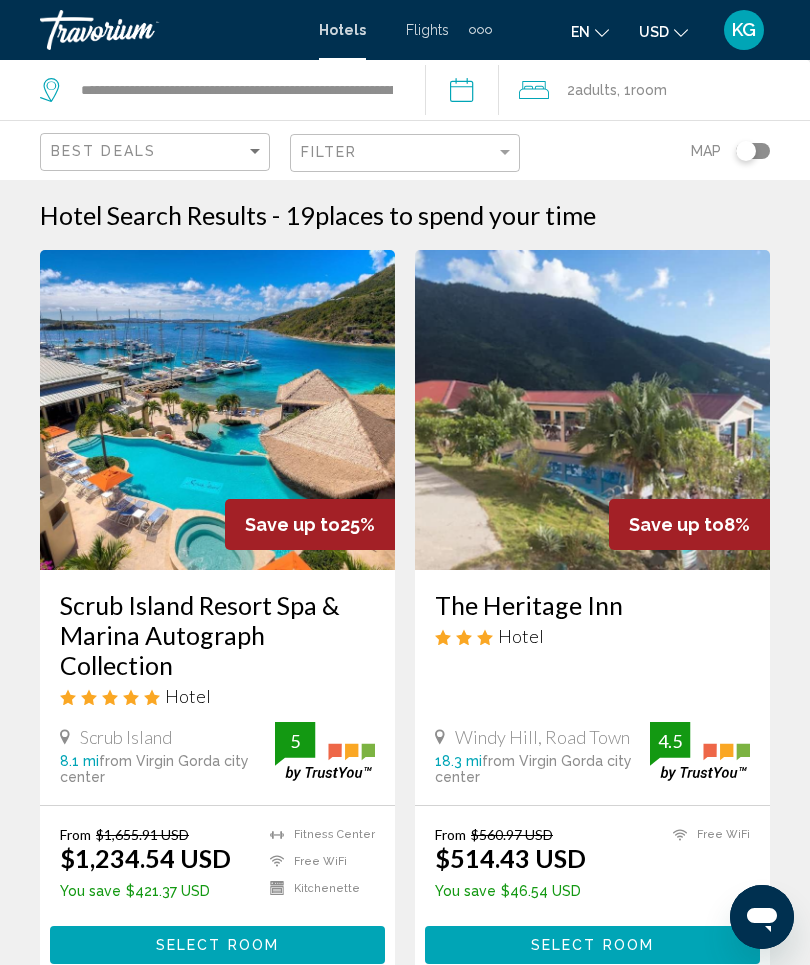 click at bounding box center [217, 410] 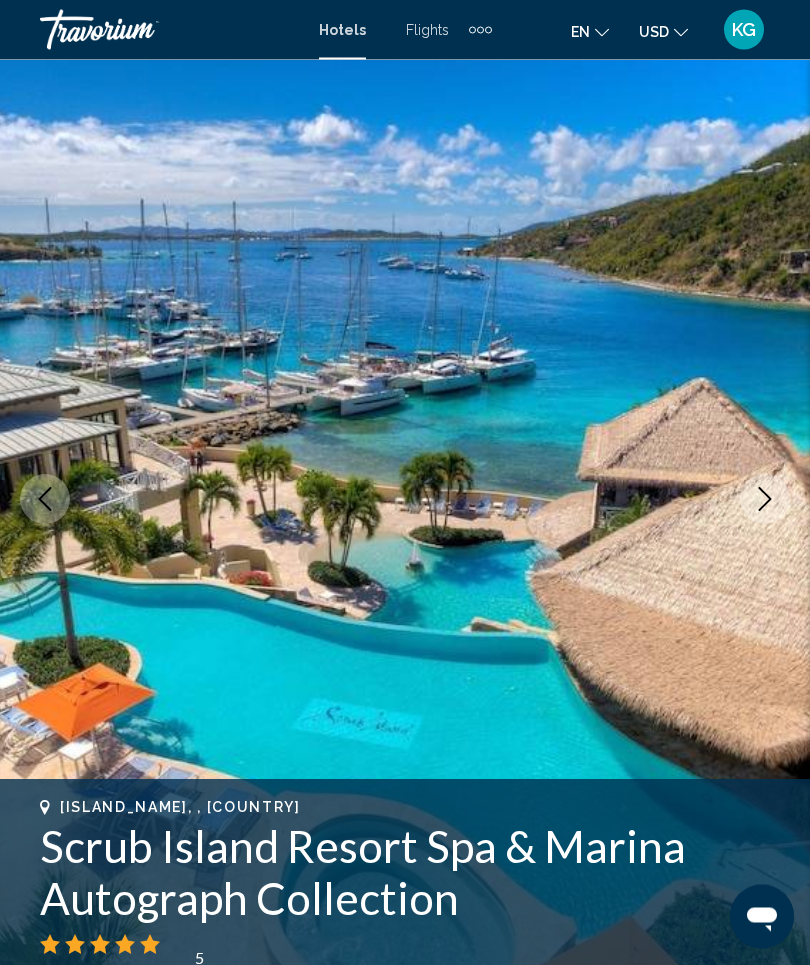 scroll, scrollTop: 0, scrollLeft: 0, axis: both 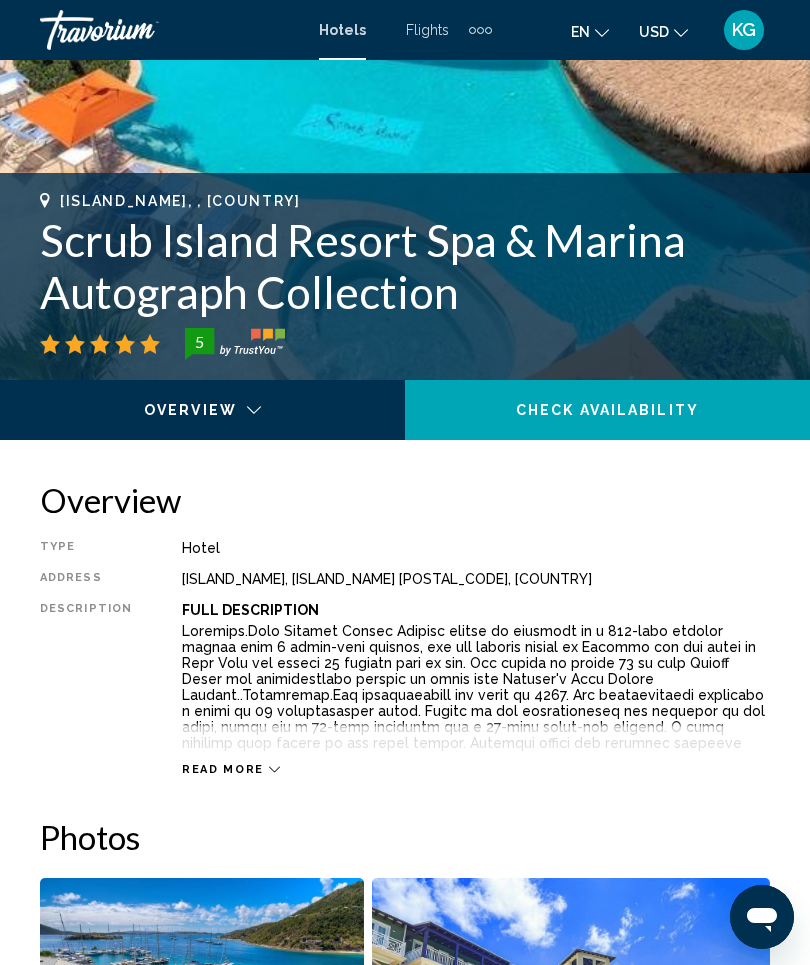 click on "Check Availability" 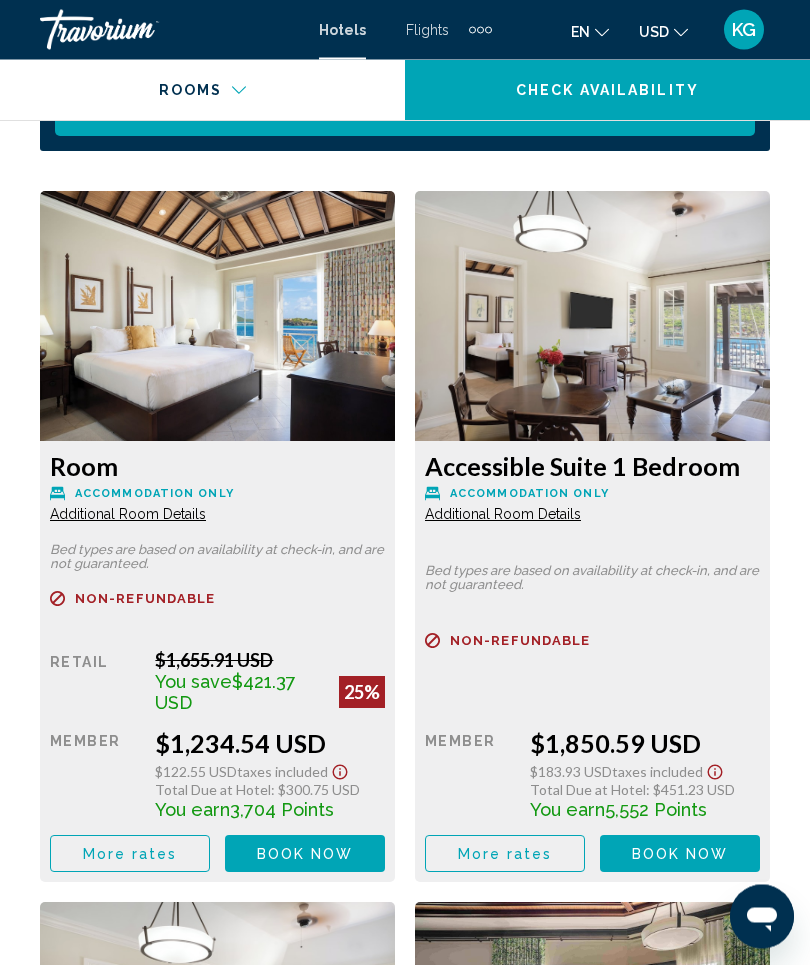 scroll, scrollTop: 3508, scrollLeft: 0, axis: vertical 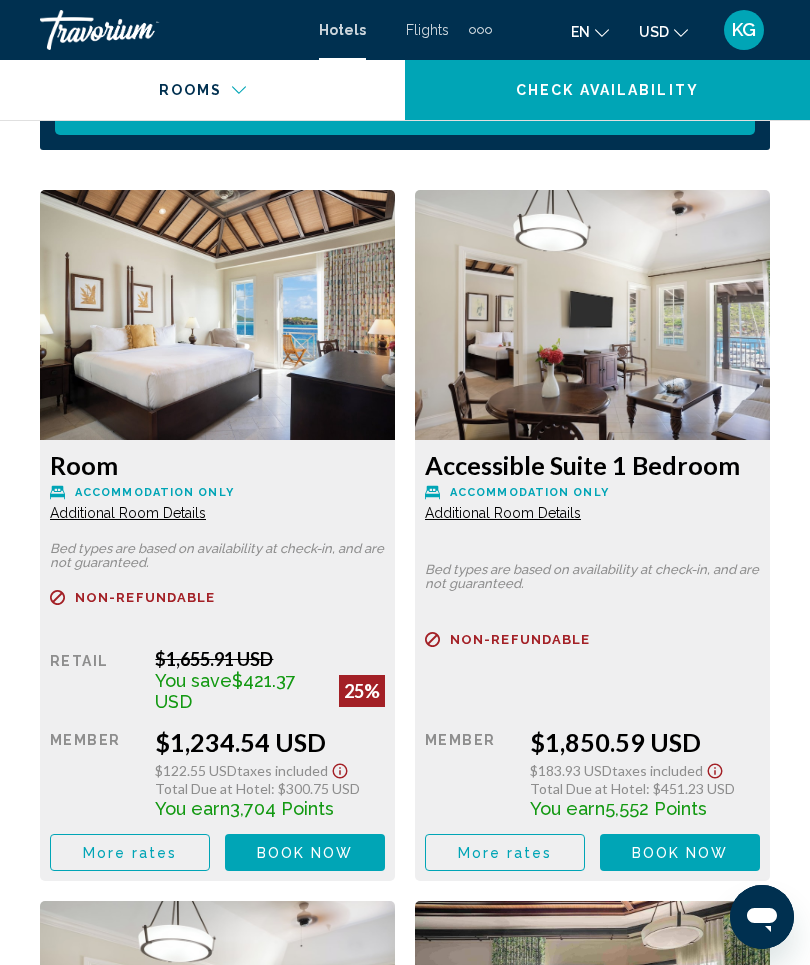 click on "Additional Room Details" at bounding box center (128, 513) 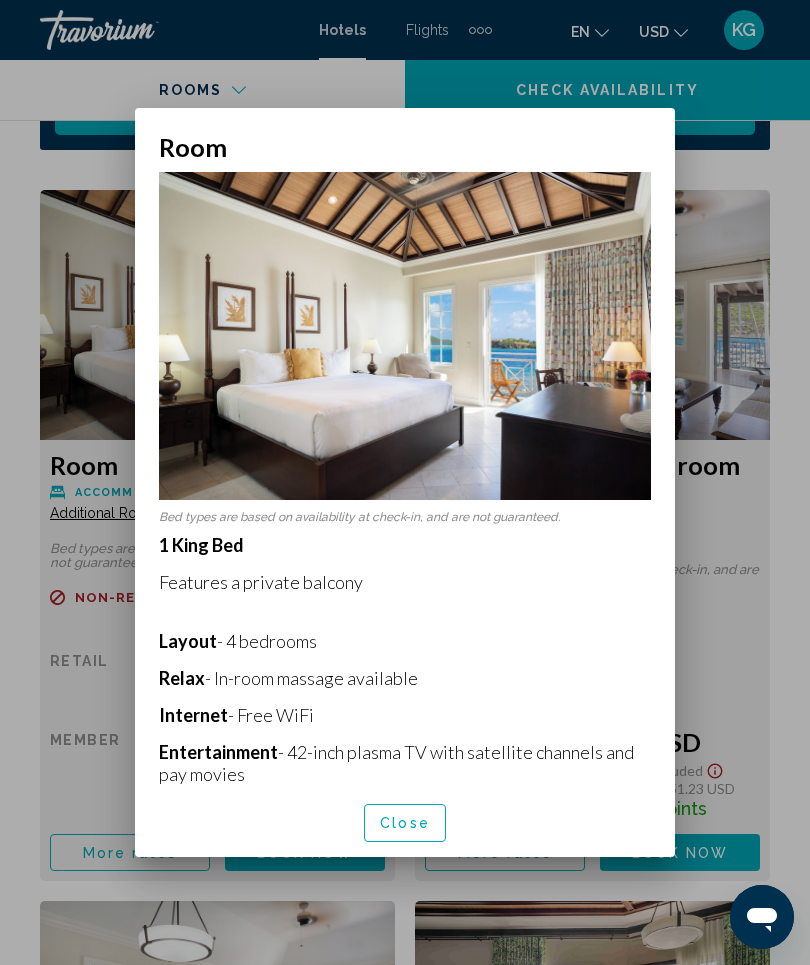 scroll, scrollTop: 0, scrollLeft: 0, axis: both 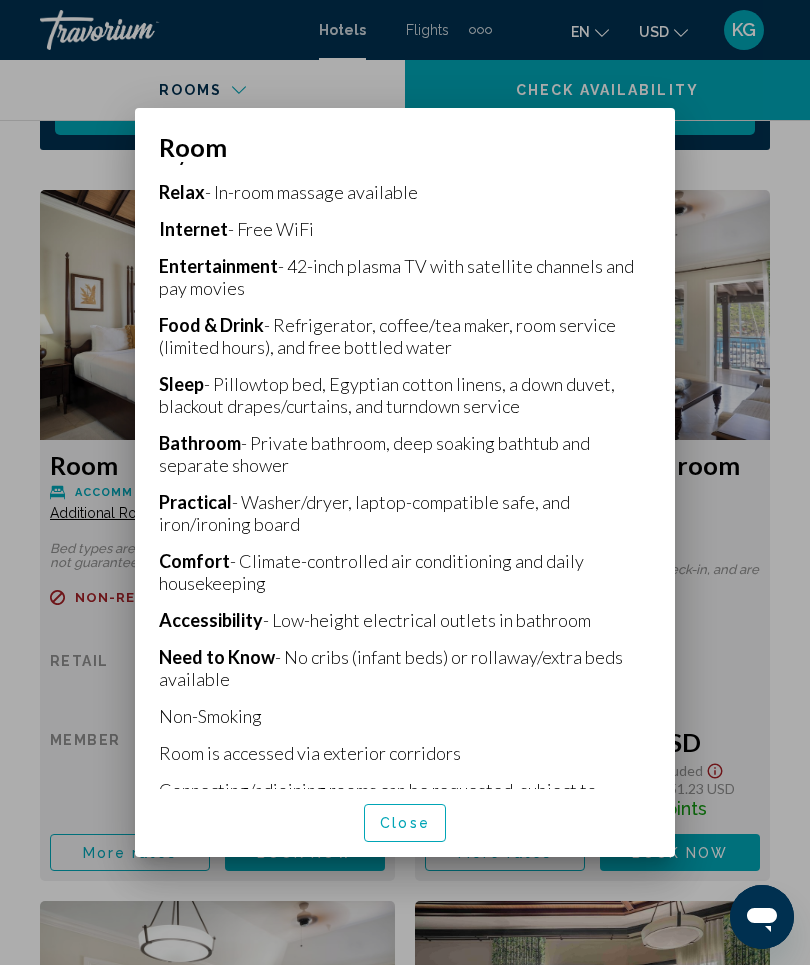 click at bounding box center [405, 482] 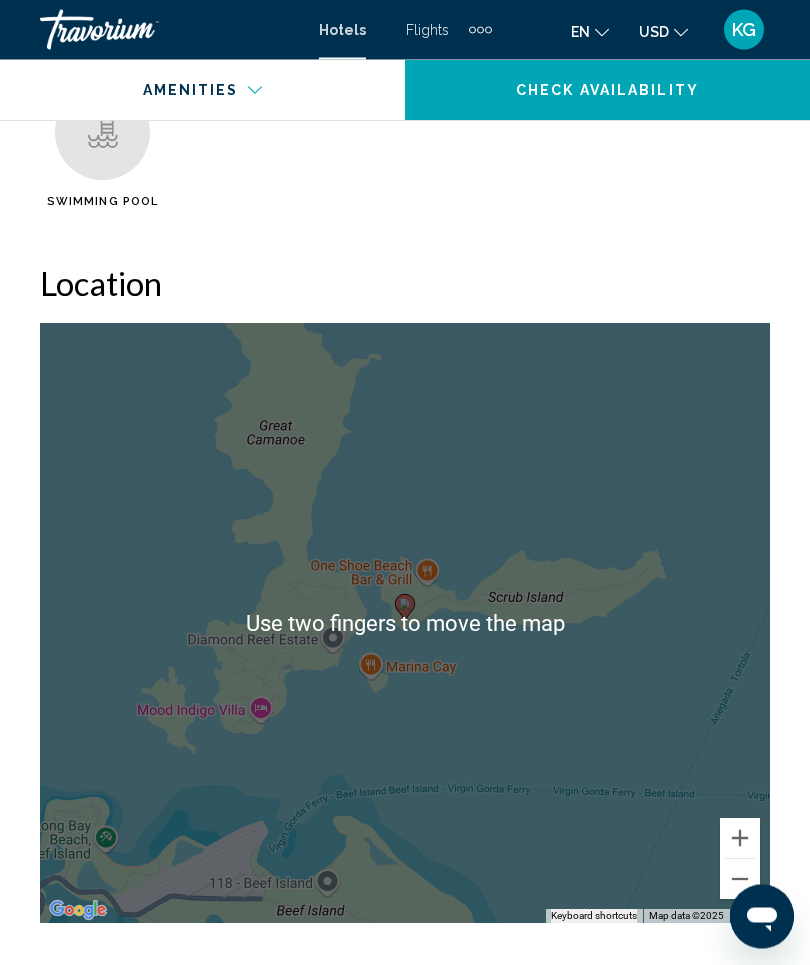scroll, scrollTop: 2412, scrollLeft: 0, axis: vertical 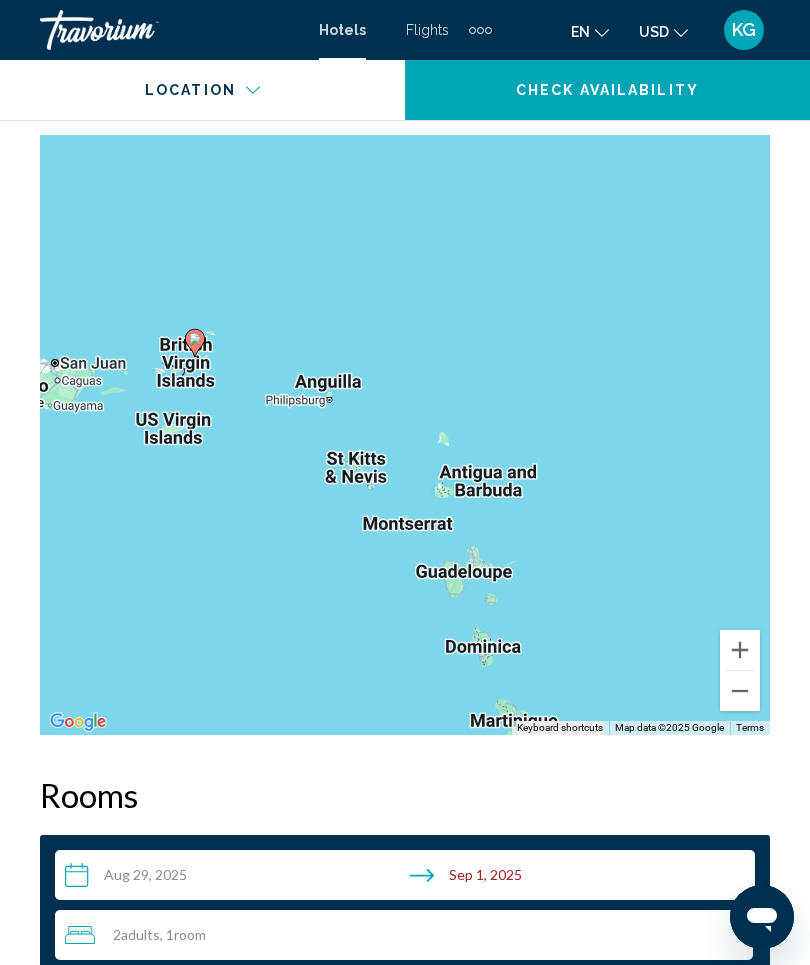 click at bounding box center [740, 650] 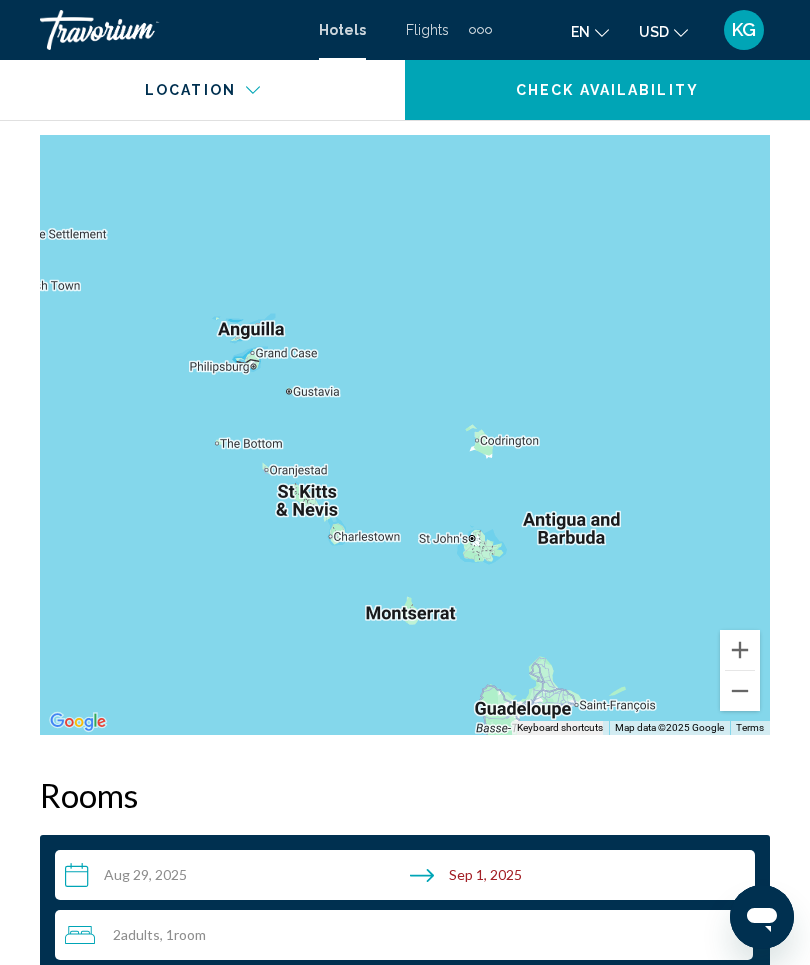 click at bounding box center [740, 691] 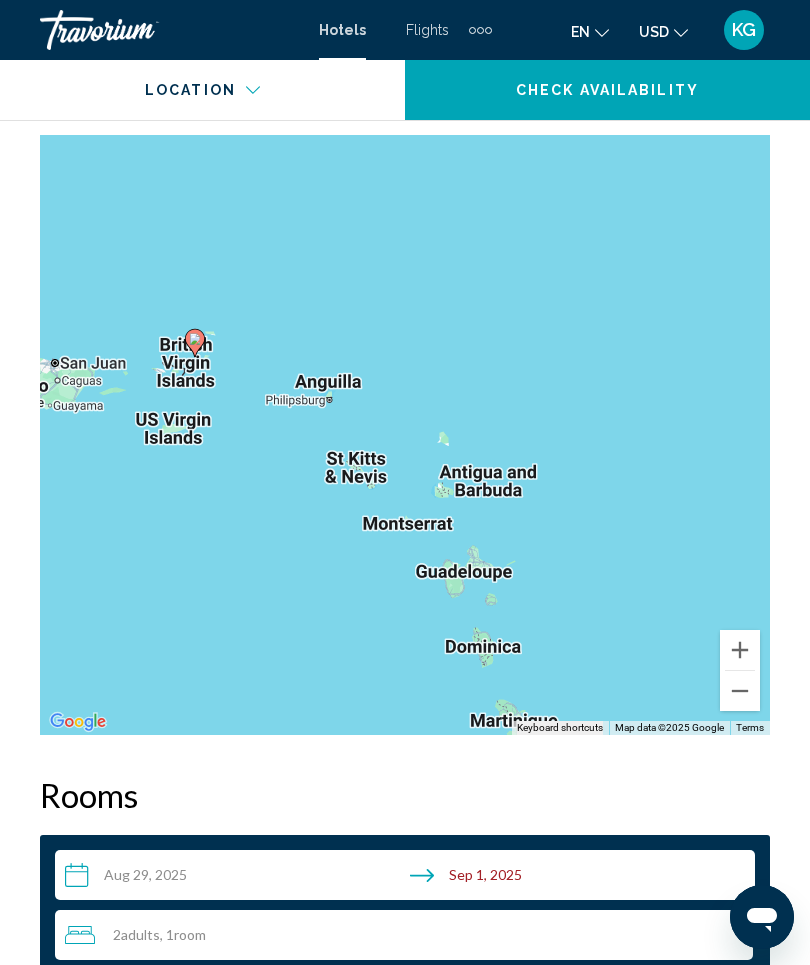click at bounding box center [740, 691] 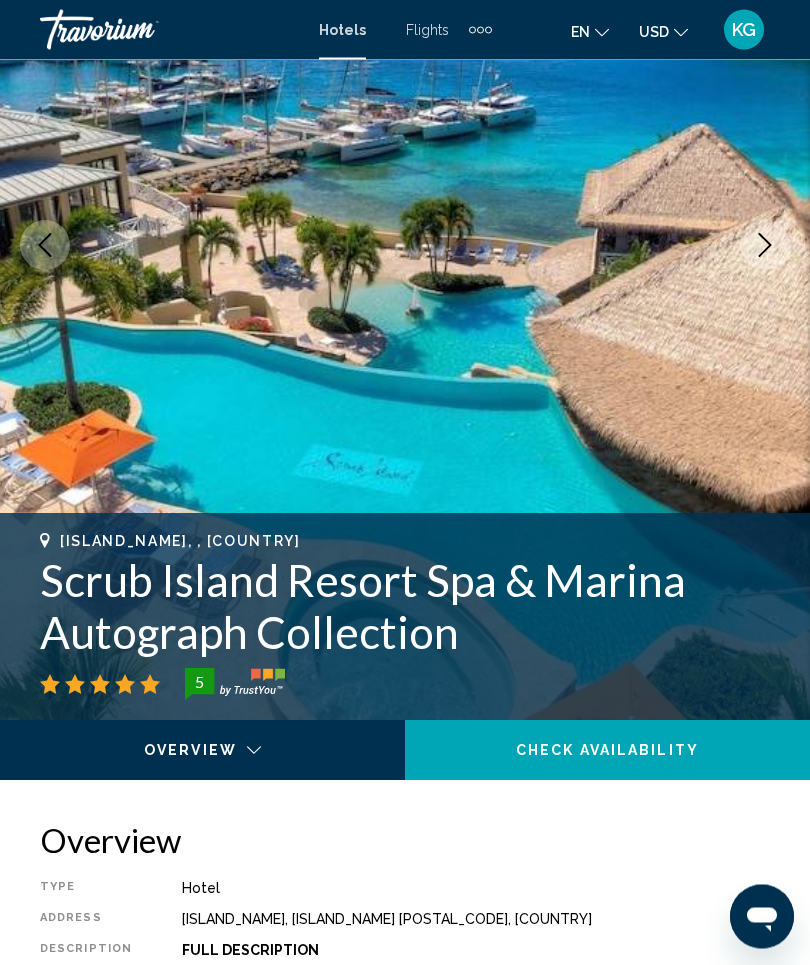 scroll, scrollTop: 283, scrollLeft: 0, axis: vertical 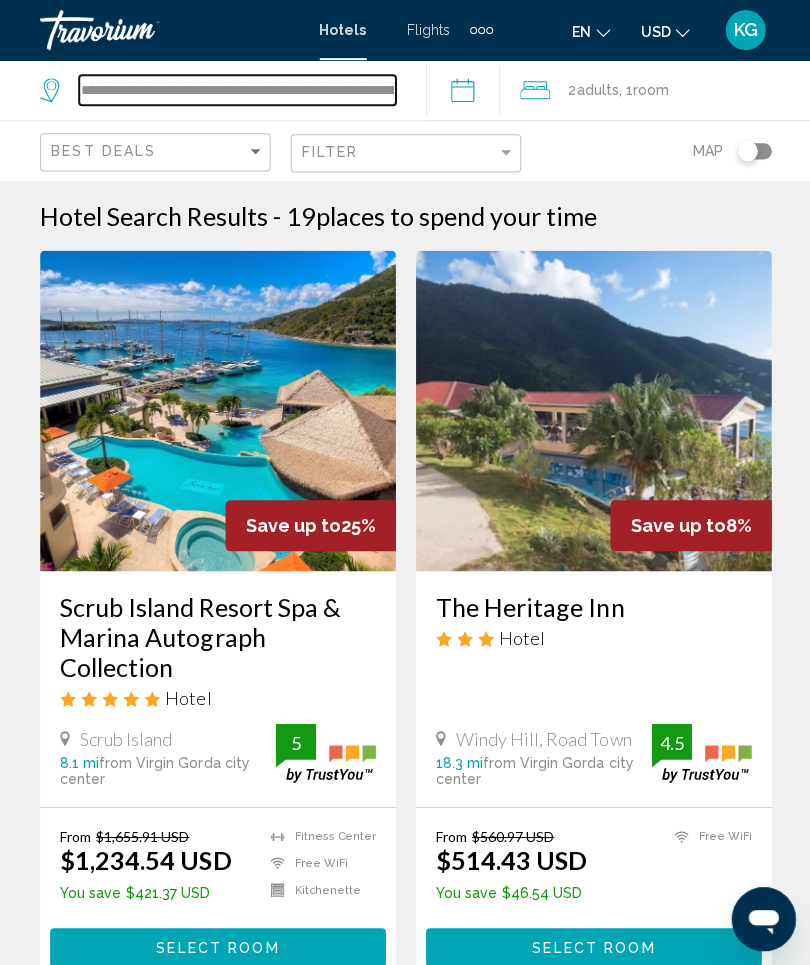click on "**********" at bounding box center [237, 90] 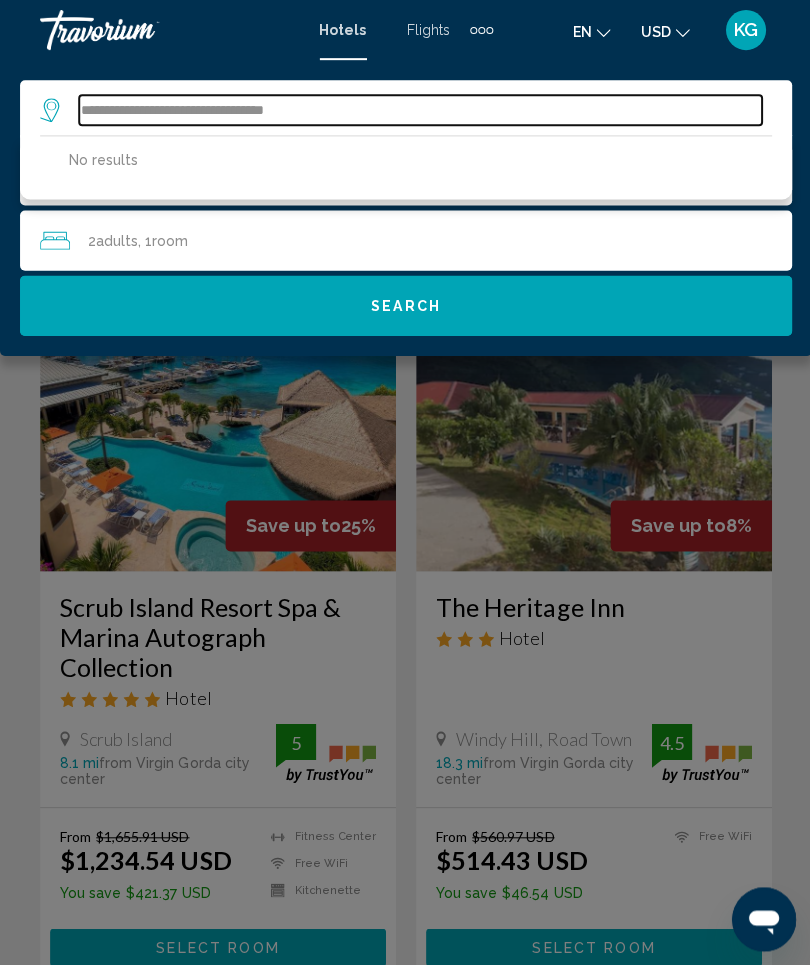 click on "**********" at bounding box center (419, 110) 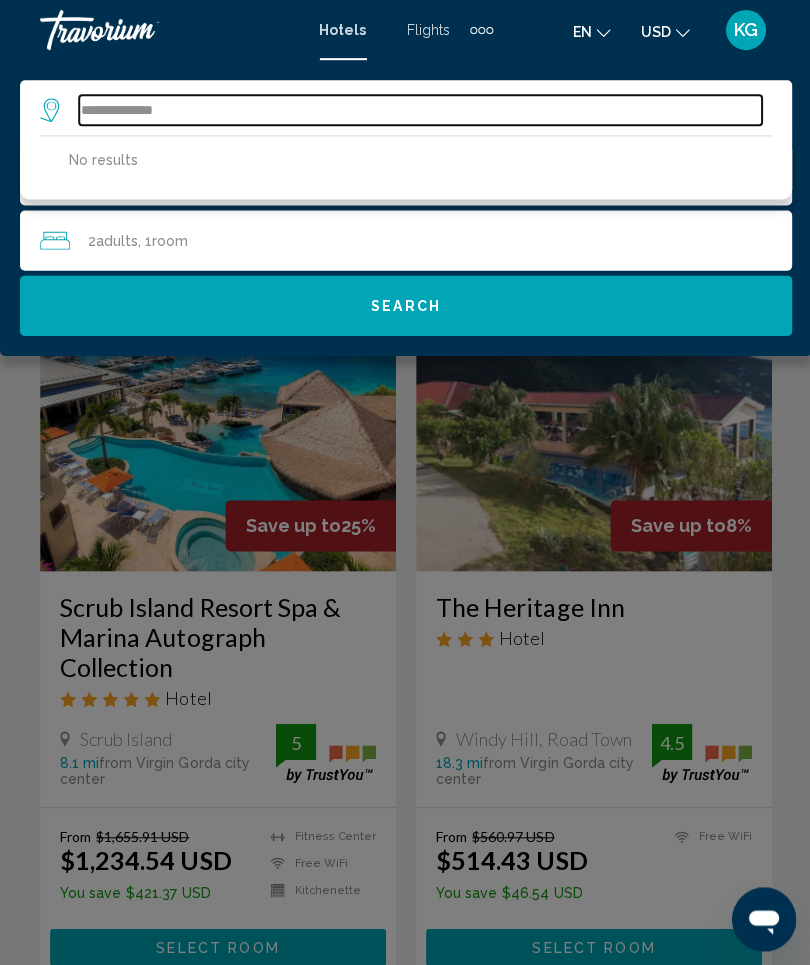 type on "******" 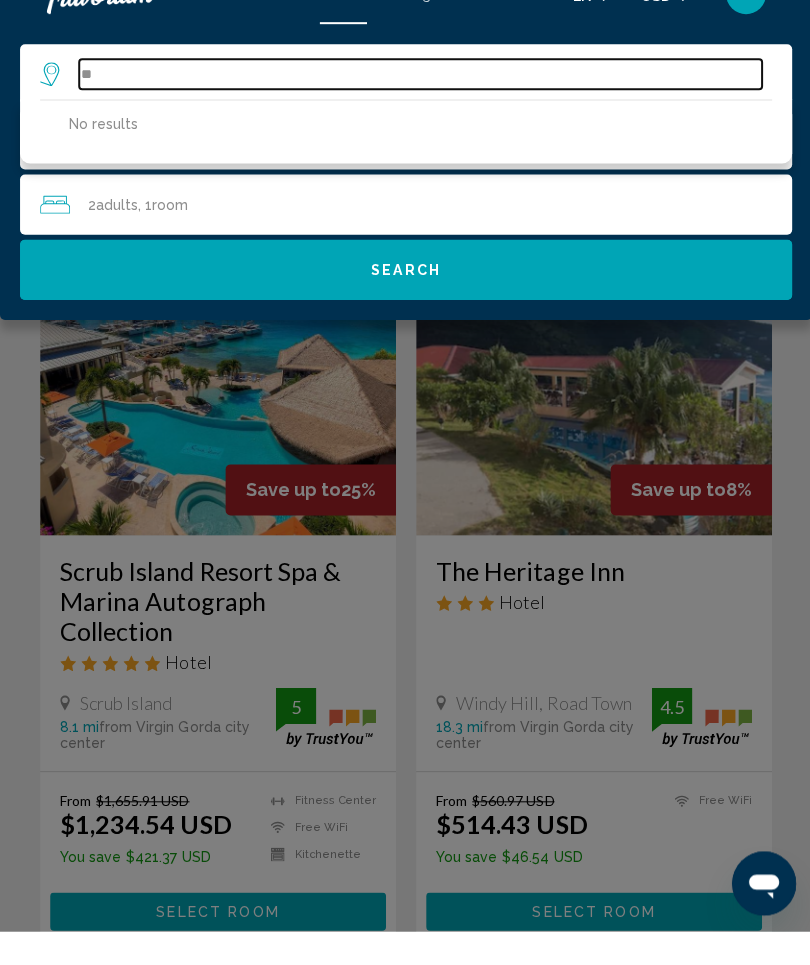 type on "*" 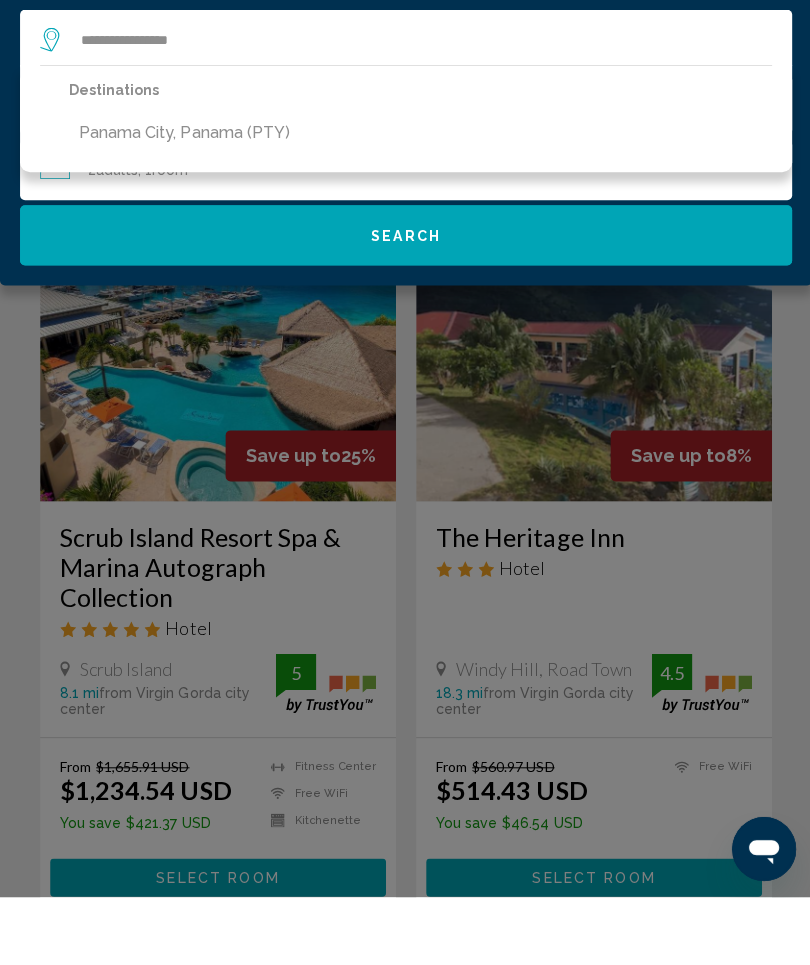 click on "Panama City, Panama (PTY)" at bounding box center (184, 203) 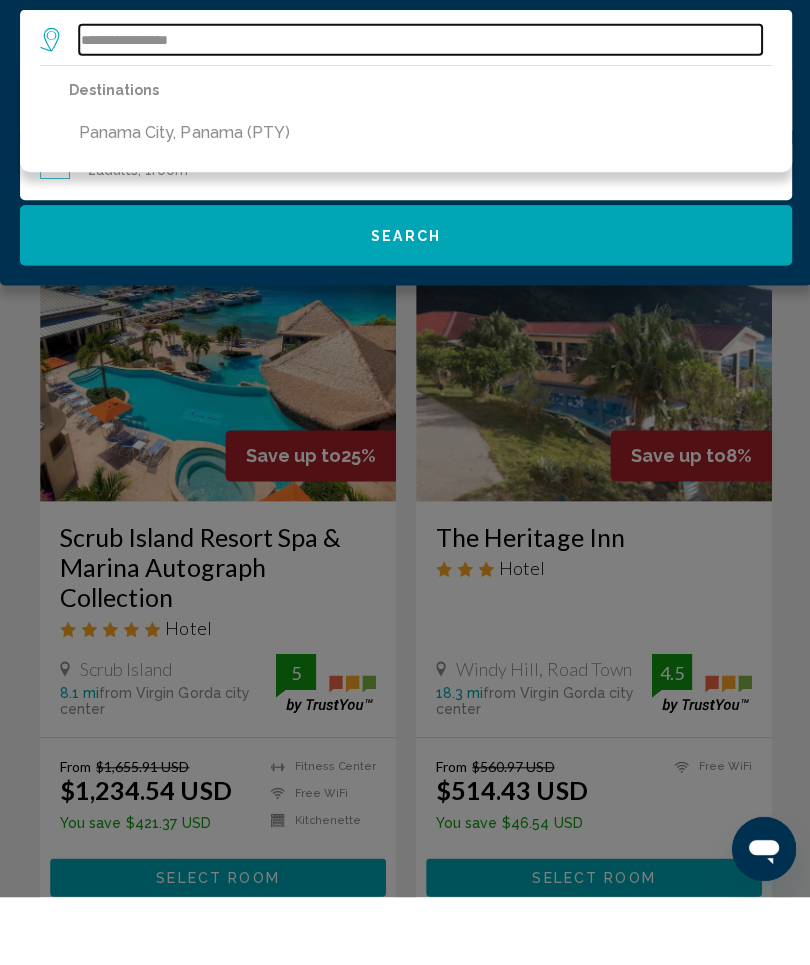 type on "**********" 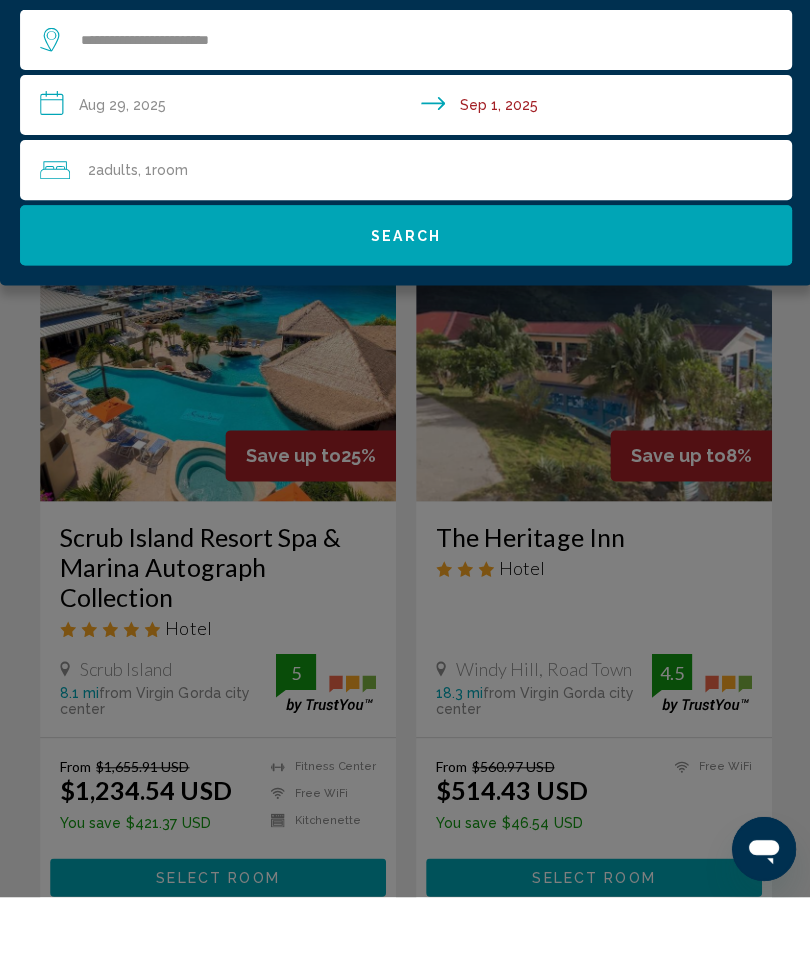 click on "Search" 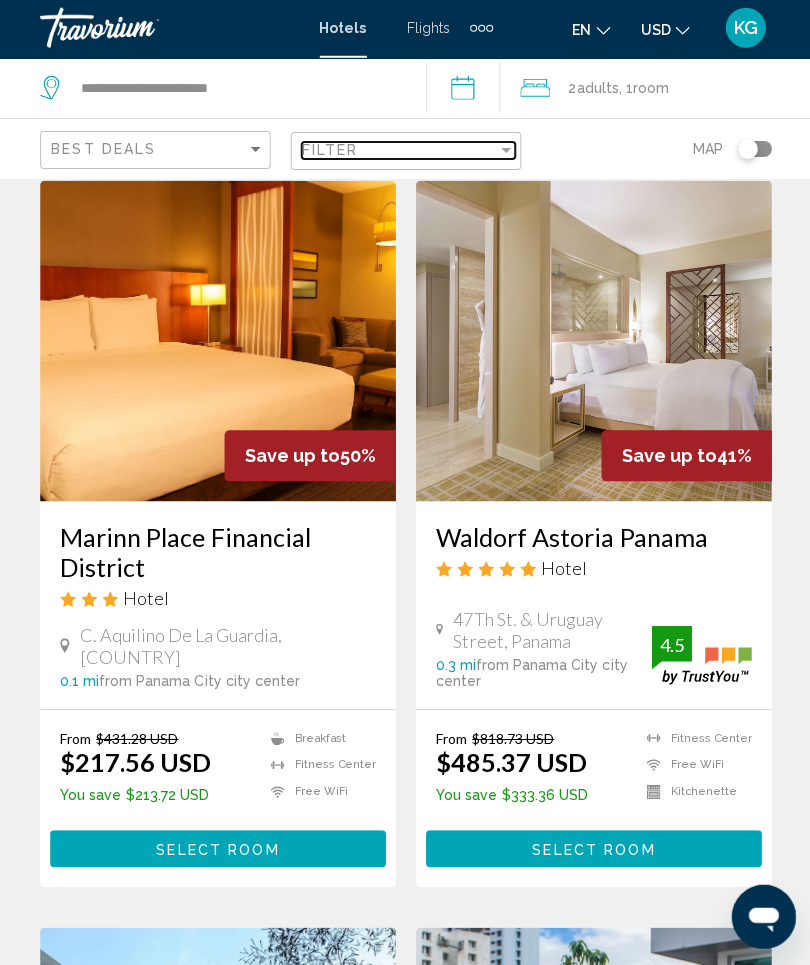 click at bounding box center (505, 152) 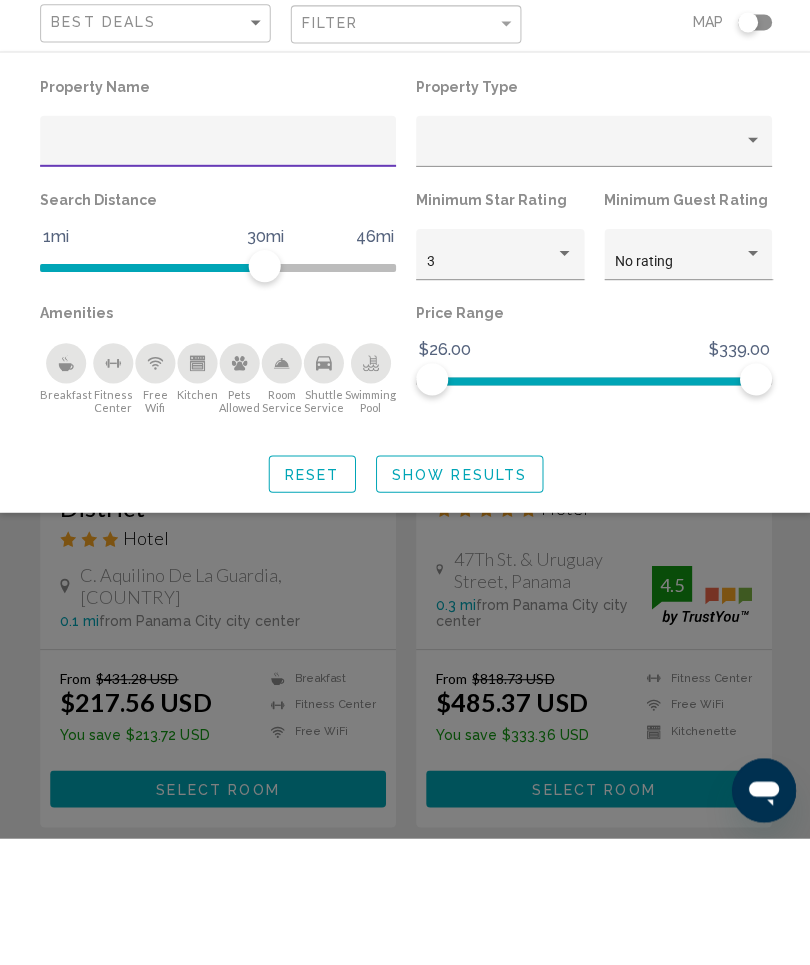 scroll, scrollTop: 0, scrollLeft: 0, axis: both 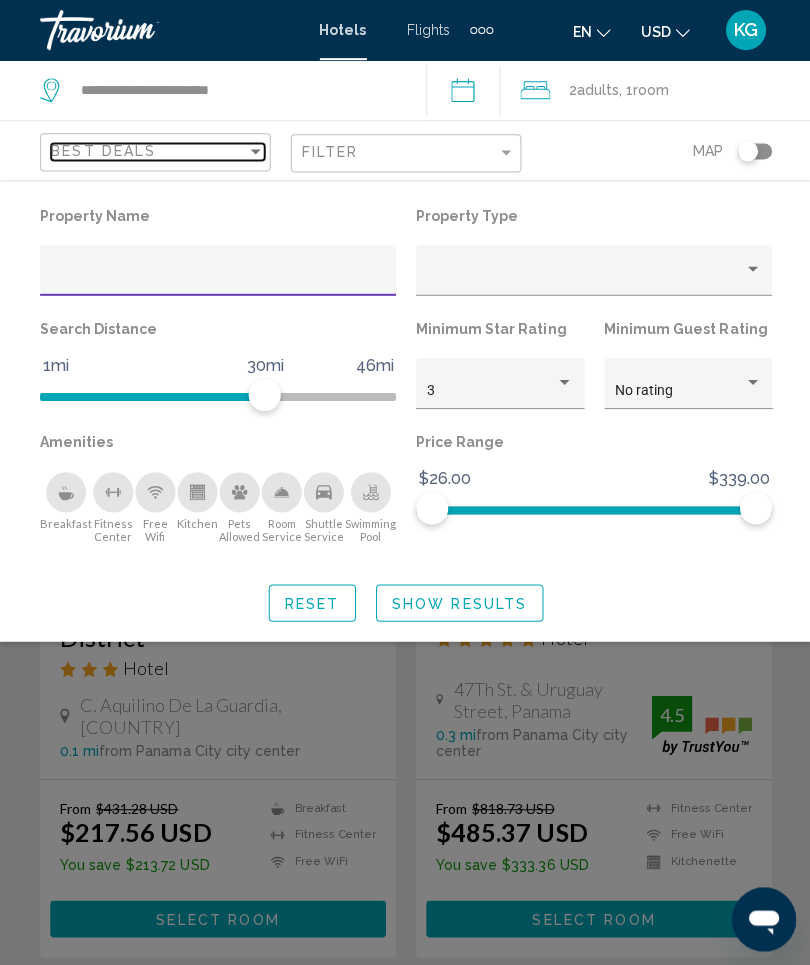 click on "Best Deals" at bounding box center [148, 151] 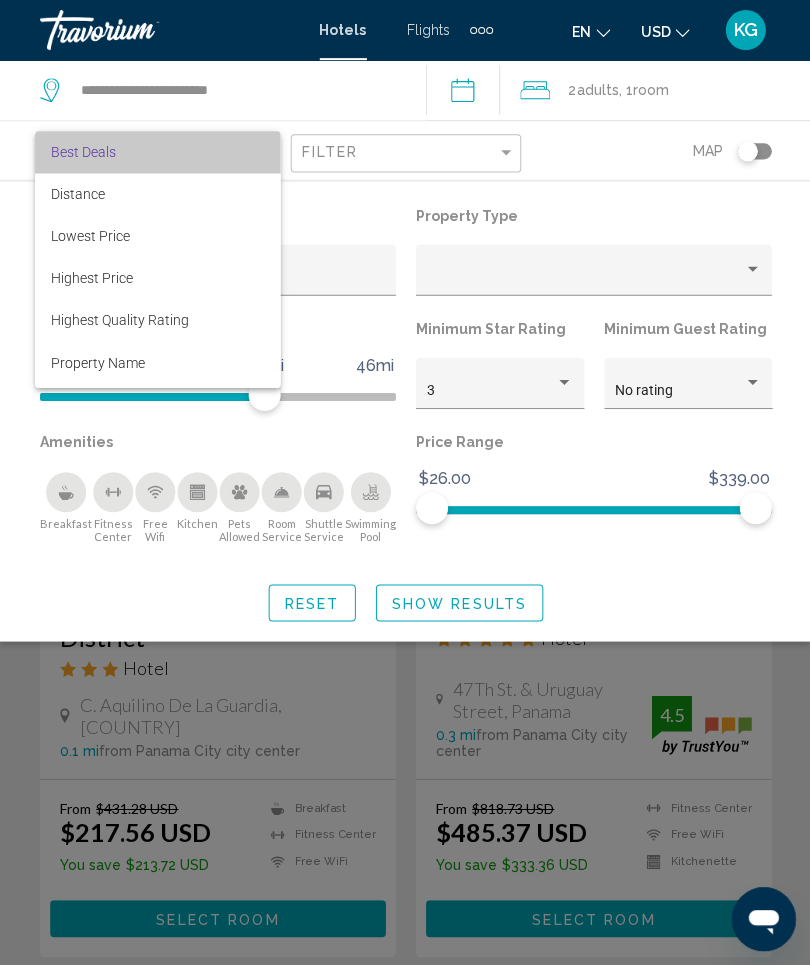 click on "Best Deals" at bounding box center [157, 152] 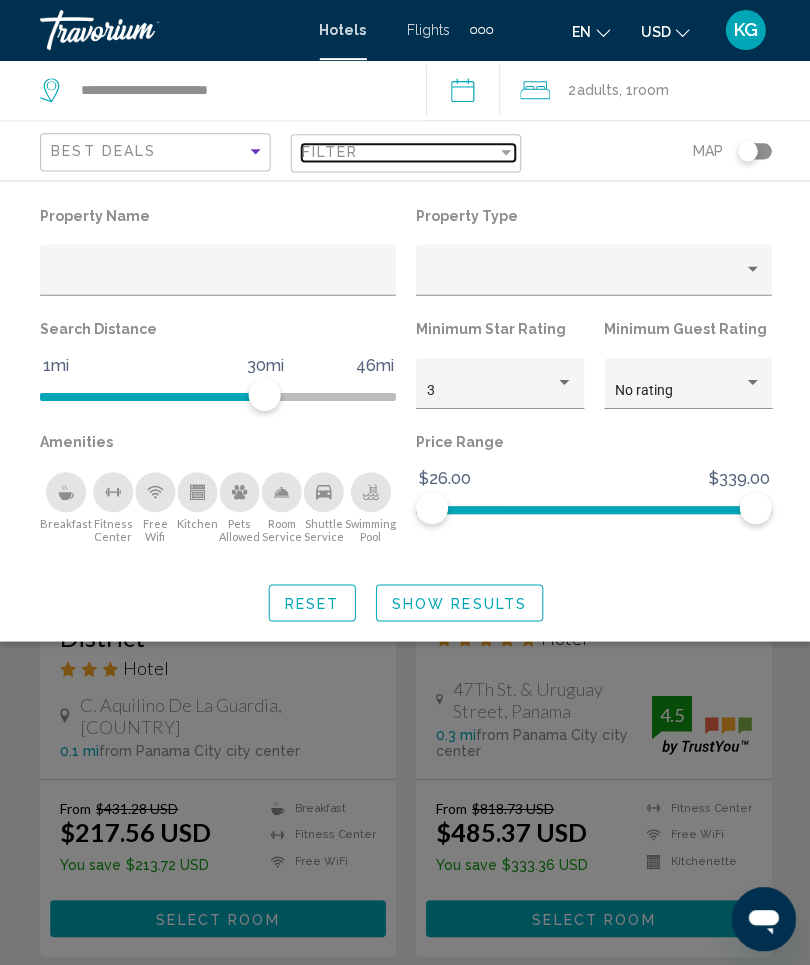click at bounding box center [505, 152] 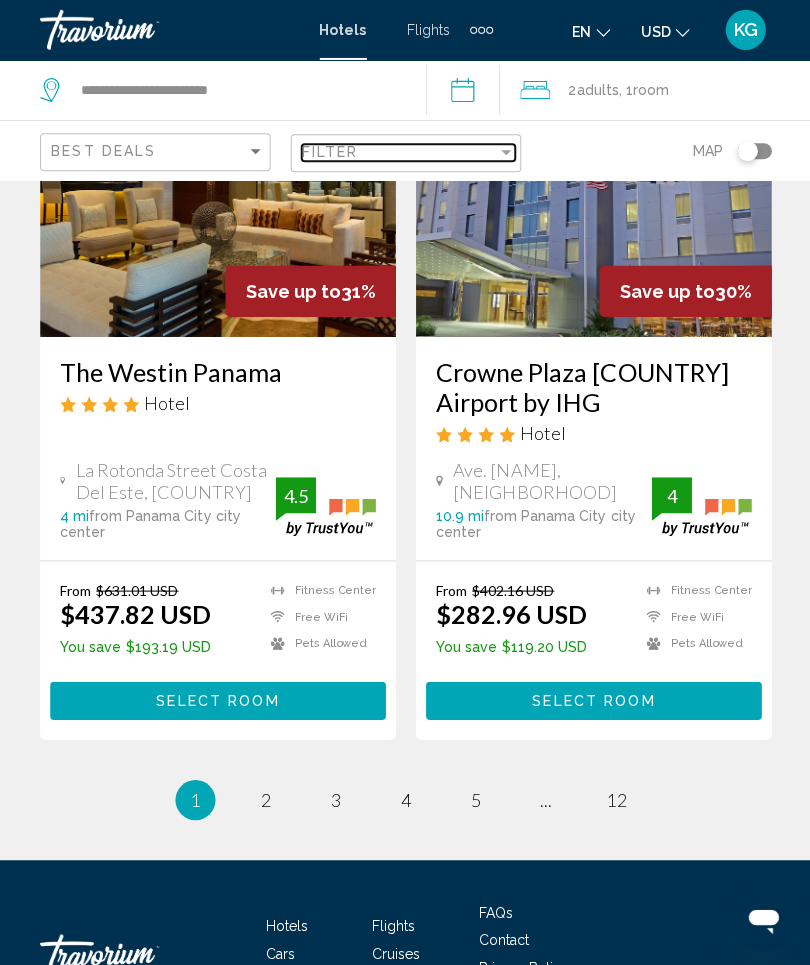 scroll, scrollTop: 4068, scrollLeft: 0, axis: vertical 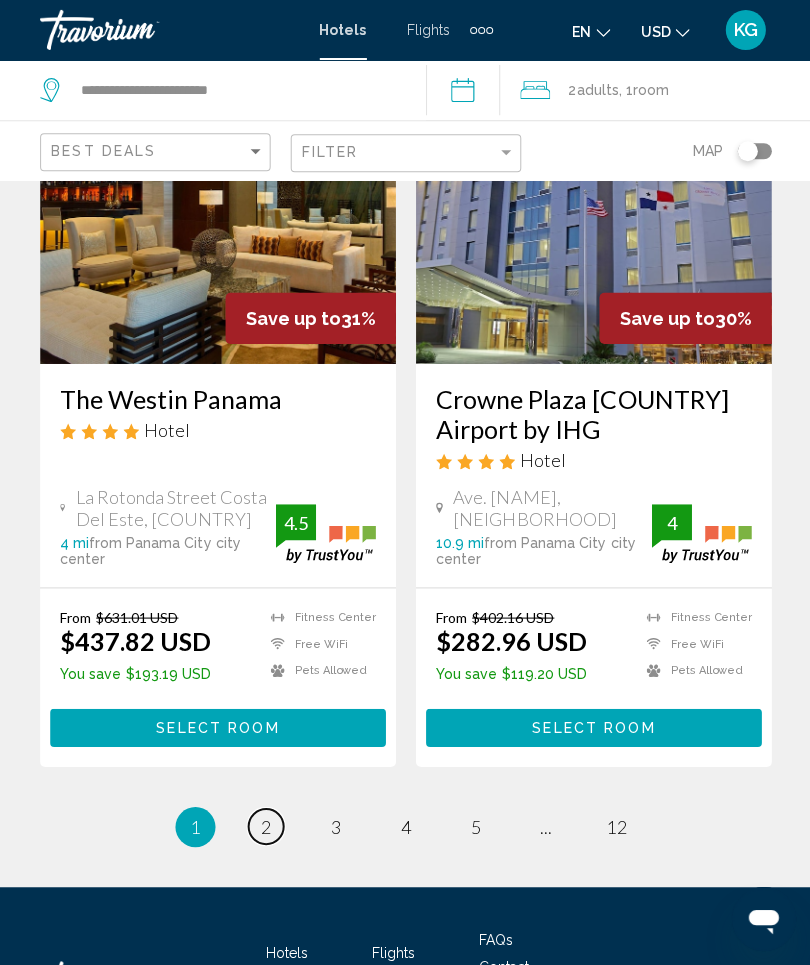 click on "page  2" at bounding box center (265, 824) 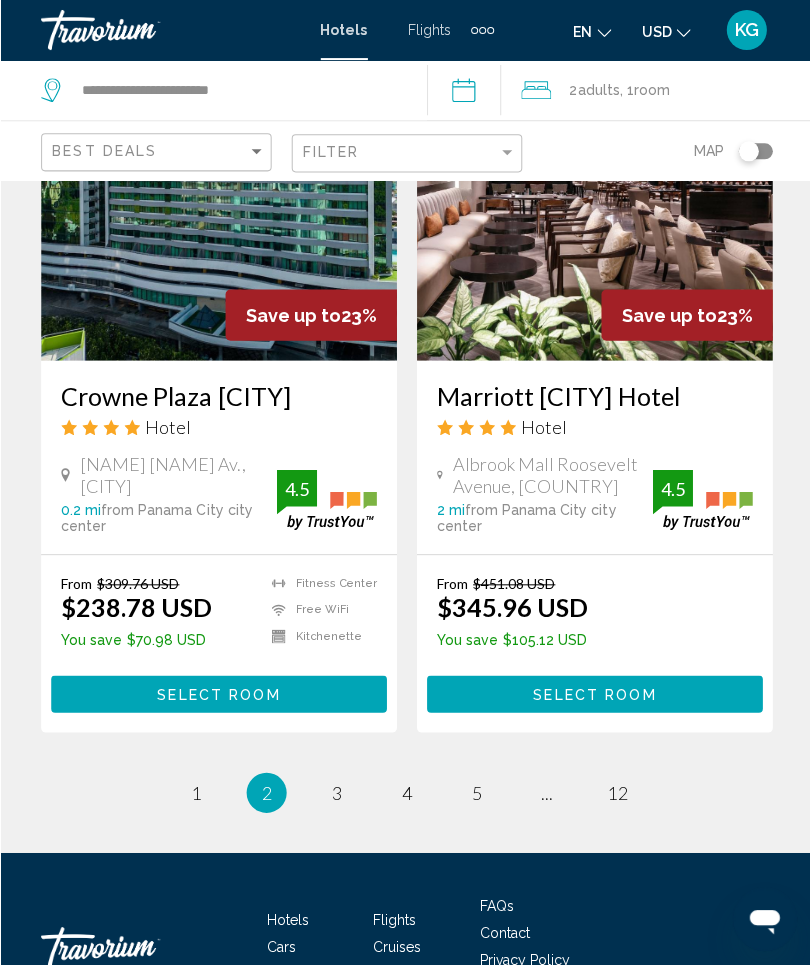 scroll, scrollTop: 4064, scrollLeft: 0, axis: vertical 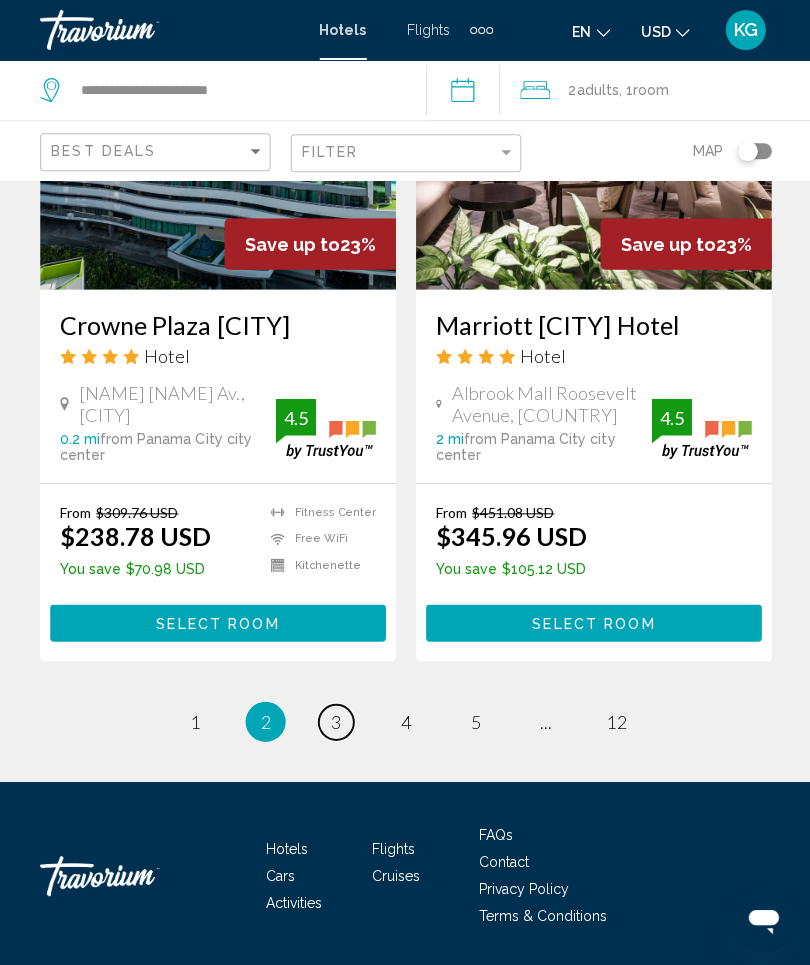 click on "3" at bounding box center (335, 720) 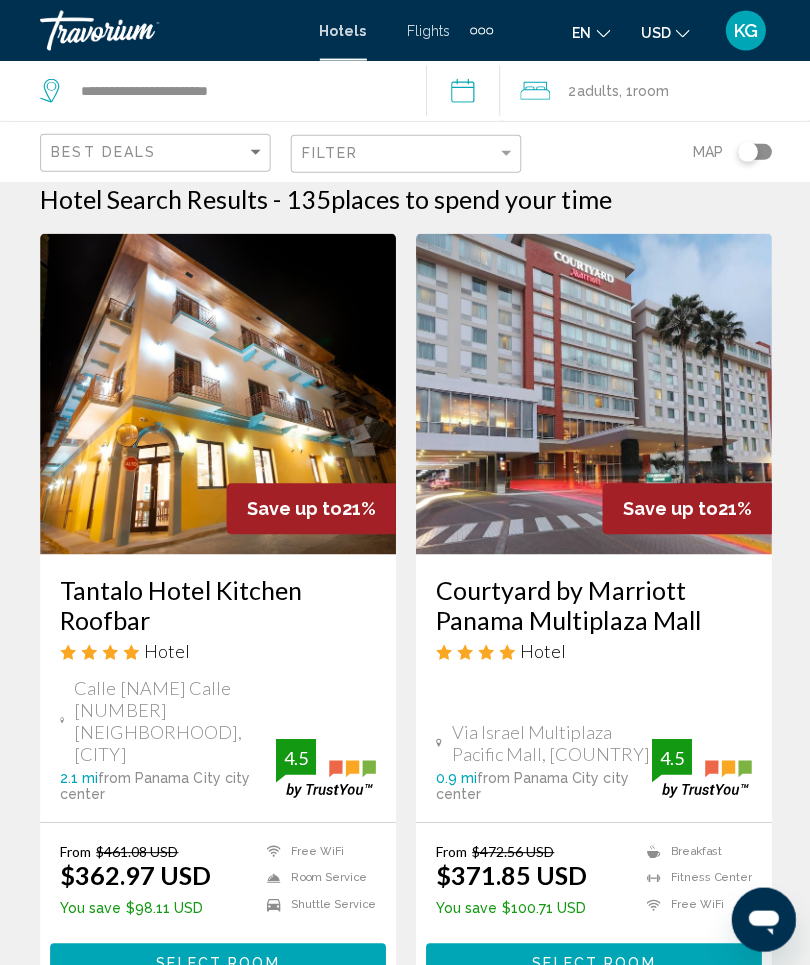 scroll, scrollTop: 0, scrollLeft: 0, axis: both 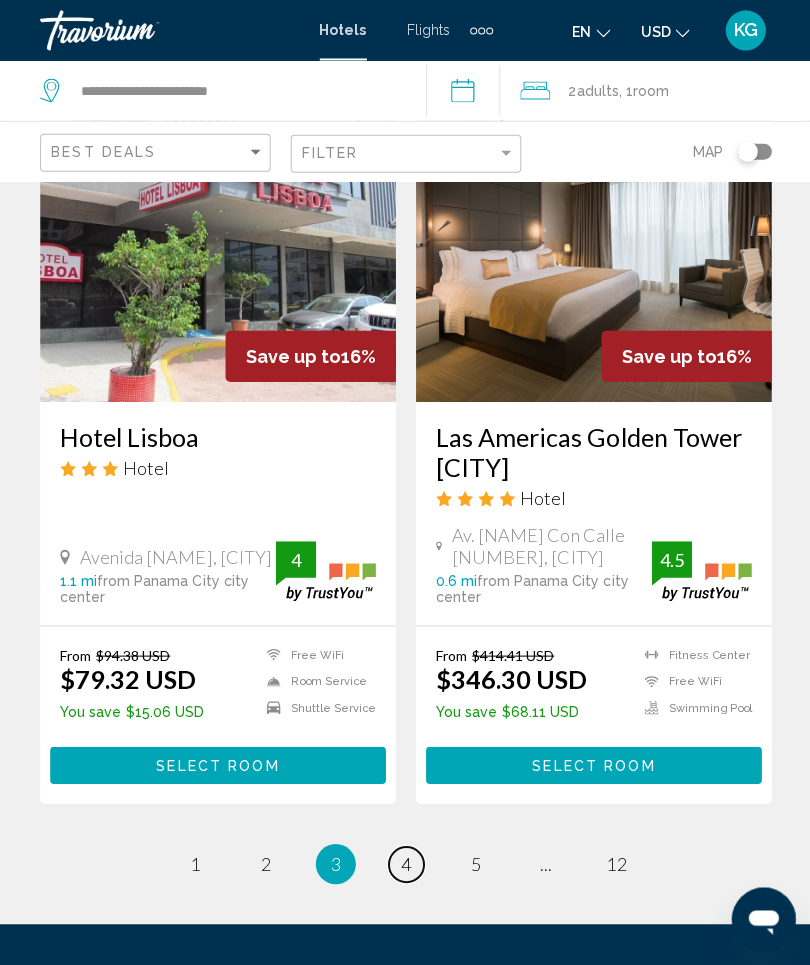 click on "page  4" at bounding box center [405, 862] 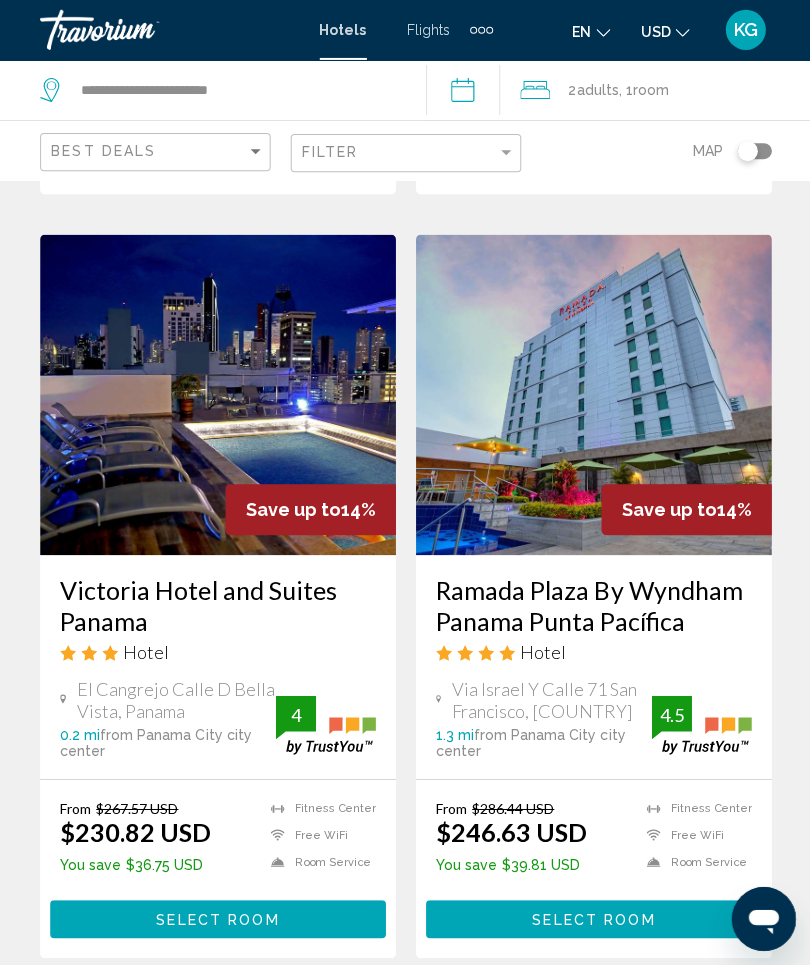 scroll, scrollTop: 0, scrollLeft: 0, axis: both 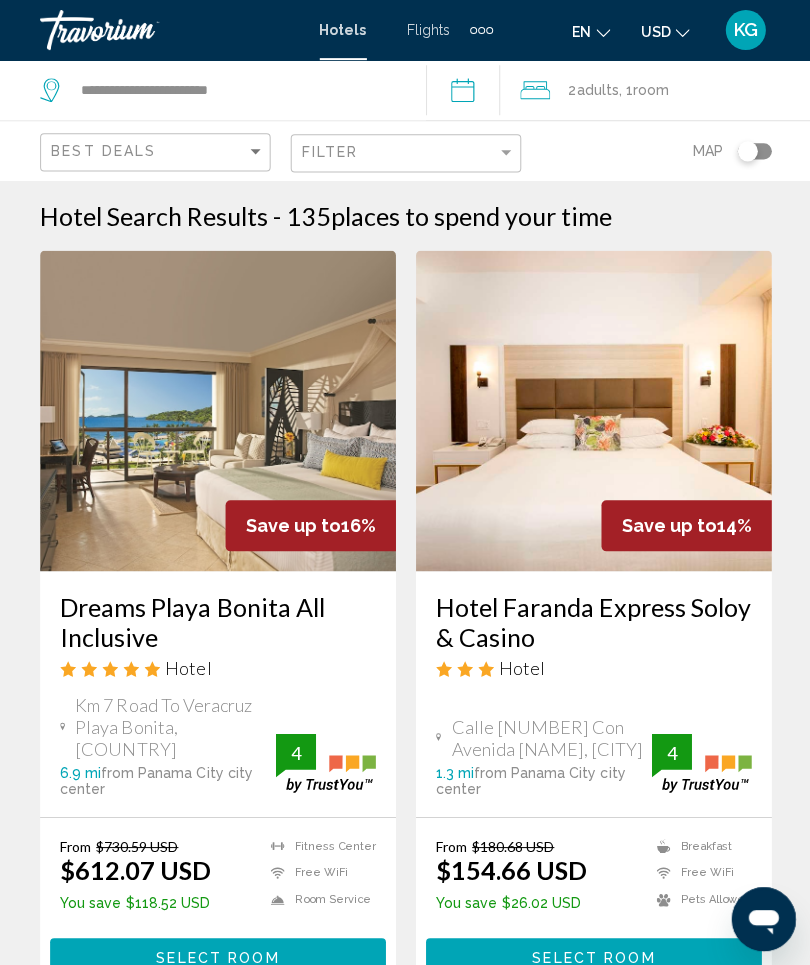 click on "Dreams Playa Bonita All Inclusive" at bounding box center (217, 620) 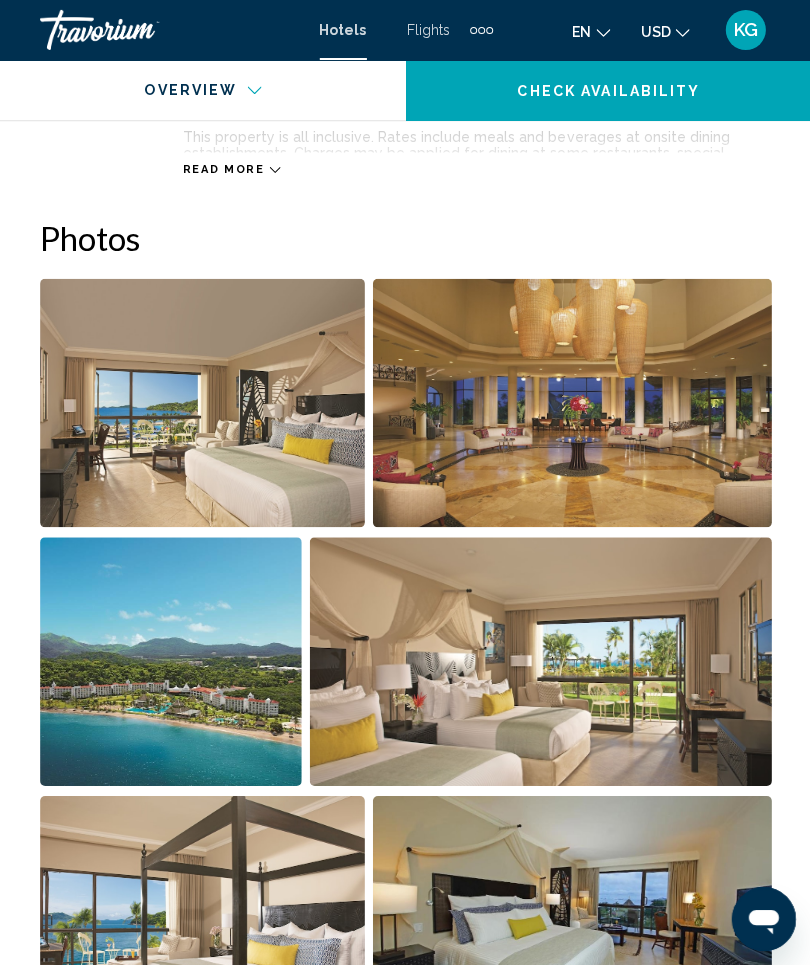 scroll, scrollTop: 1242, scrollLeft: 0, axis: vertical 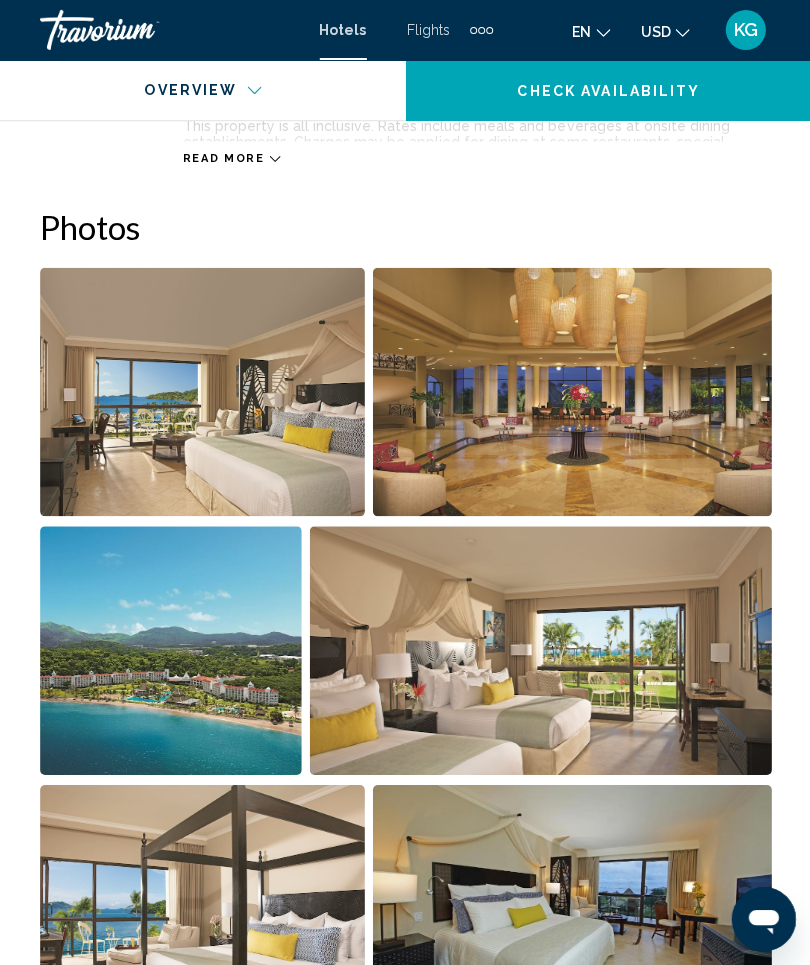 click at bounding box center (170, 649) 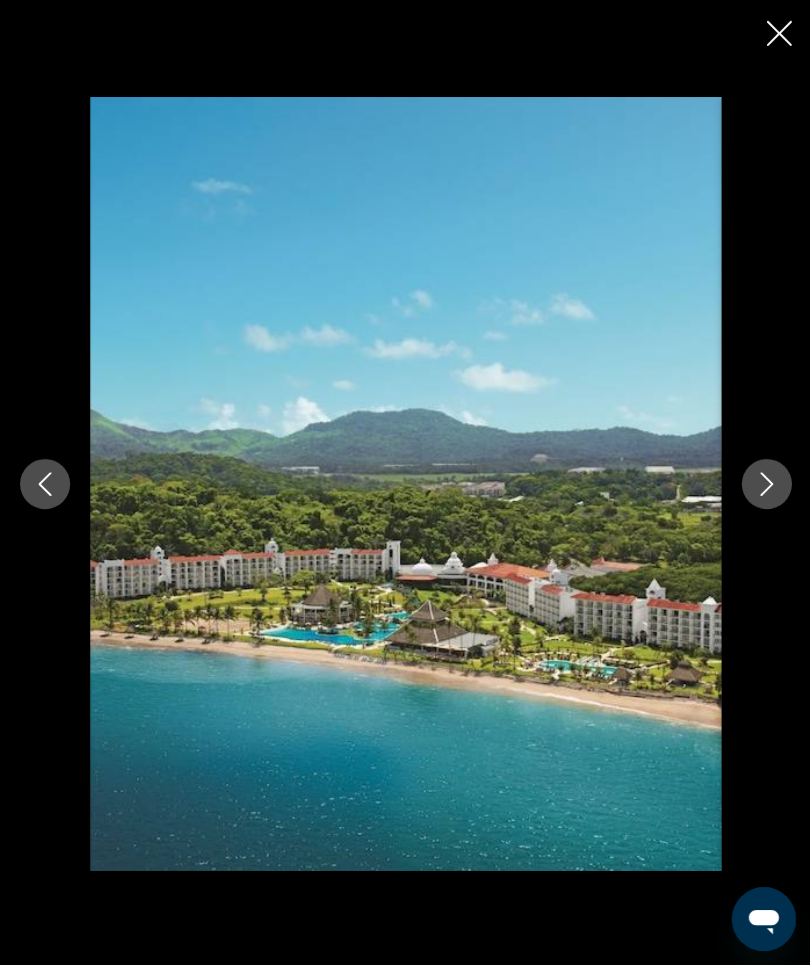 click 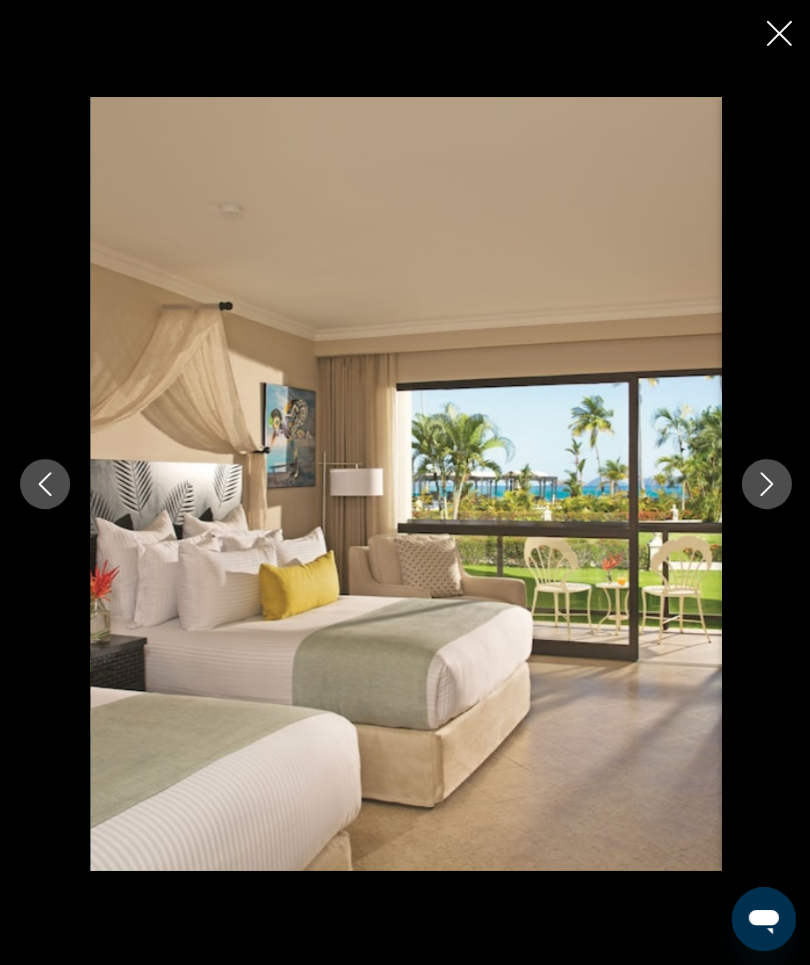click at bounding box center [765, 483] 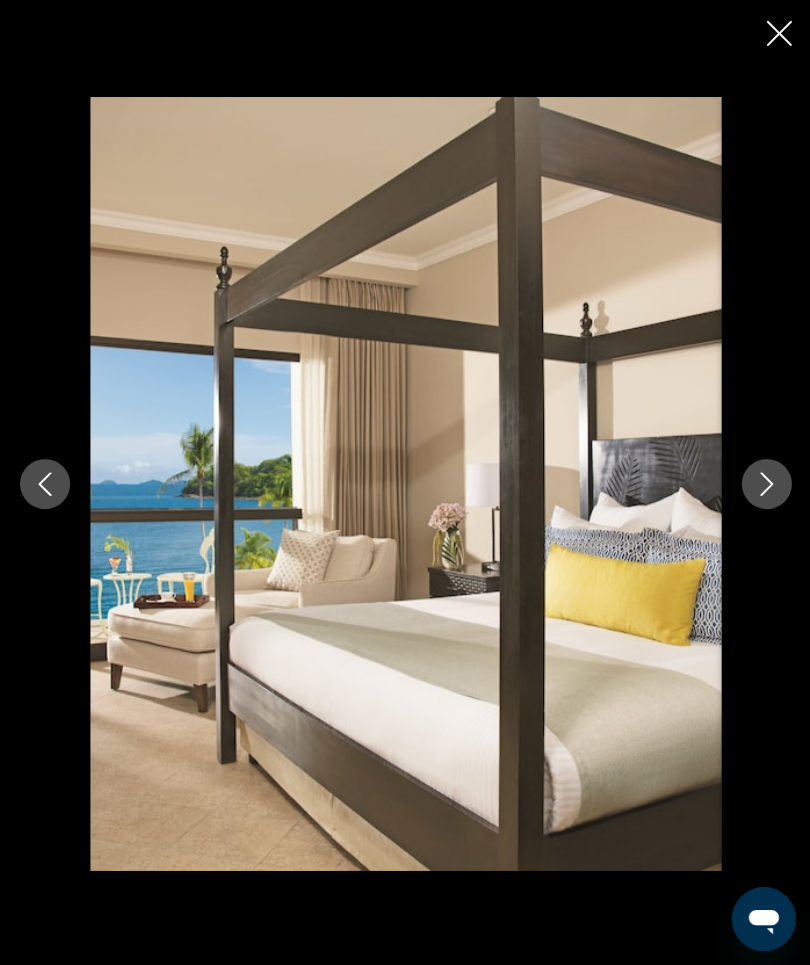 click at bounding box center (765, 483) 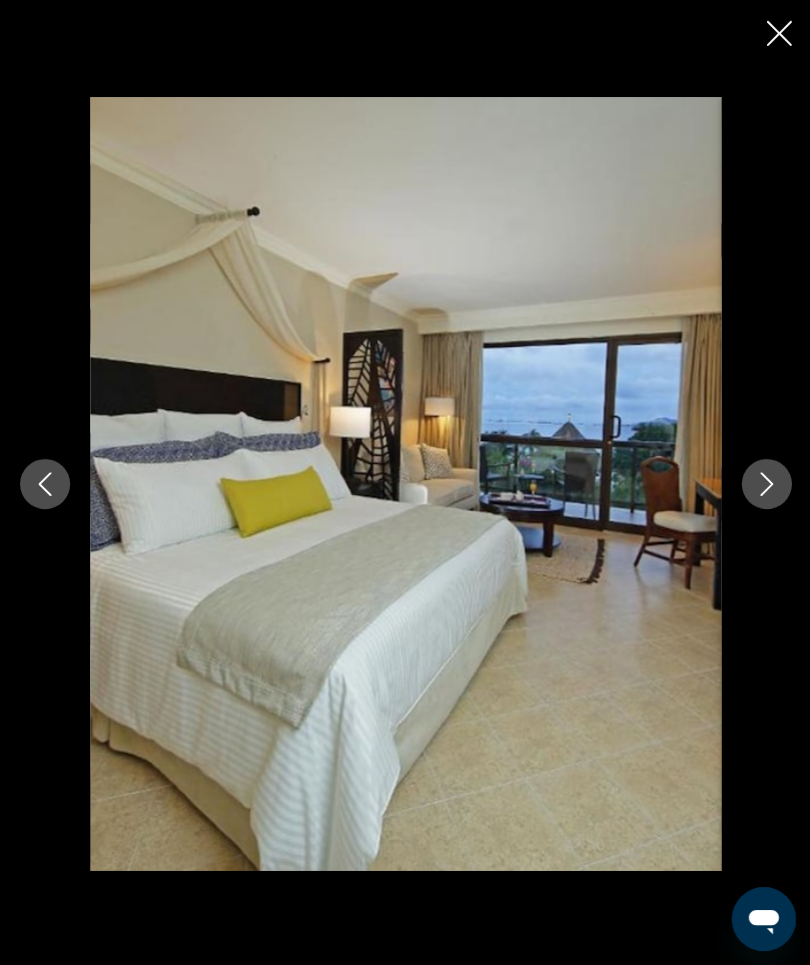 click 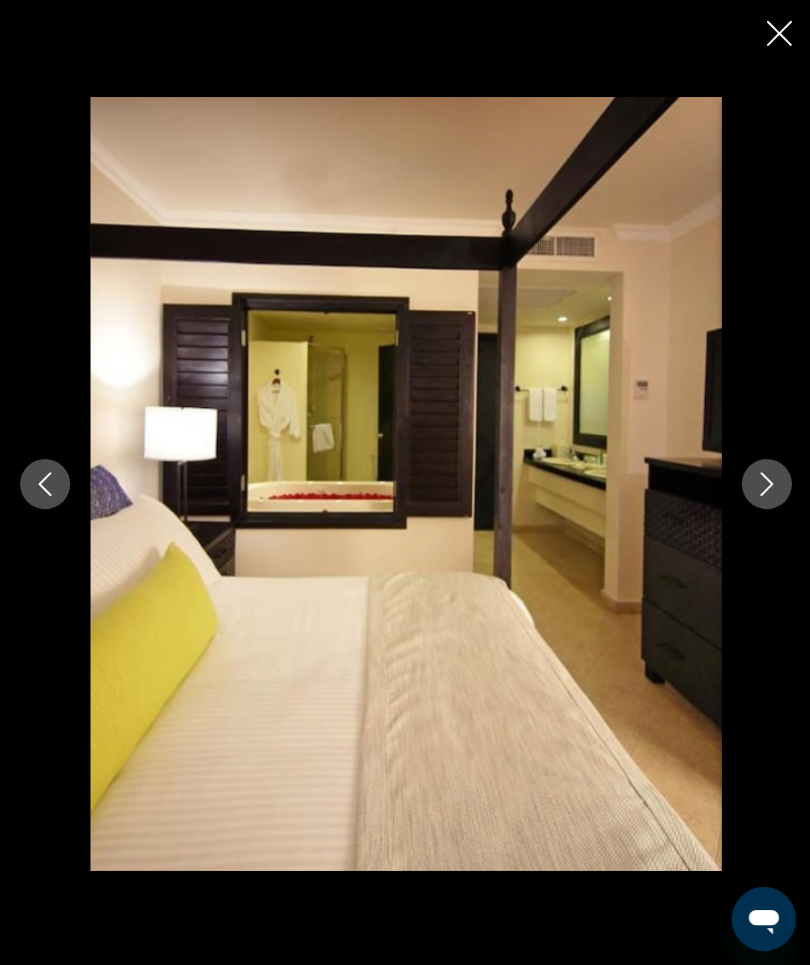 click 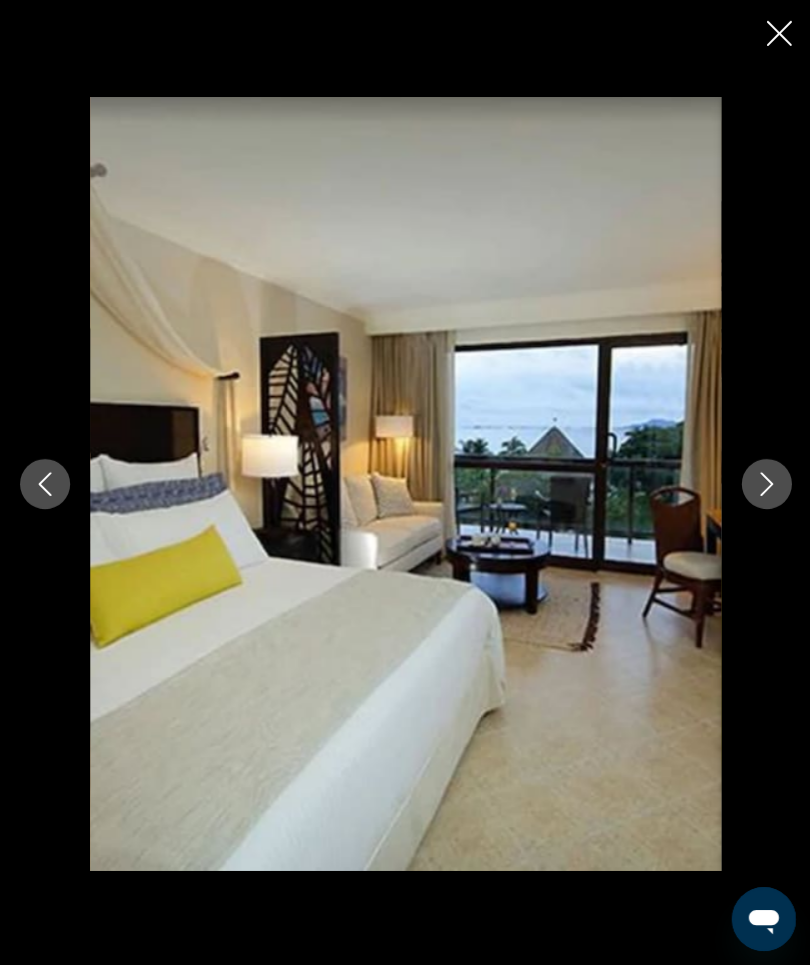 click at bounding box center [765, 483] 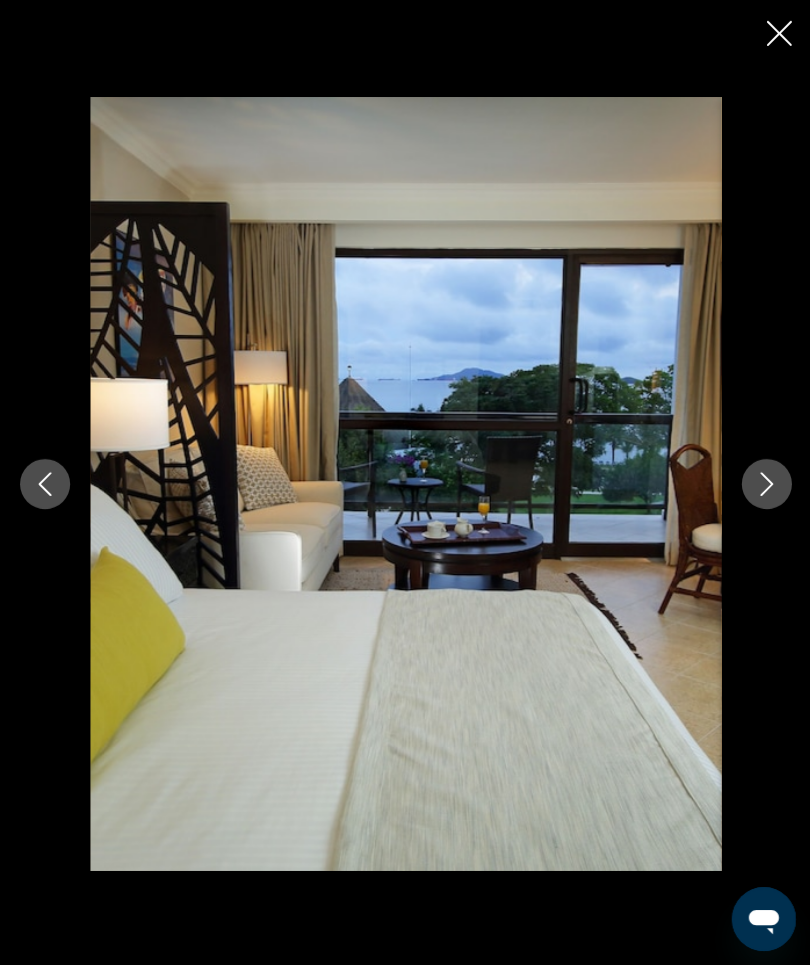 click 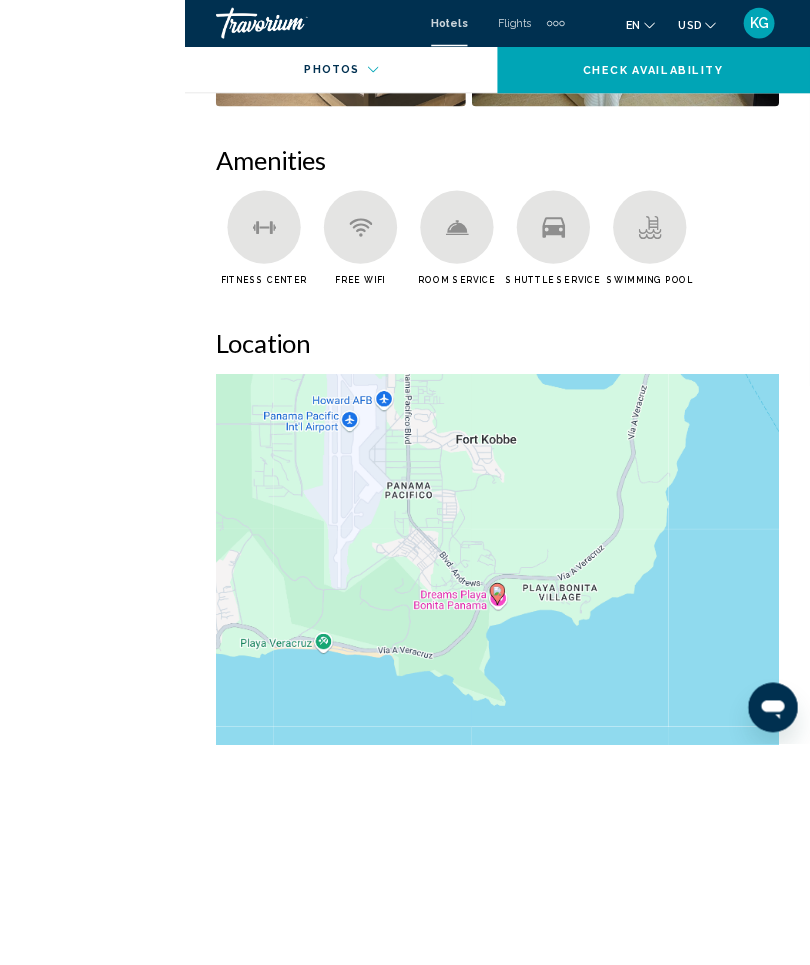 scroll, scrollTop: 2383, scrollLeft: 0, axis: vertical 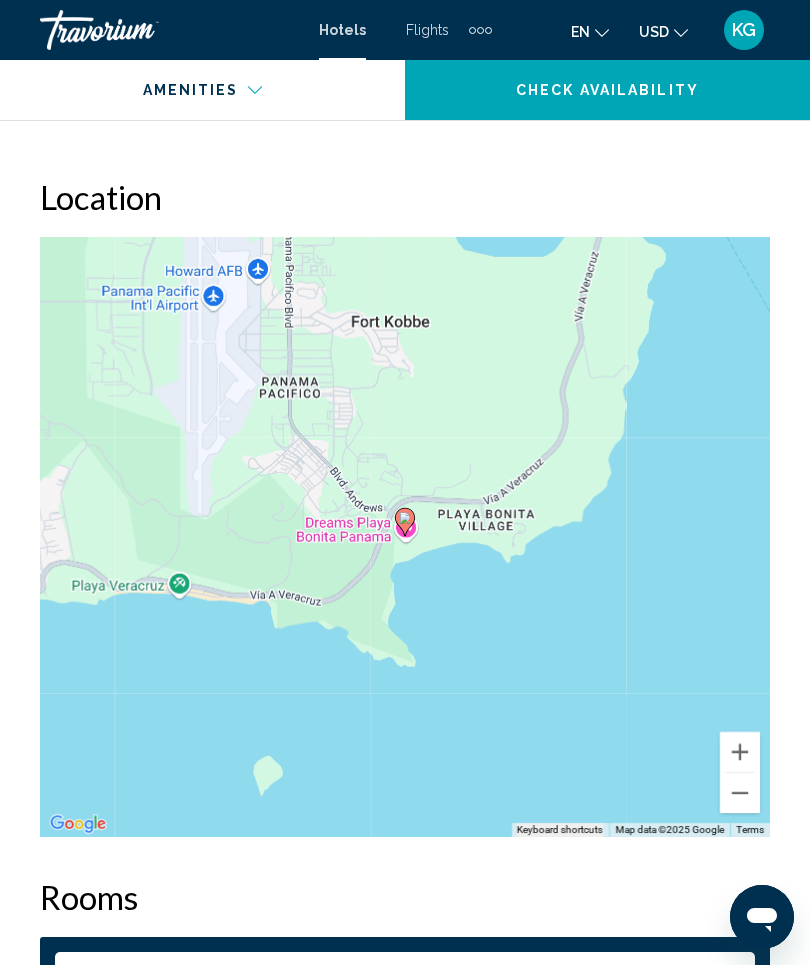 click on "To activate drag with keyboard, press Alt + Enter. Once in keyboard drag state, use the arrow keys to move the marker. To complete the drag, press the Enter key. To cancel, press Escape." at bounding box center [405, 537] 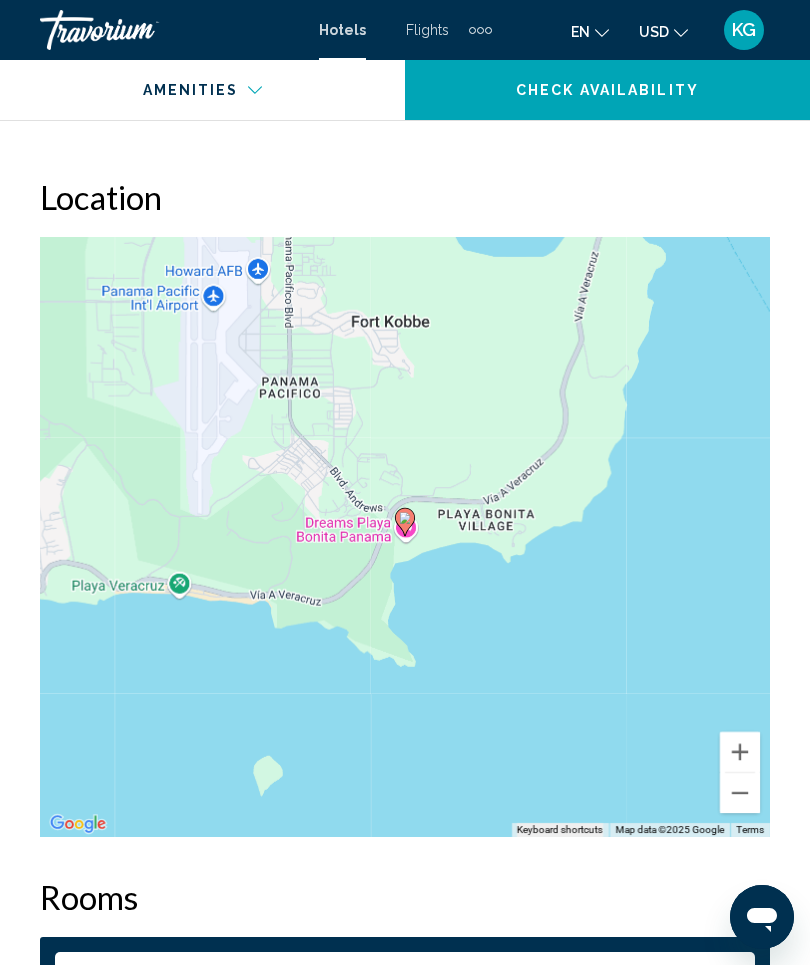 click at bounding box center (740, 793) 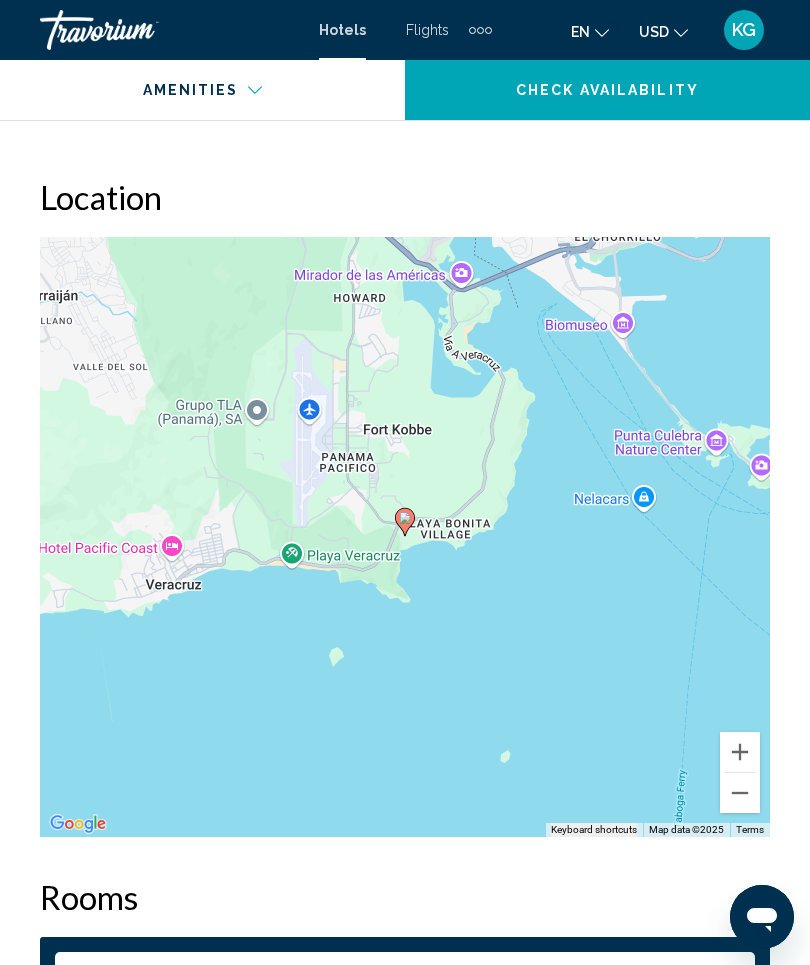 click at bounding box center (740, 793) 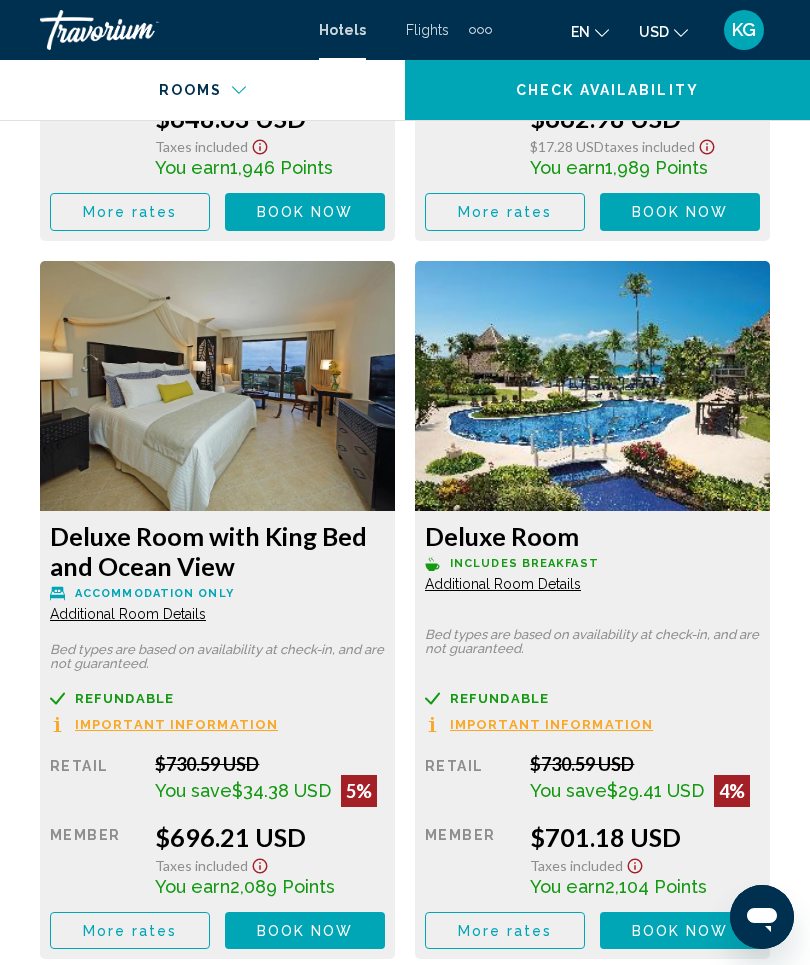 scroll, scrollTop: 4740, scrollLeft: 0, axis: vertical 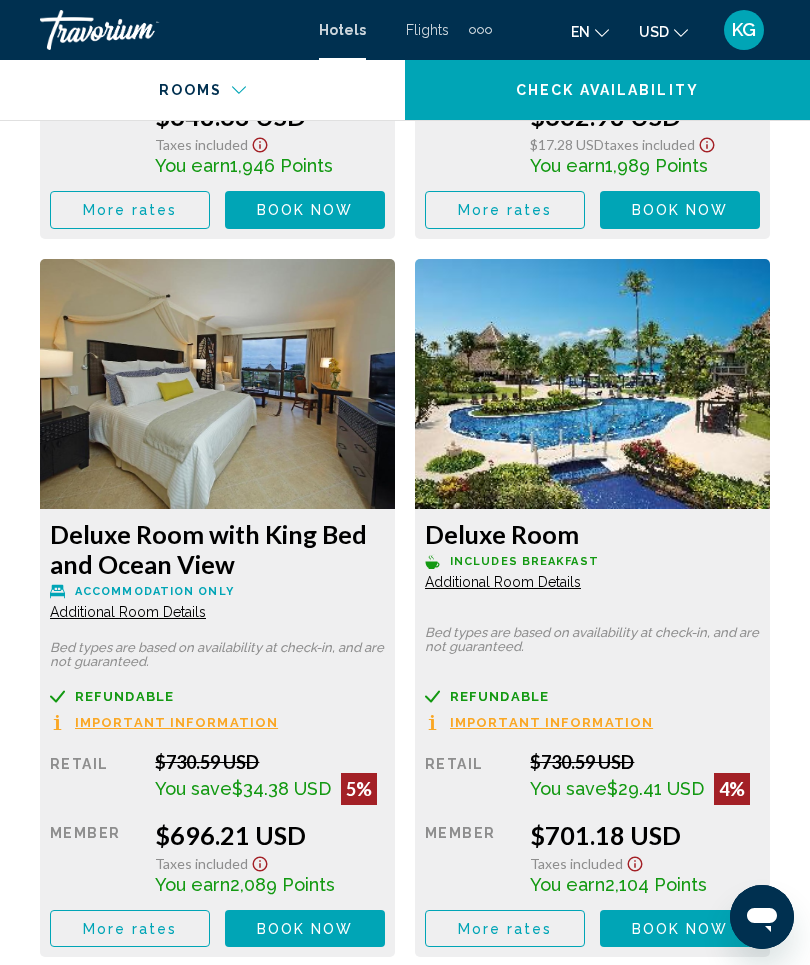 click on "Important Information" at bounding box center (176, 722) 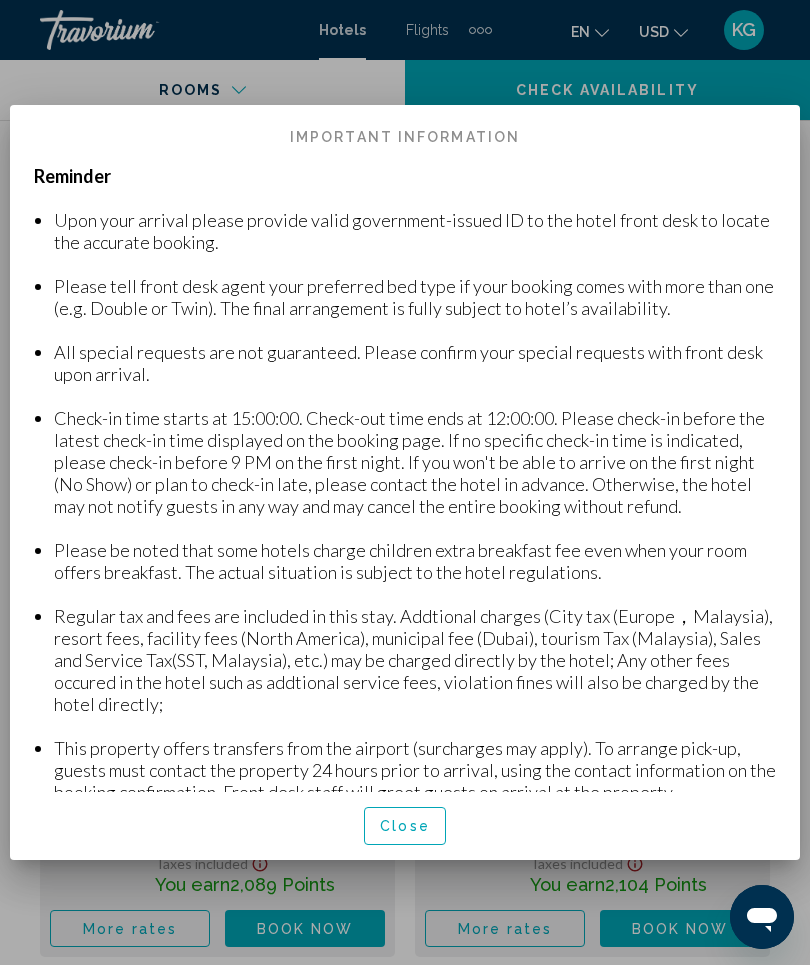 scroll, scrollTop: 0, scrollLeft: 0, axis: both 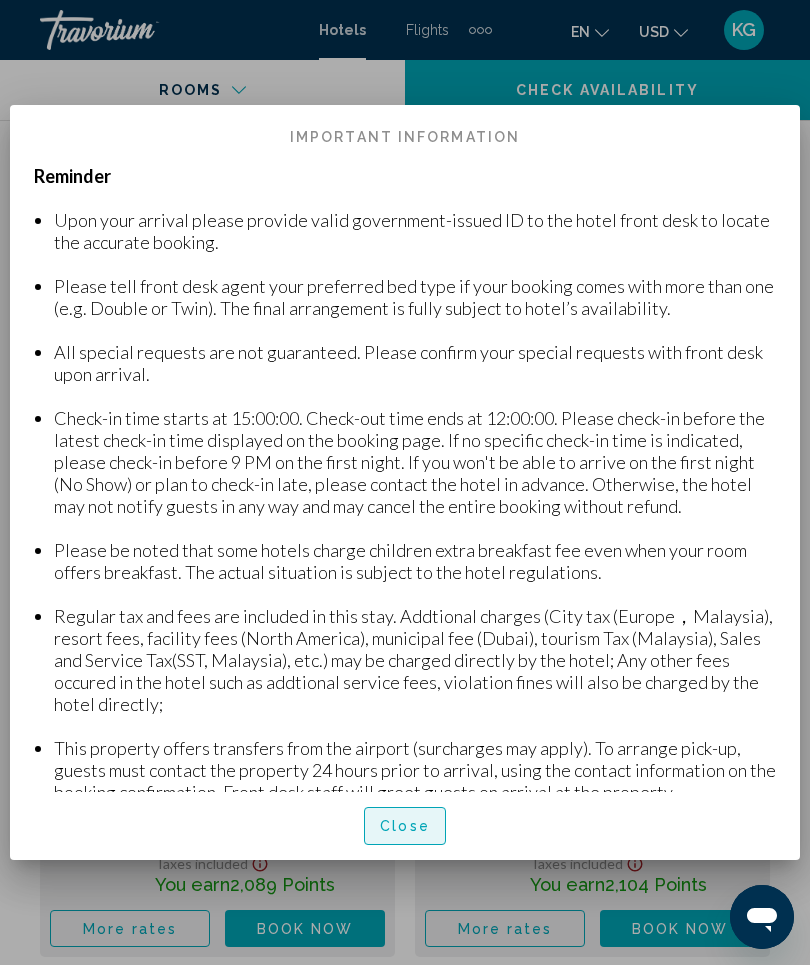 click on "Close" at bounding box center (405, 827) 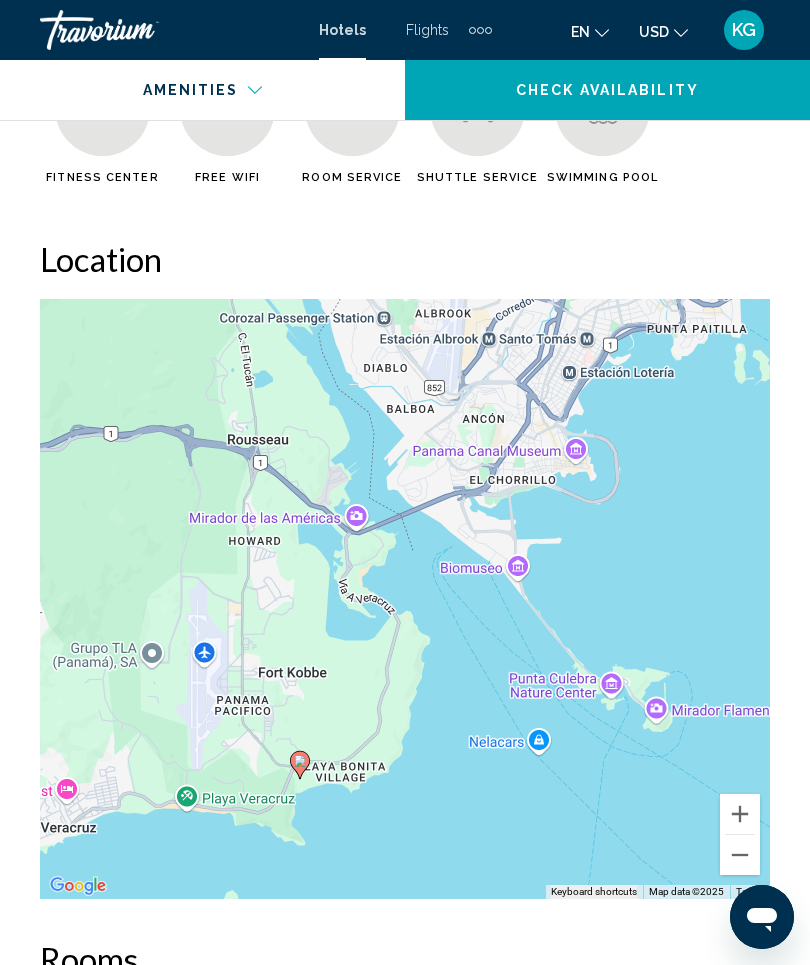 scroll, scrollTop: 2319, scrollLeft: 0, axis: vertical 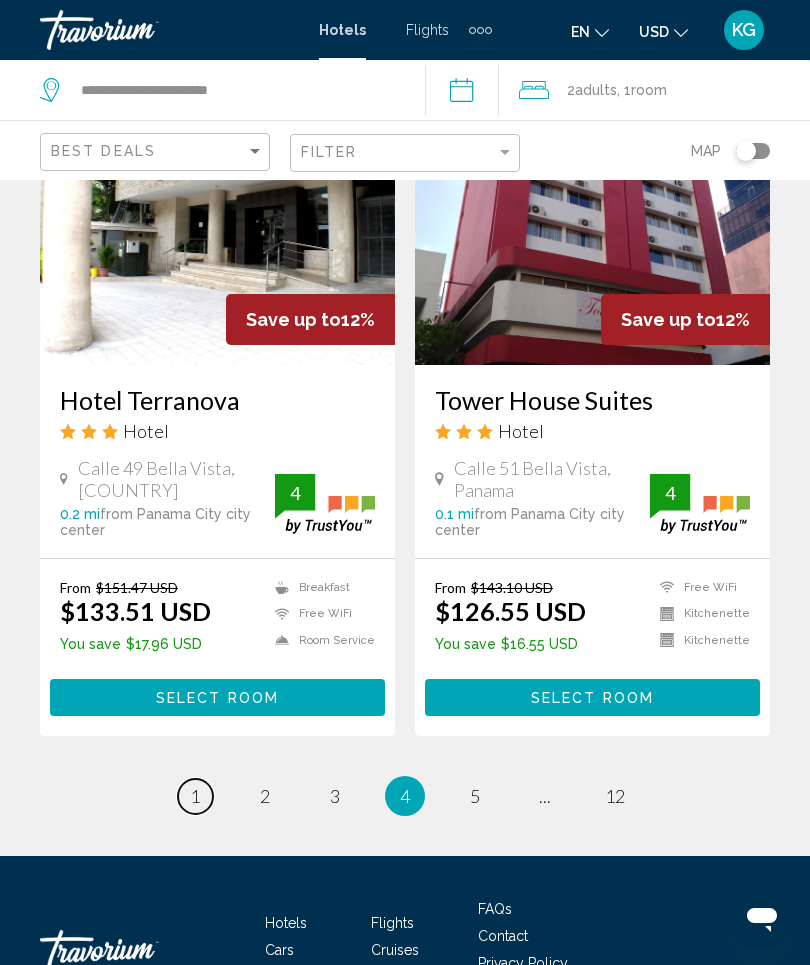 click on "page  1" at bounding box center (195, 796) 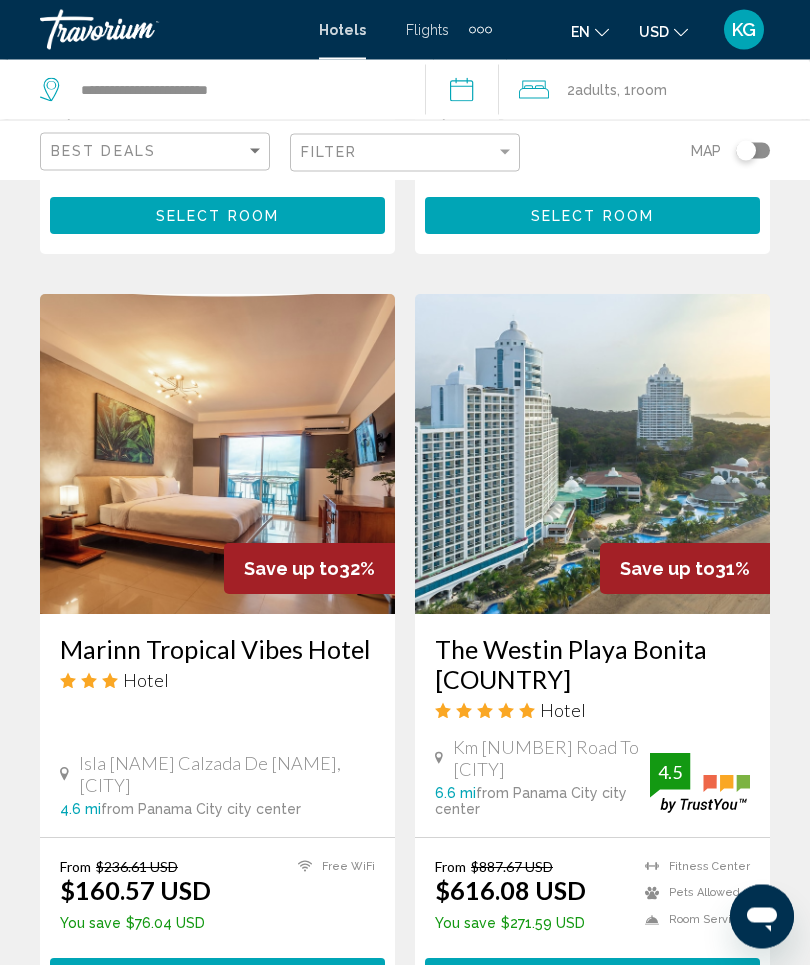 scroll, scrollTop: 3058, scrollLeft: 0, axis: vertical 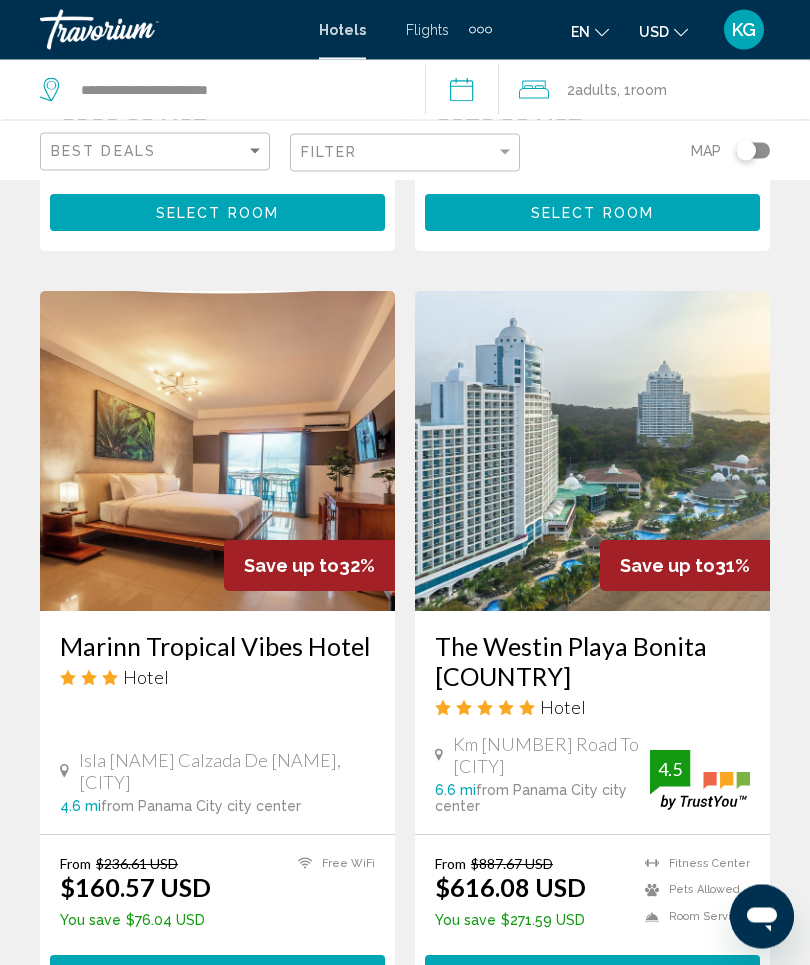 click at bounding box center (592, 452) 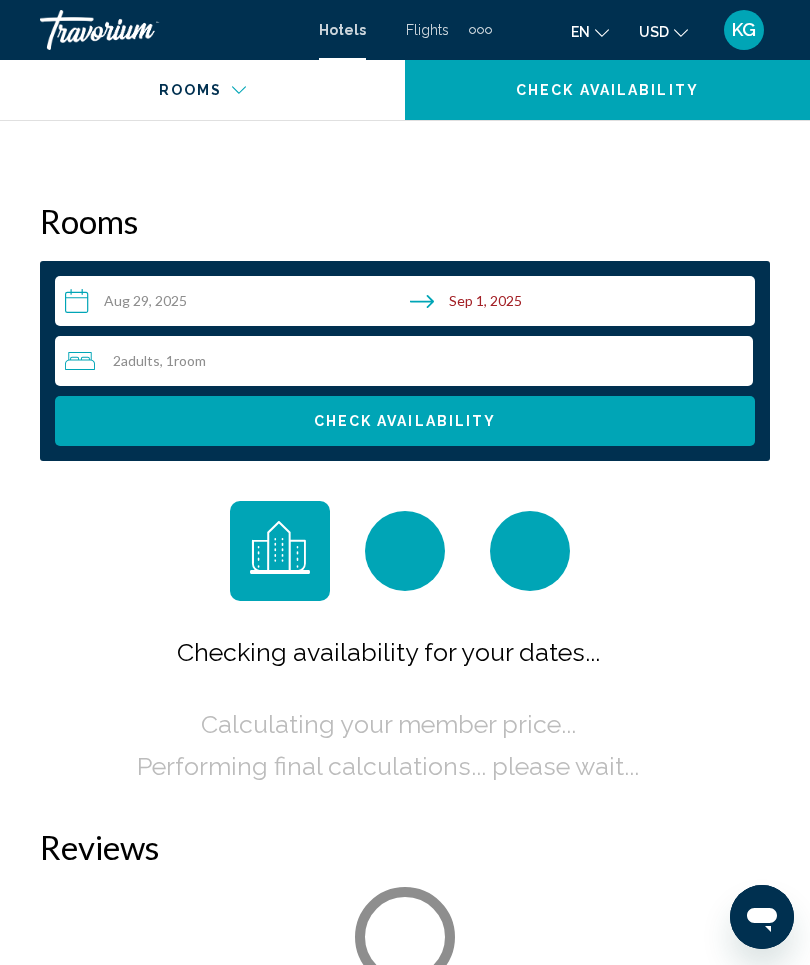 scroll, scrollTop: 0, scrollLeft: 0, axis: both 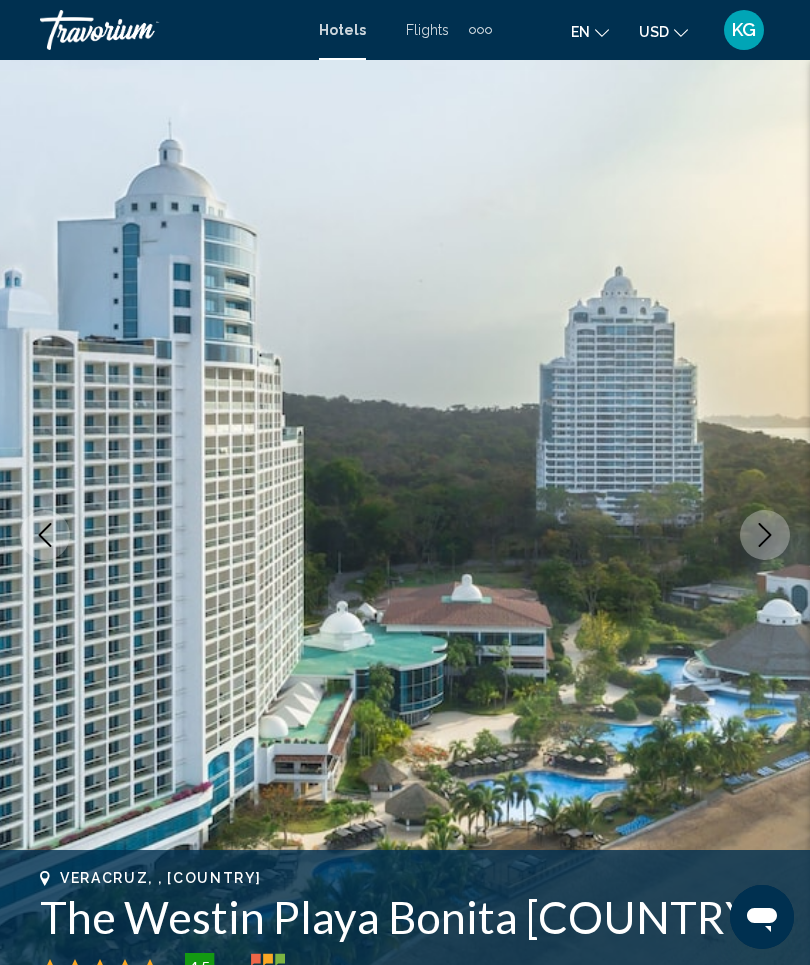click 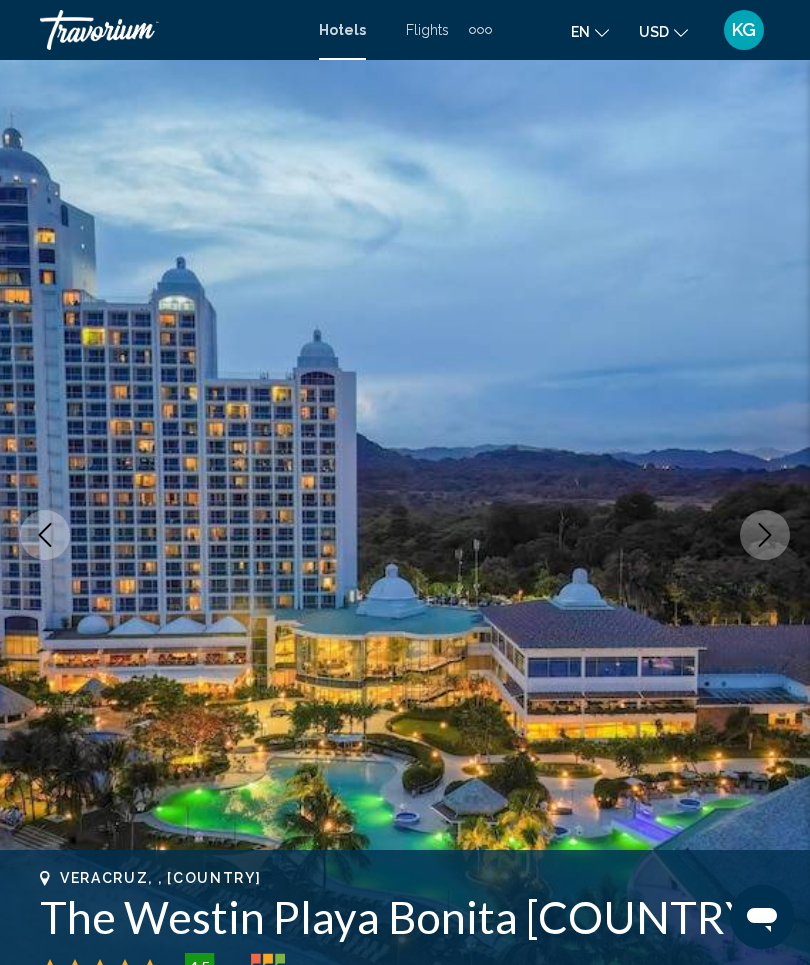 click at bounding box center [765, 535] 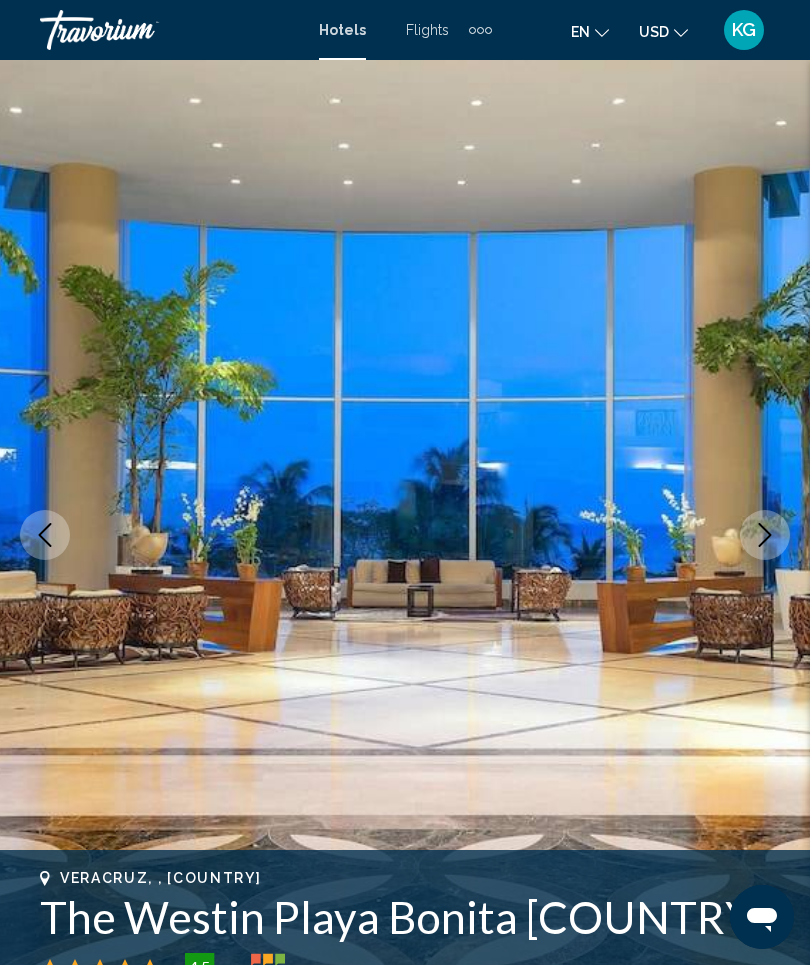 click at bounding box center [765, 535] 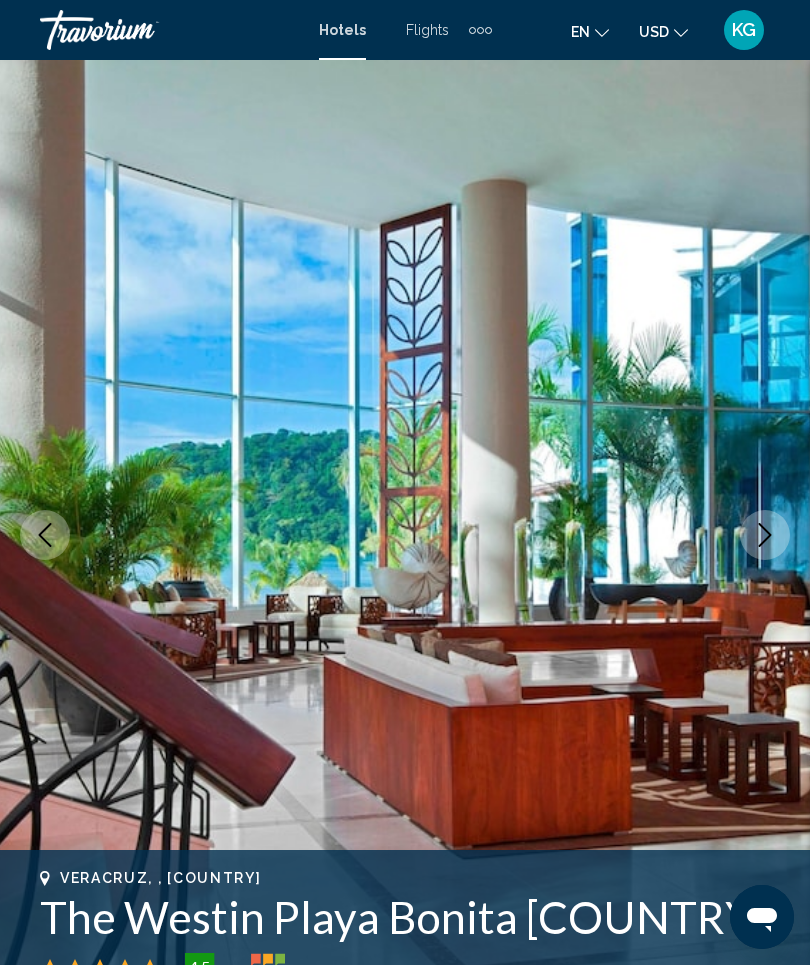 click at bounding box center [765, 535] 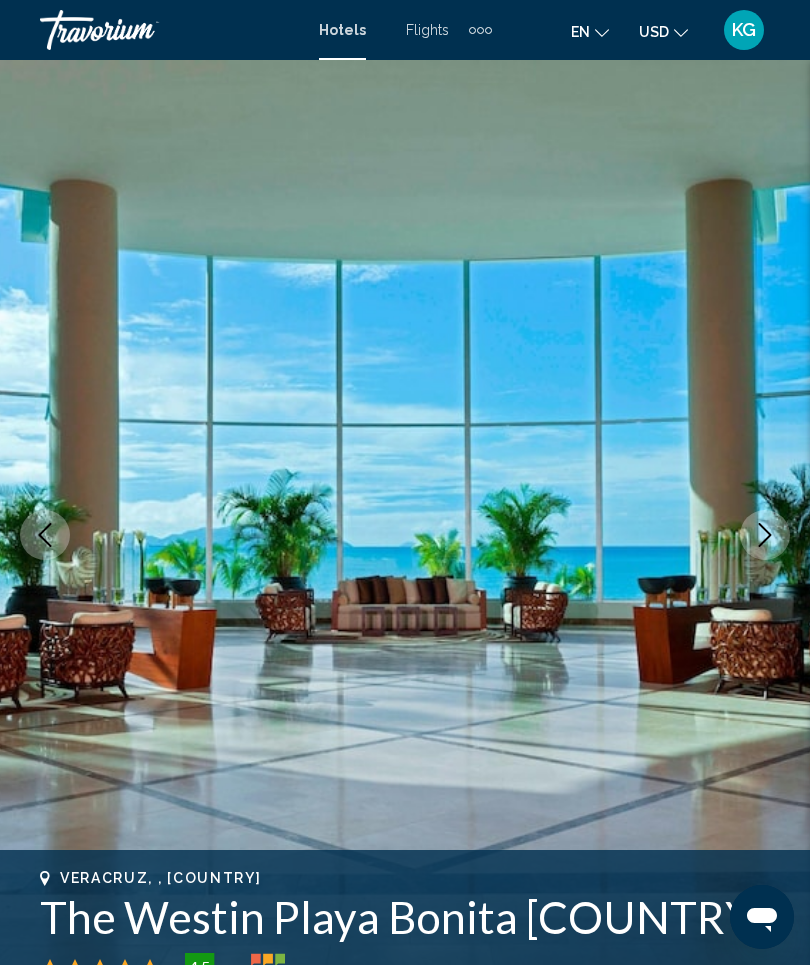 click 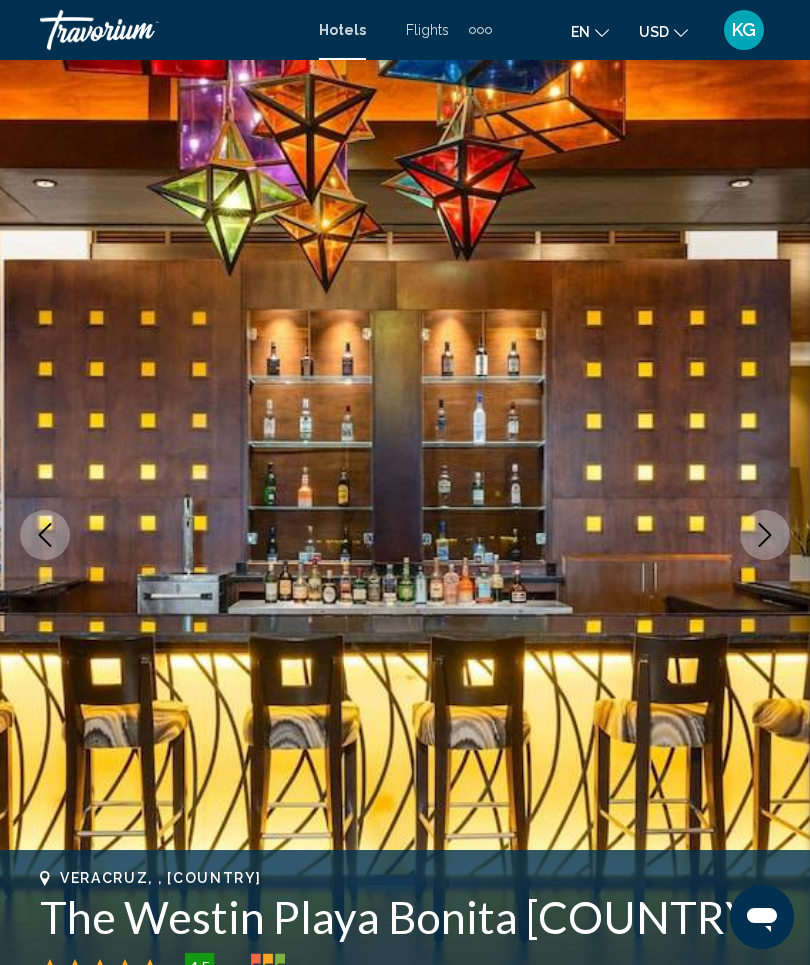 click at bounding box center (765, 535) 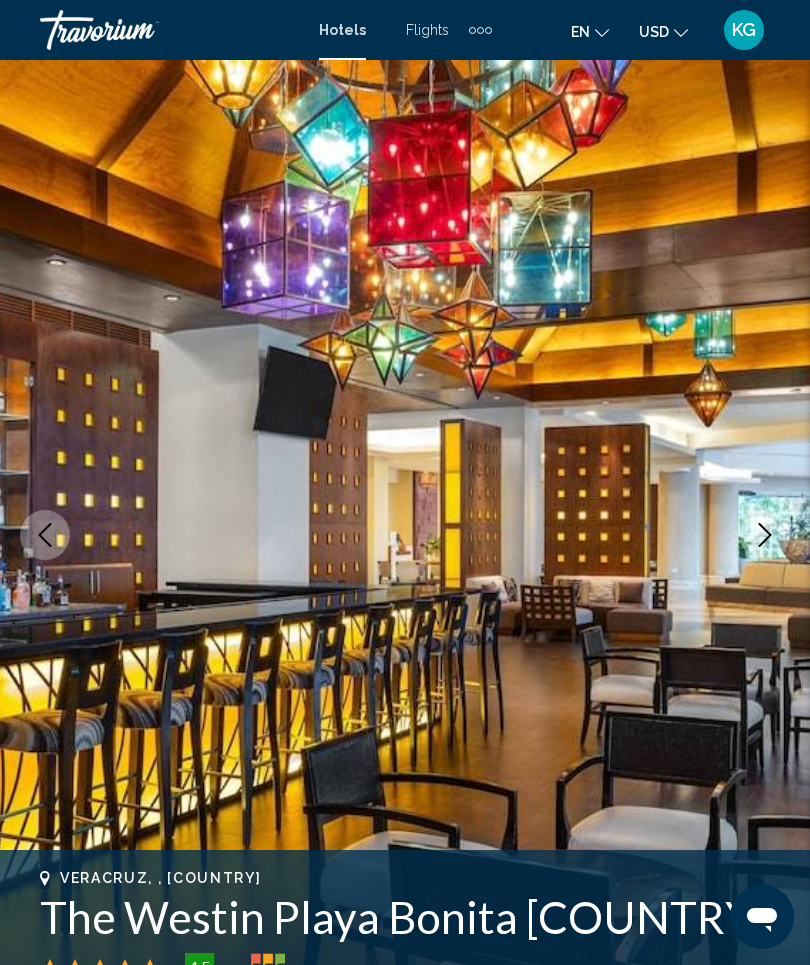 click at bounding box center [765, 535] 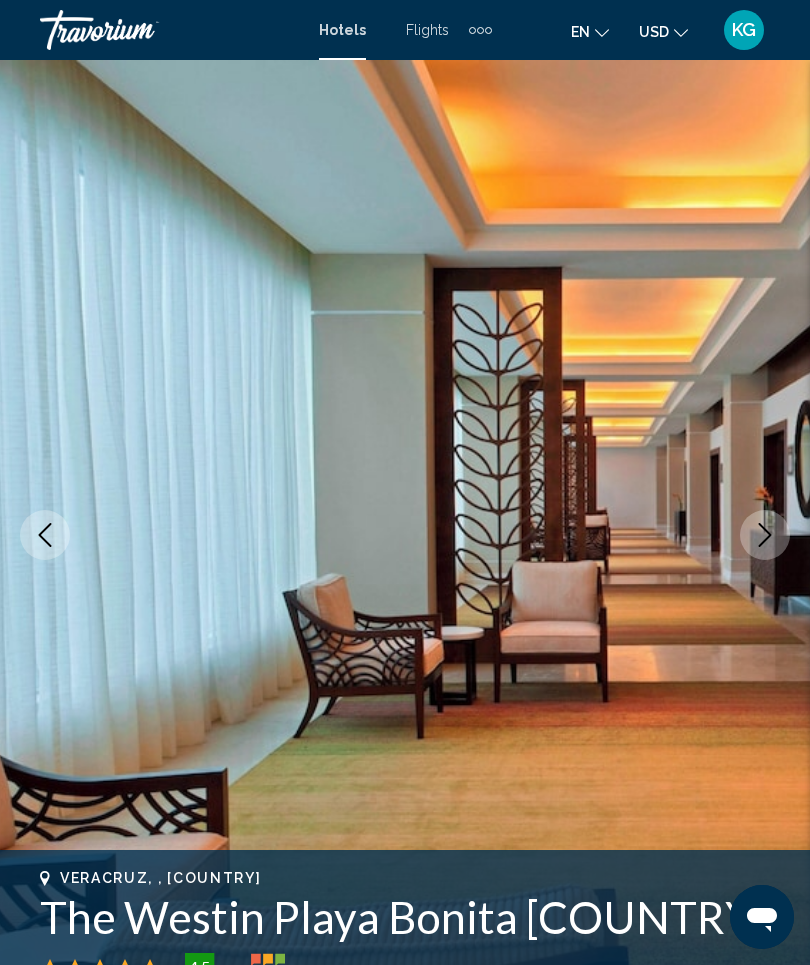 click at bounding box center [765, 535] 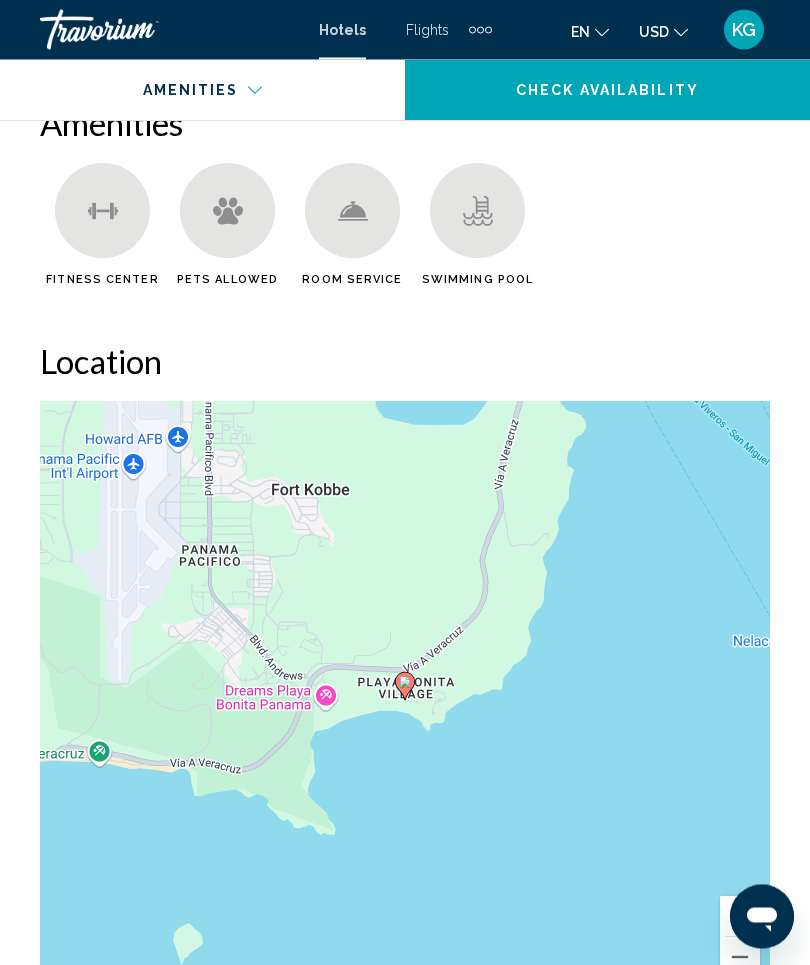 scroll, scrollTop: 2219, scrollLeft: 0, axis: vertical 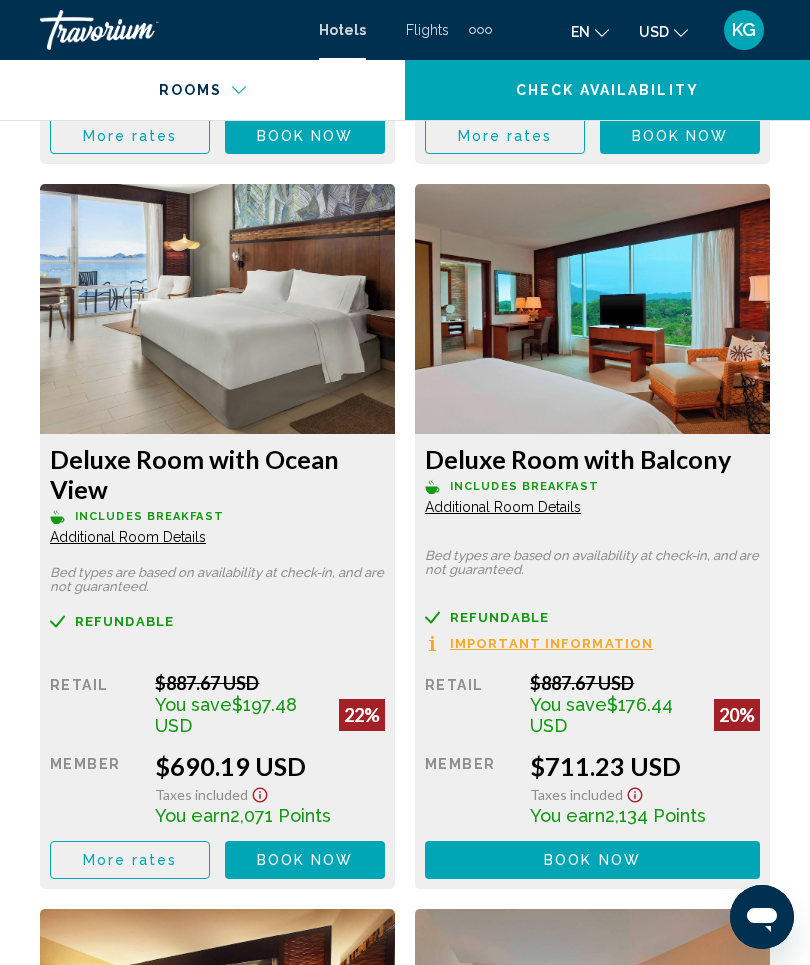 click on "Additional Room Details" at bounding box center [128, -187] 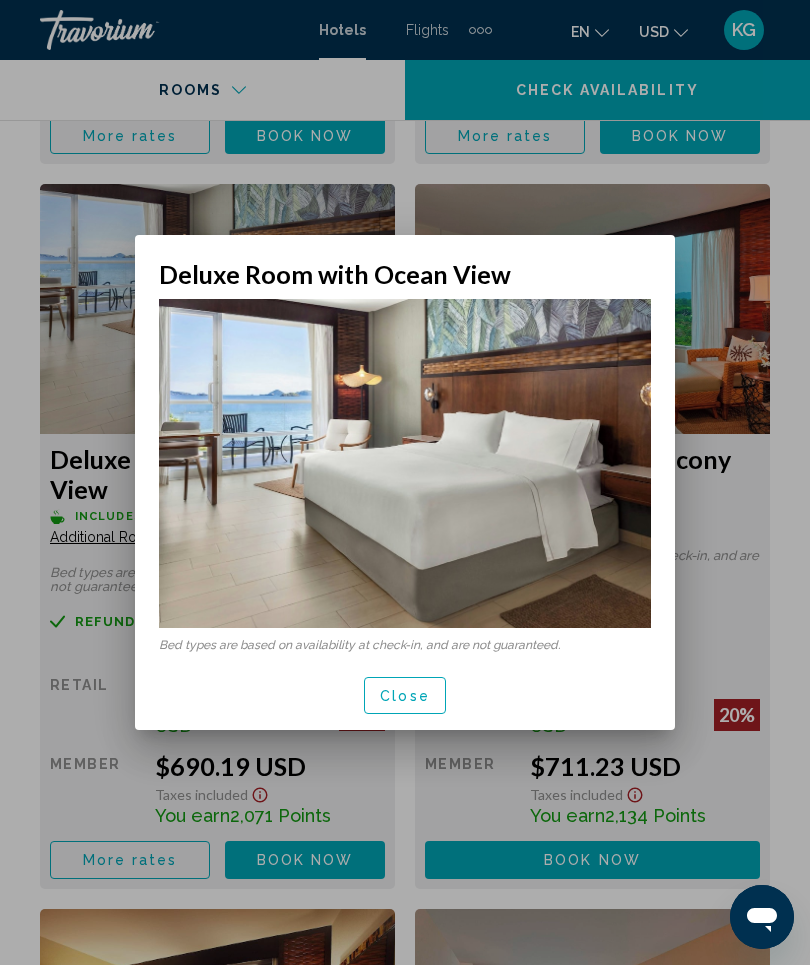scroll, scrollTop: 0, scrollLeft: 0, axis: both 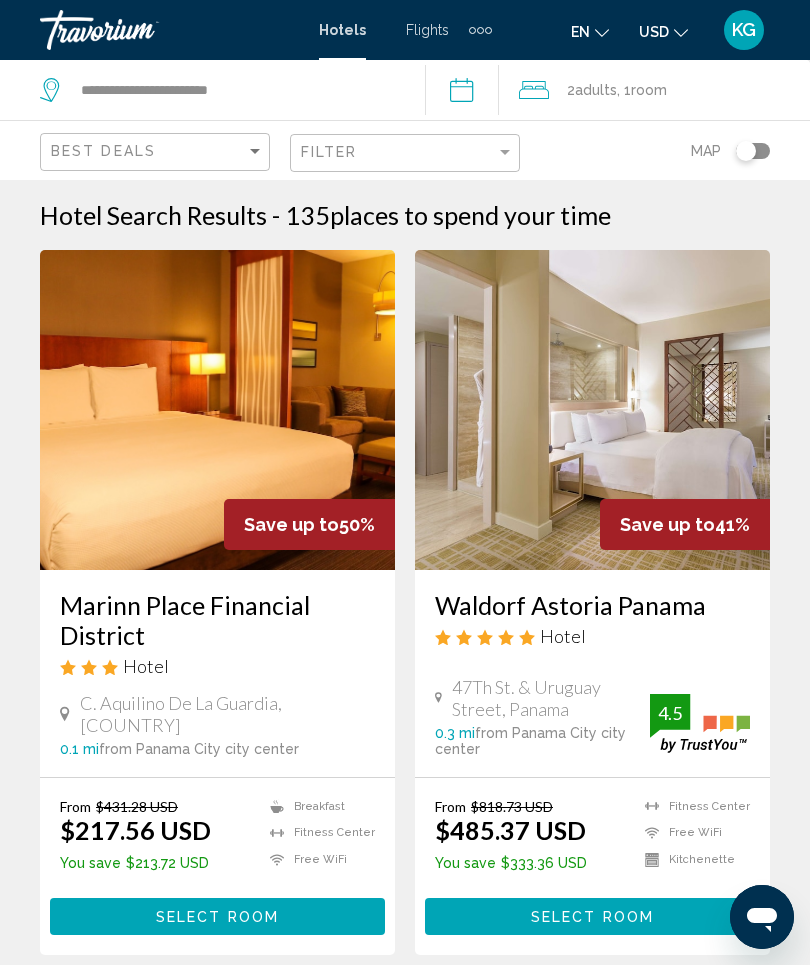 click at bounding box center [592, 410] 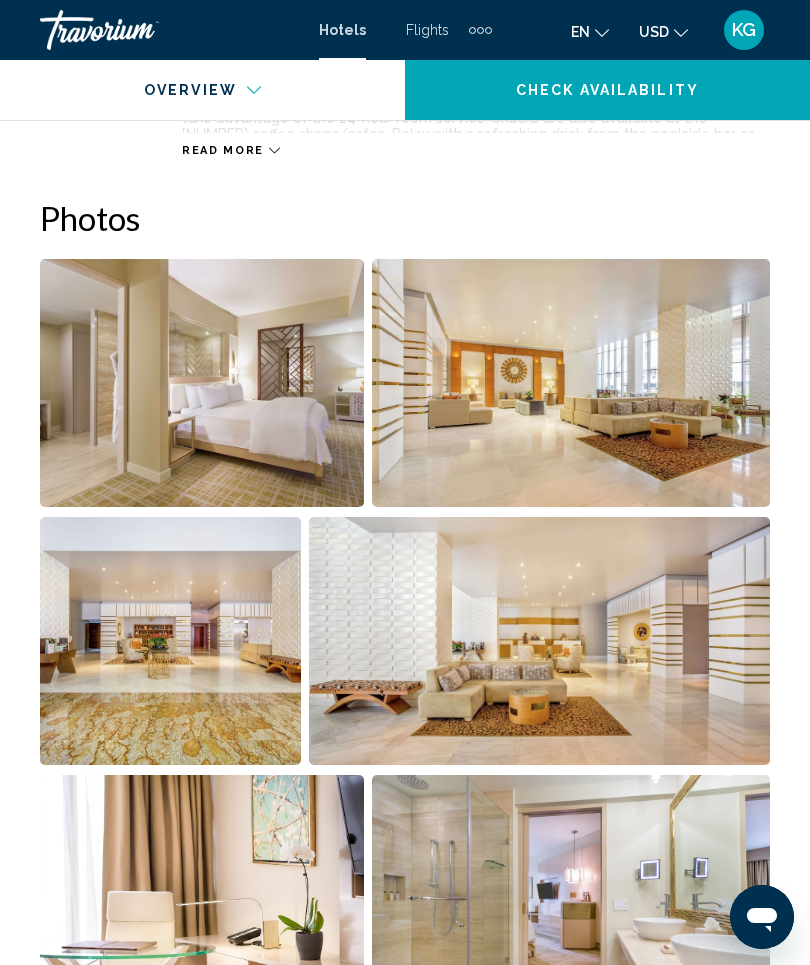 scroll, scrollTop: 1252, scrollLeft: 0, axis: vertical 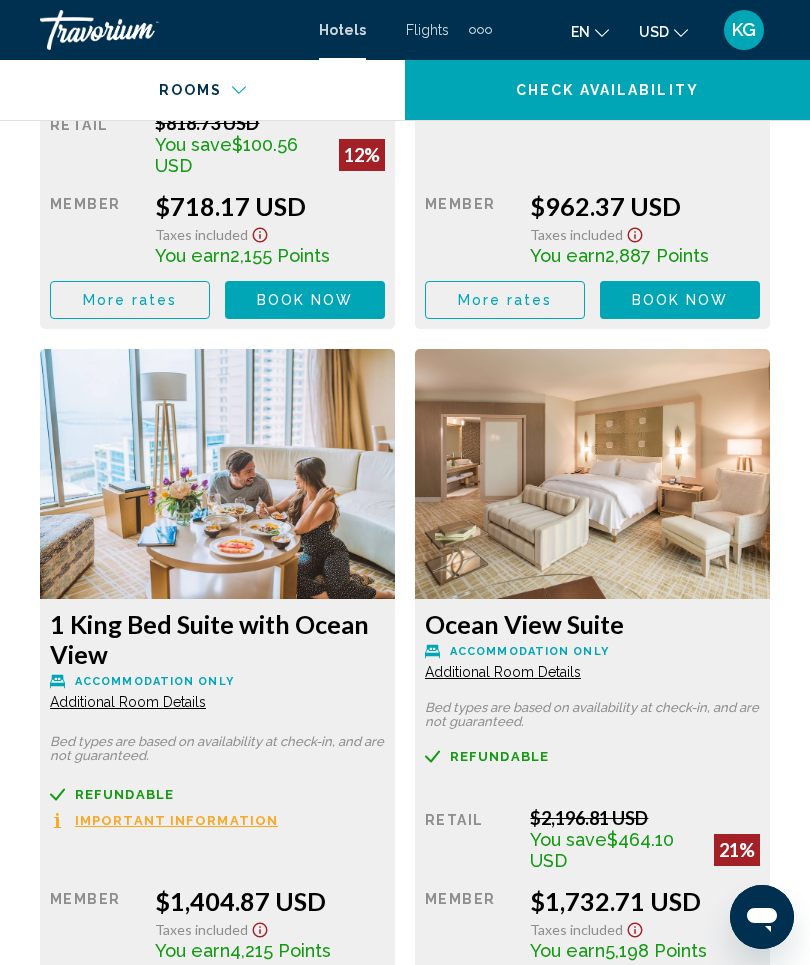 click on "Overview Type Hotel Address 47Th St. & Uruguay Street, Panama  99999, Panama Description Amenities Relax at the full-service spa, where you can enjoy massages, body treatments, and facials. You can take advantage of recreational amenities such as an outdoor pool and a 24-hour fitness center. Additional amenities at this hotel include complimentary wireless internet access, concierge services, and babysitting (surcharge). Dining Enjoy French cuisine at Matiz, one of the hotel's 2 restaurants, or stay in and take advantage of the 24-hour room service. Snacks are also available at the 2 coffee shops/cafes. Relax with a refreshing drink from the poolside bar or one of the 2 bars/lounges. Buffet breakfasts are available daily from 6:30 AM to 10:30 AM for a fee. Business Amenities Rooms Attractions Distances are displayed to the nearest 0.1 mile and kilometer. Uruguay Street - 0.1 km / 0.1 mi Avenida Balboa - 0.1 km / 0.1 mi Cinta Costera - 0.3 km / 0.2 mi Calle 50 - 0.3 km / 0.2 mi Canopy Tower - 0.7 km / 0.4 mi +" at bounding box center (405, -1799) 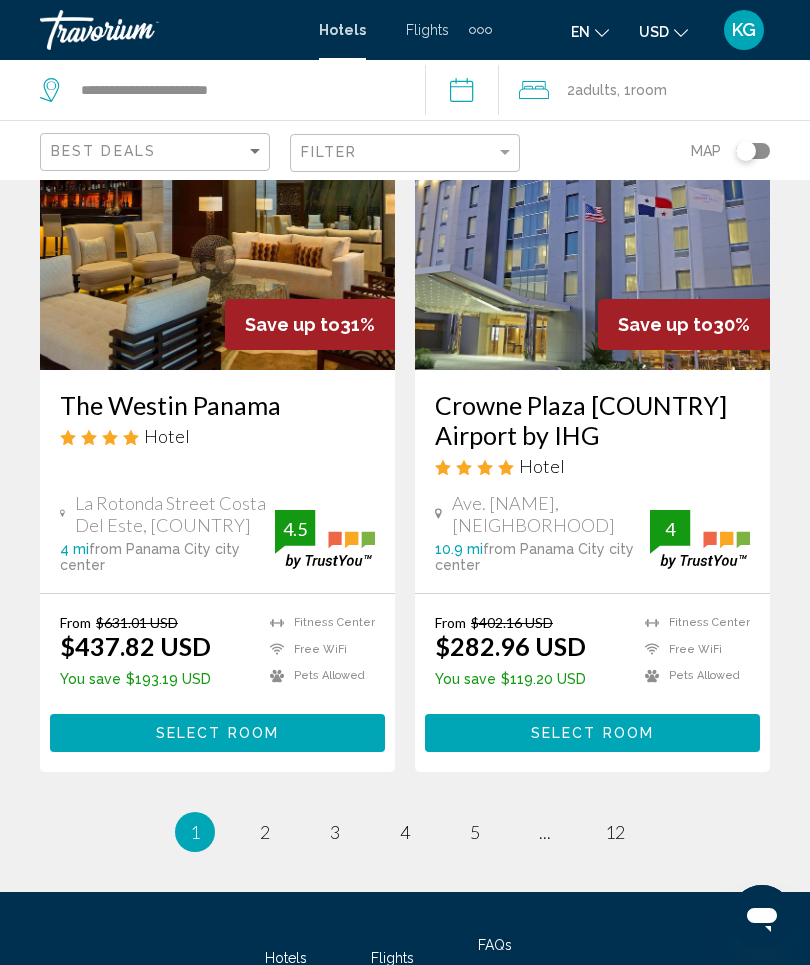 scroll, scrollTop: 4130, scrollLeft: 0, axis: vertical 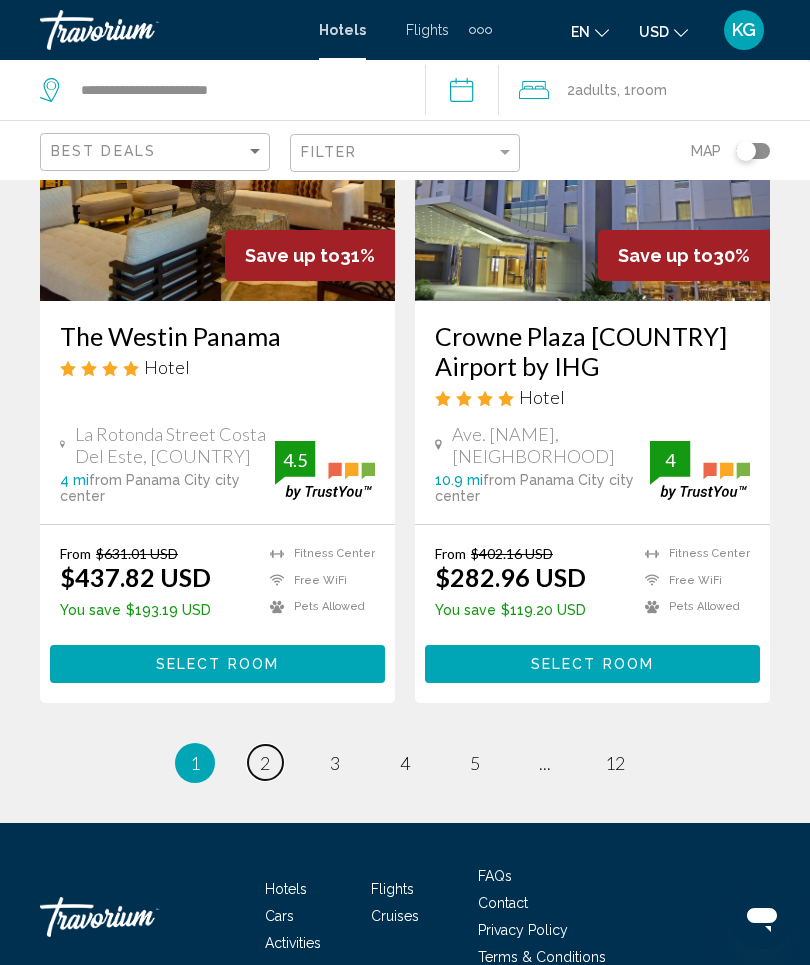 click on "2" at bounding box center [265, 763] 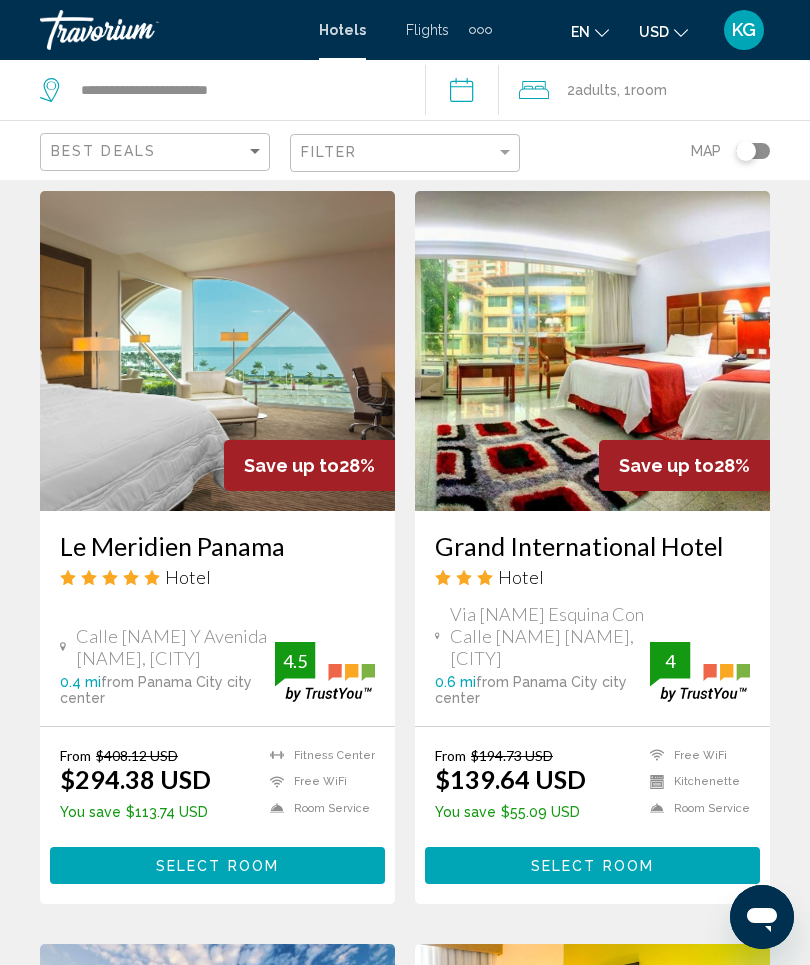 scroll, scrollTop: 1542, scrollLeft: 0, axis: vertical 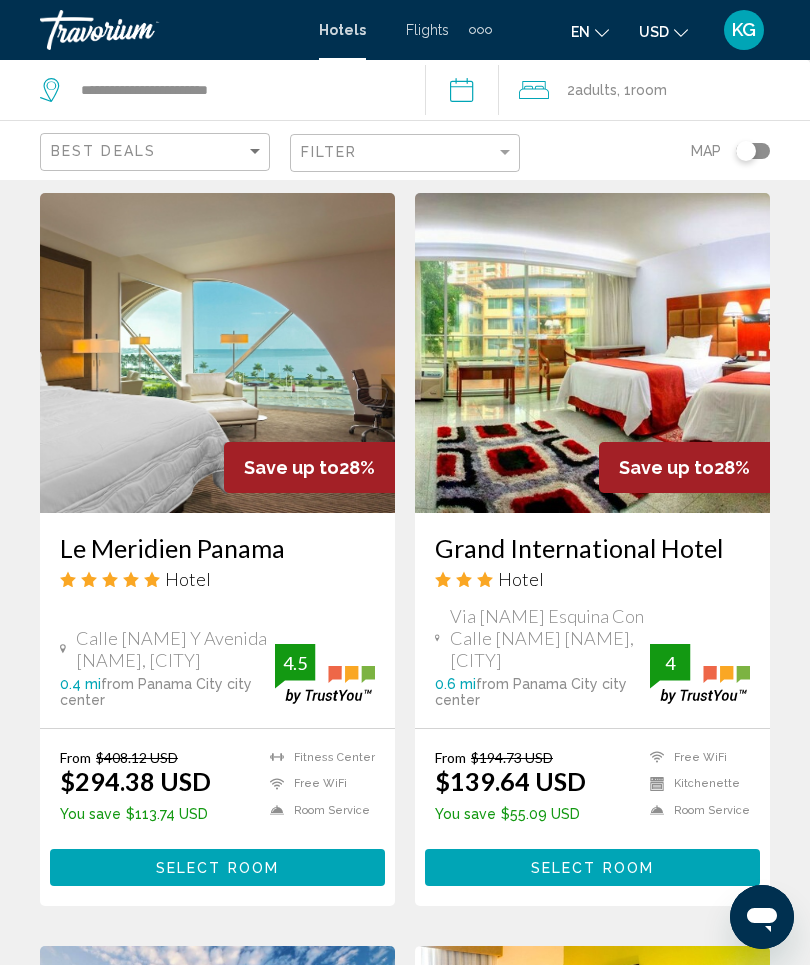 click at bounding box center (217, 353) 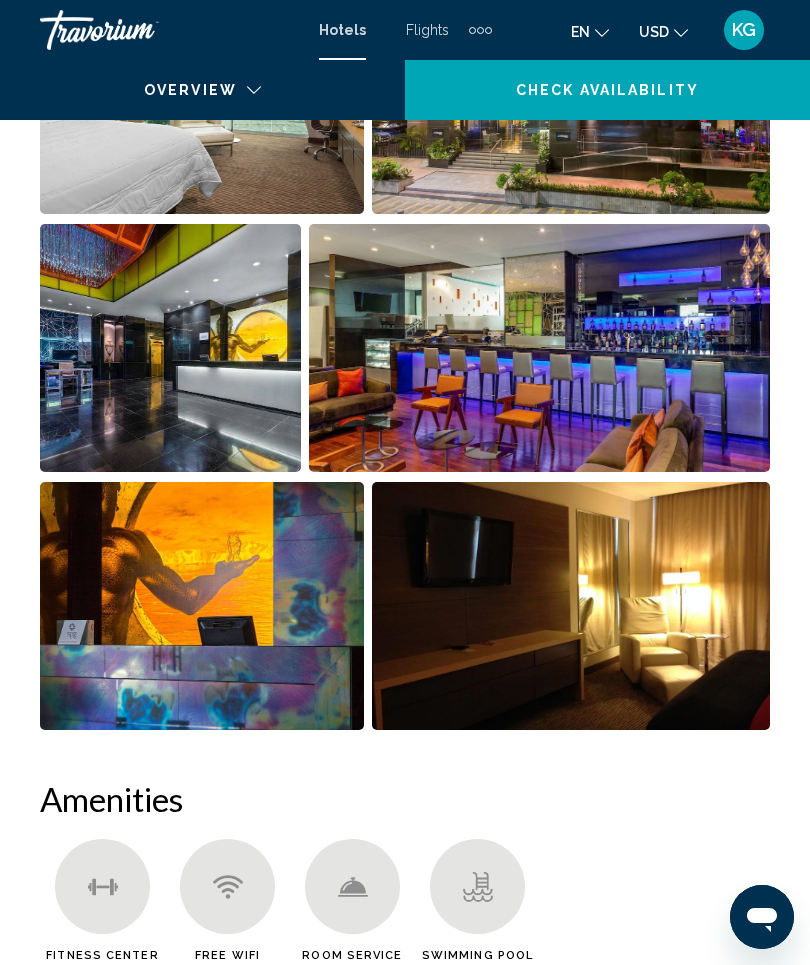 scroll, scrollTop: 0, scrollLeft: 0, axis: both 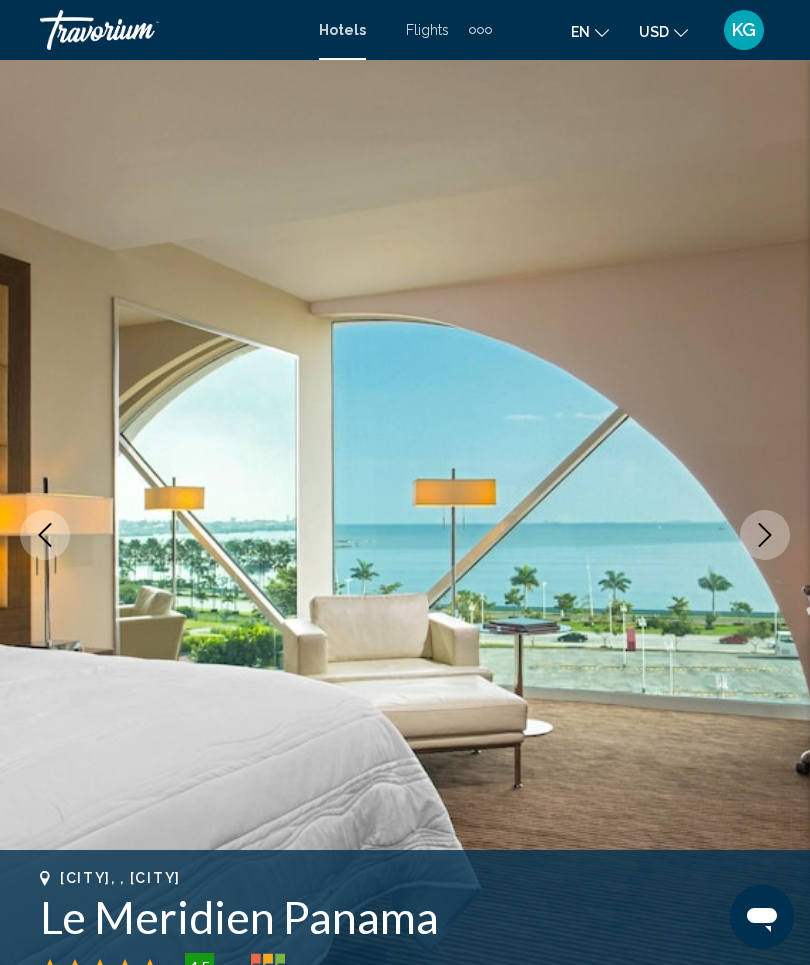click 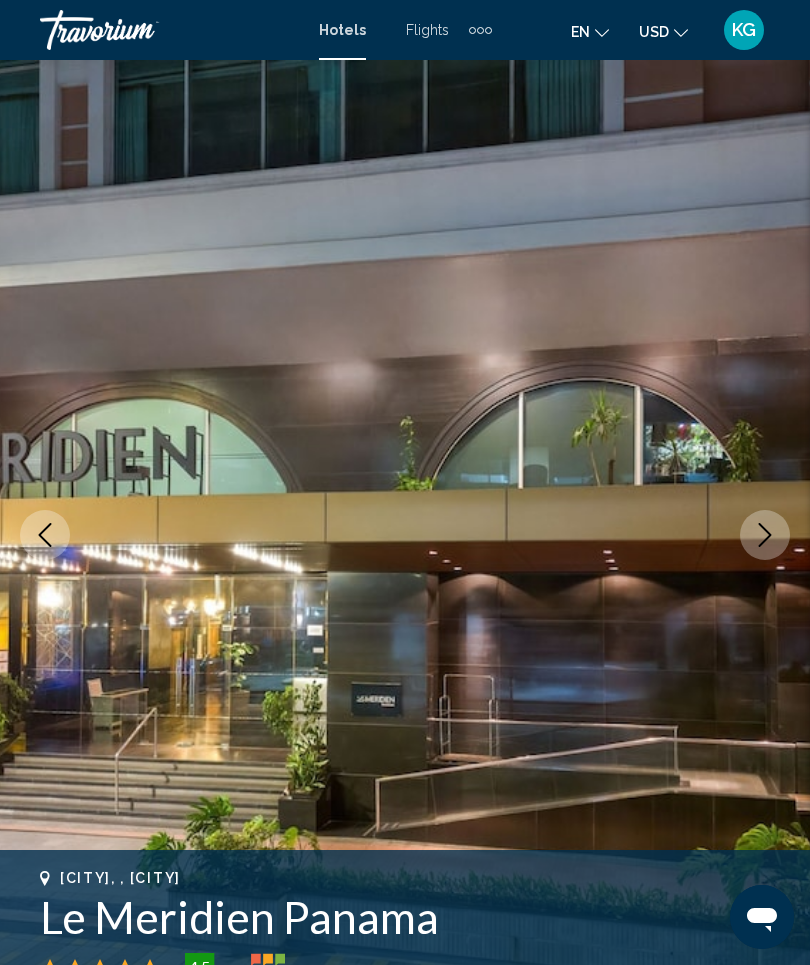click 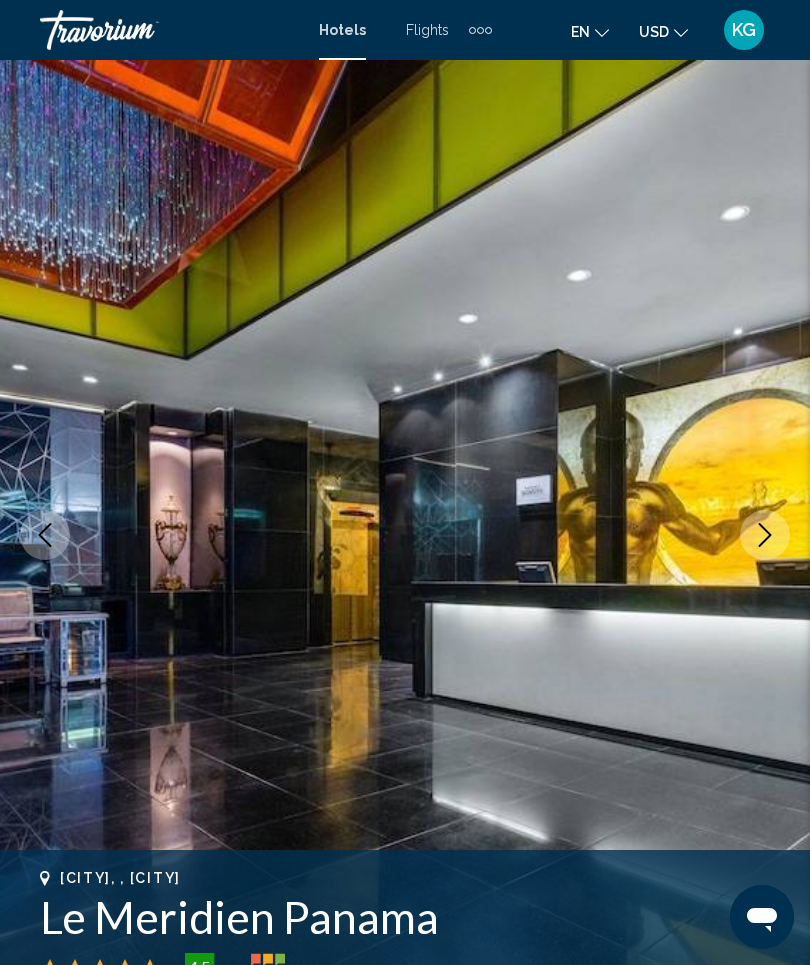 click 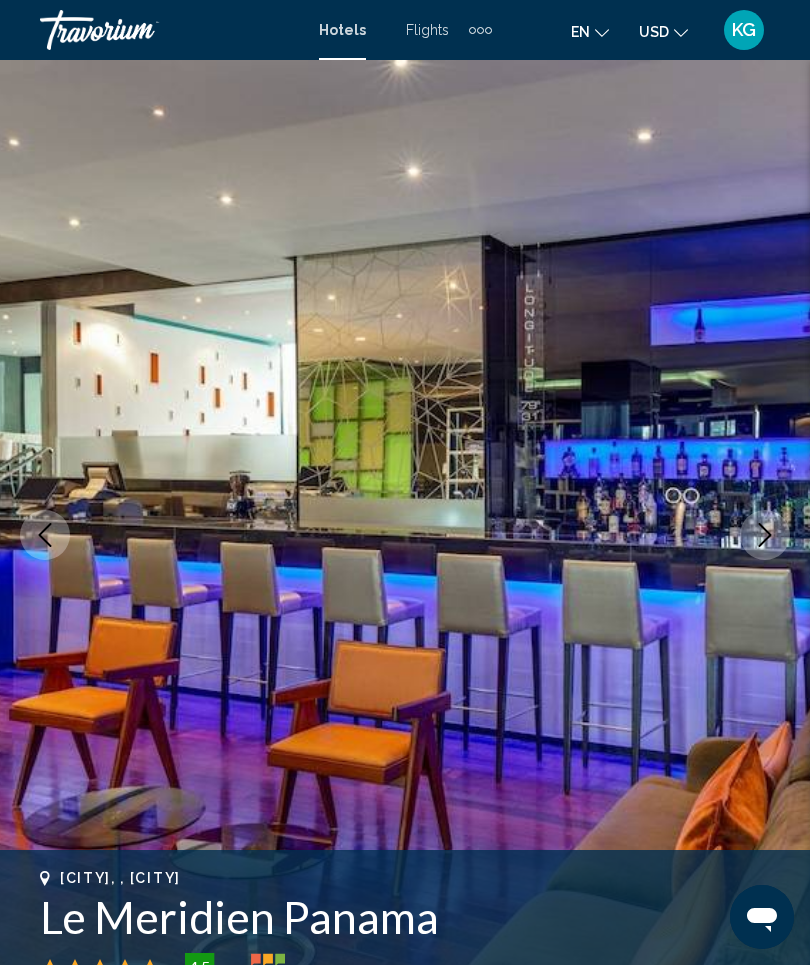 click 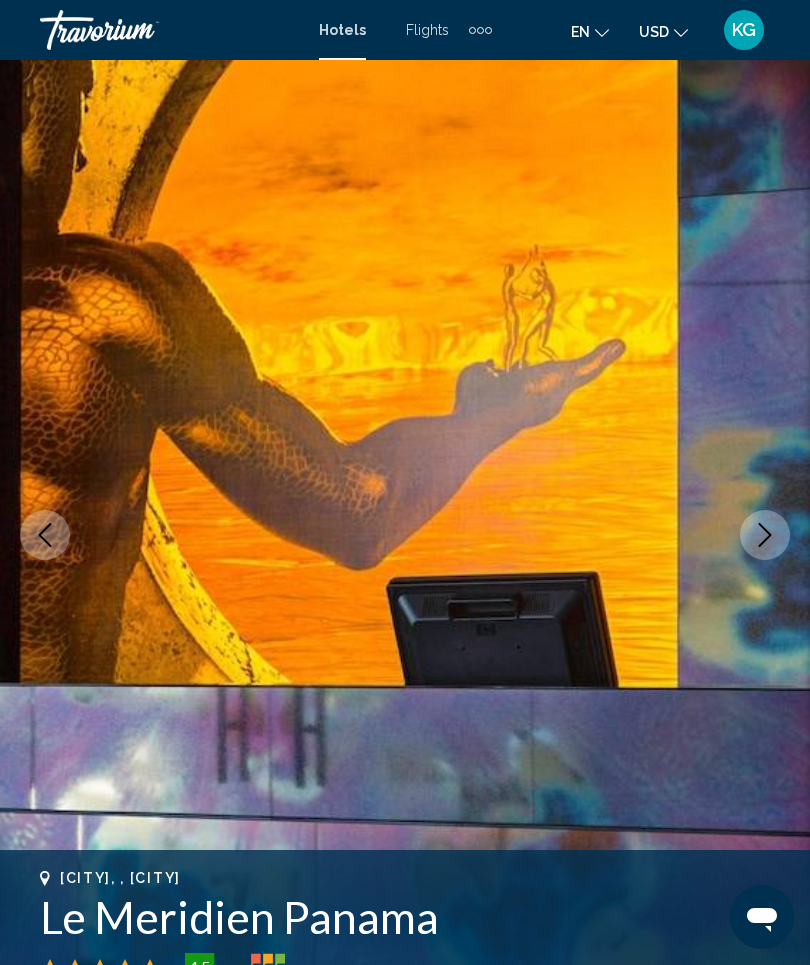 click 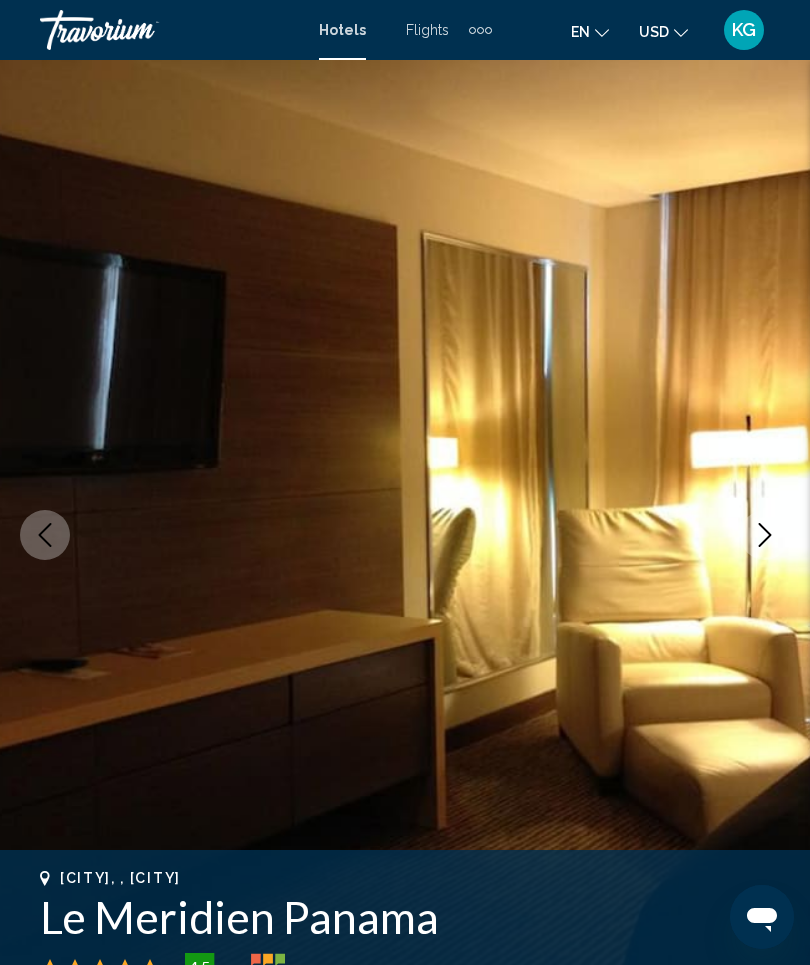 click 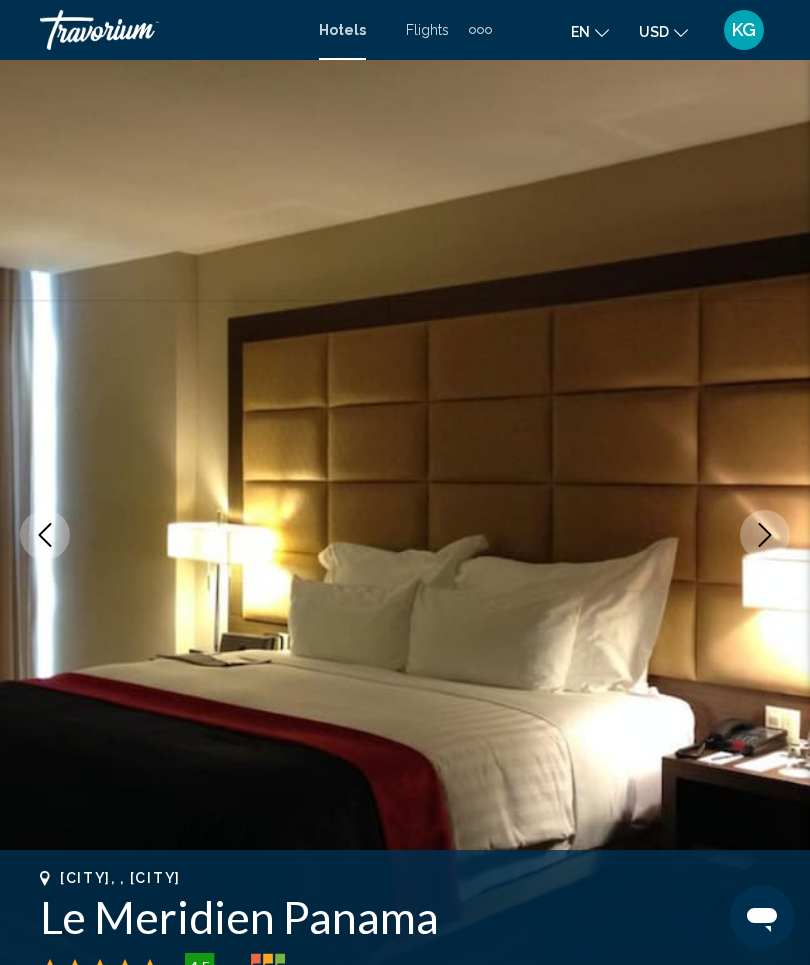 click 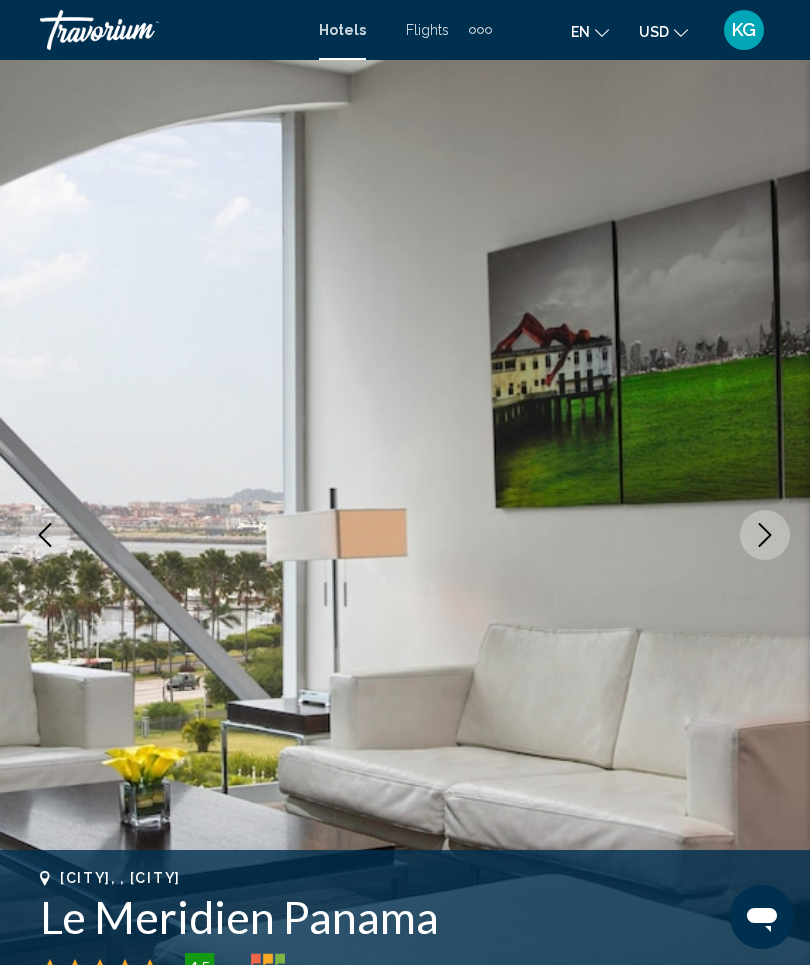 click at bounding box center [765, 535] 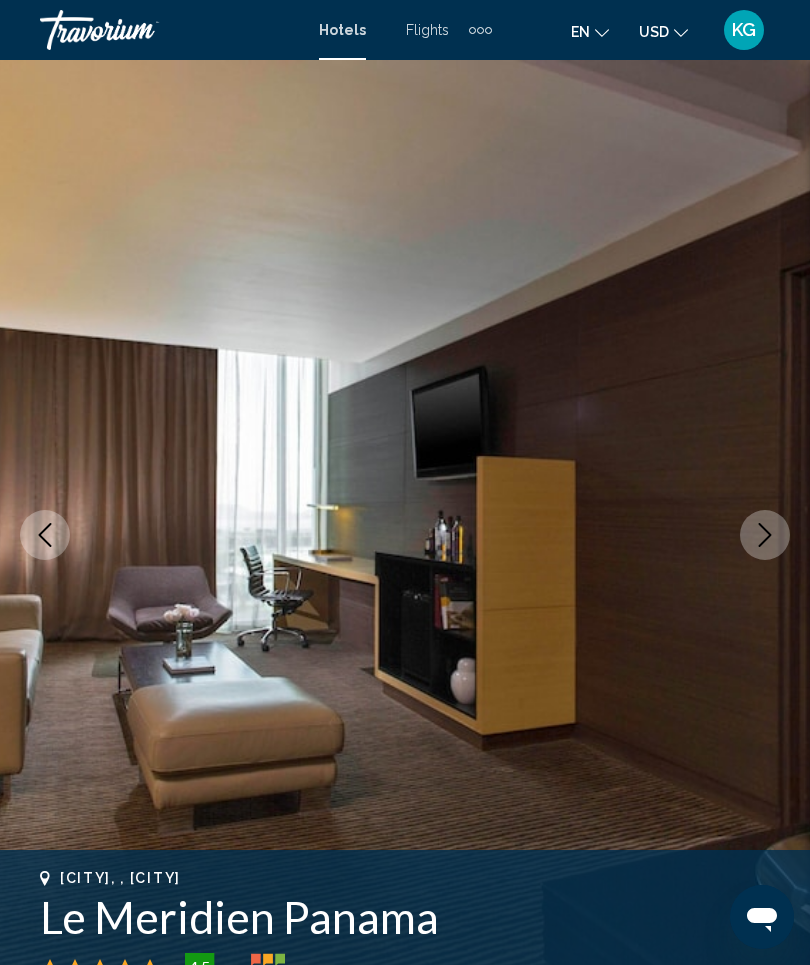 click 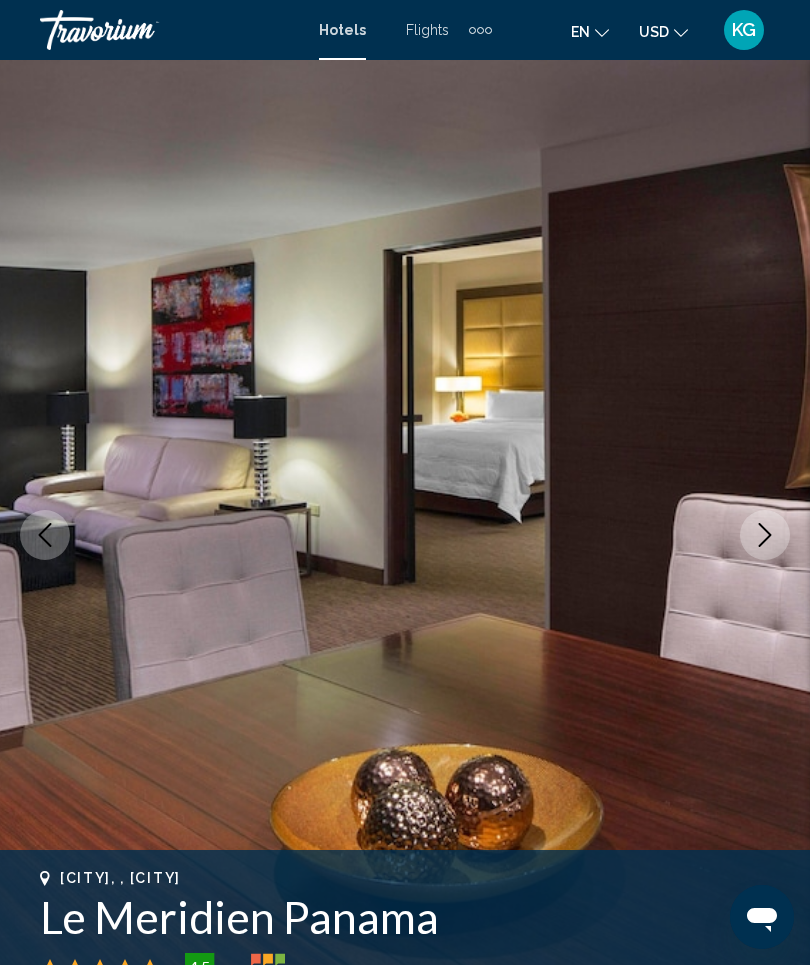 click at bounding box center [765, 535] 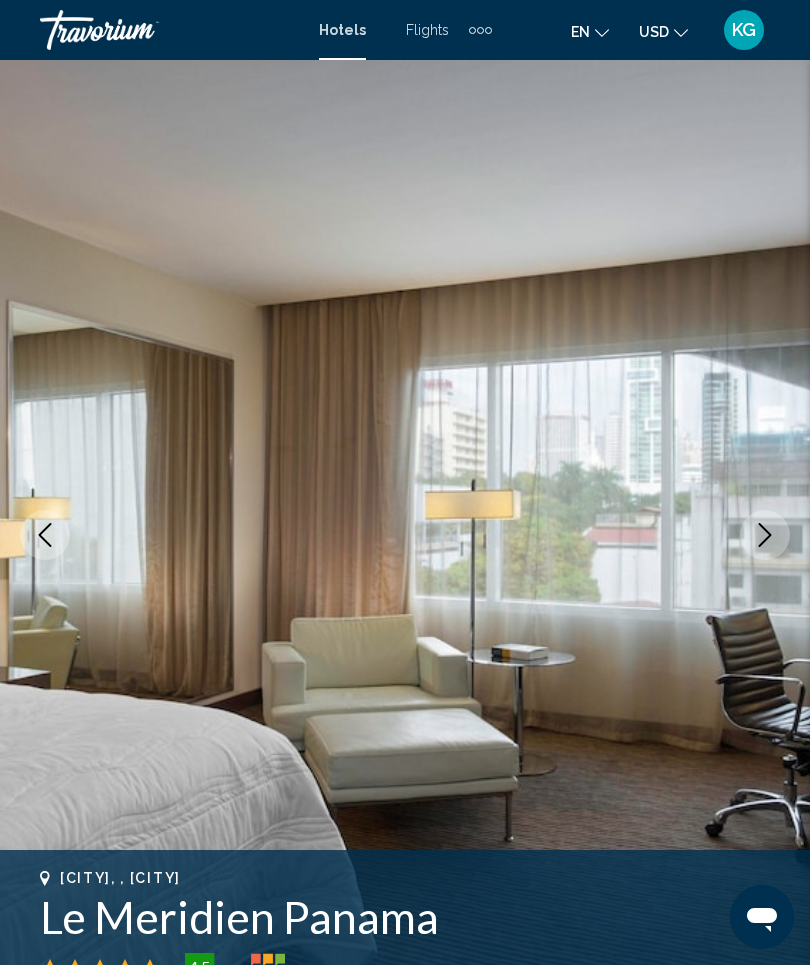 click 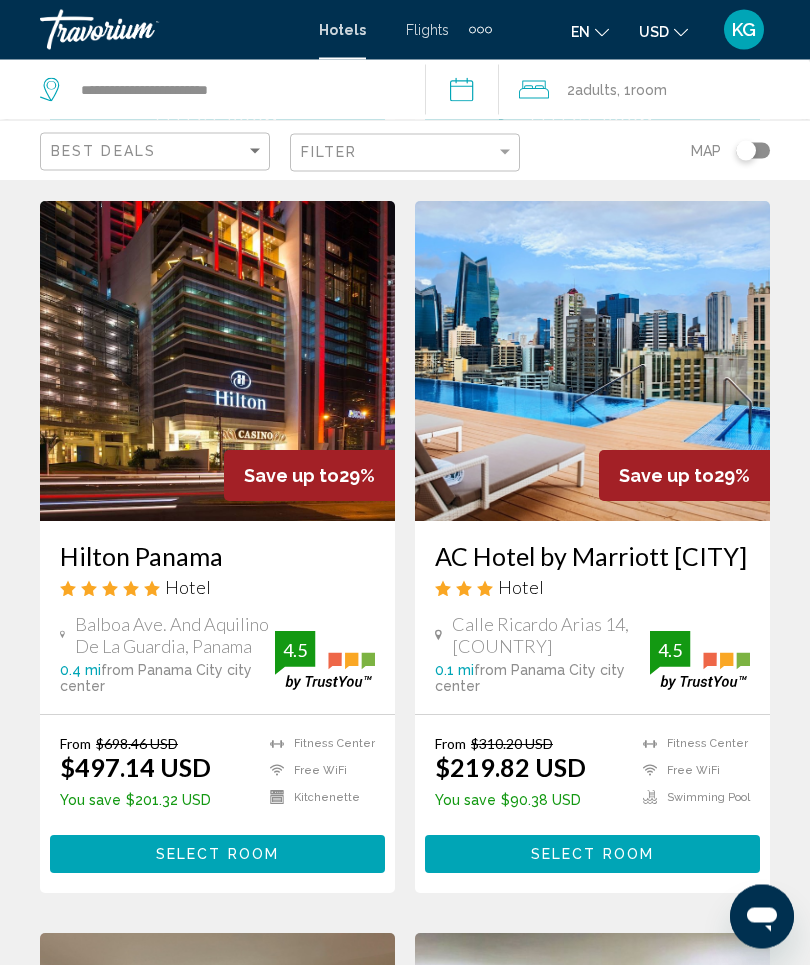 scroll, scrollTop: 805, scrollLeft: 0, axis: vertical 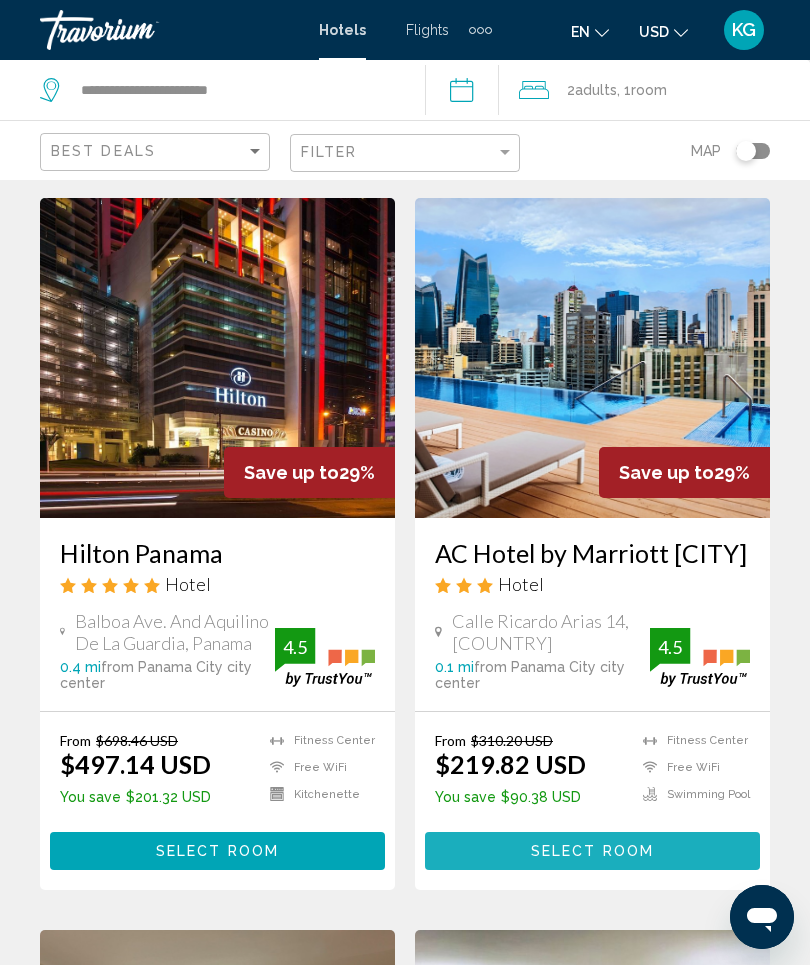 click on "Select Room" at bounding box center [592, 852] 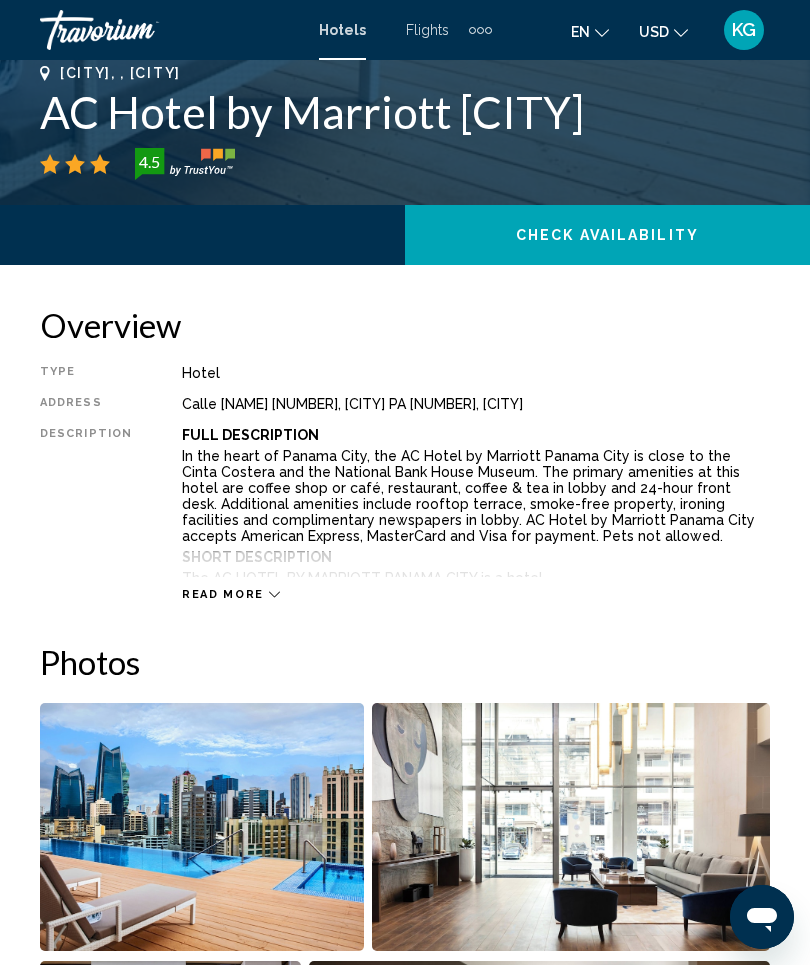 scroll, scrollTop: 0, scrollLeft: 0, axis: both 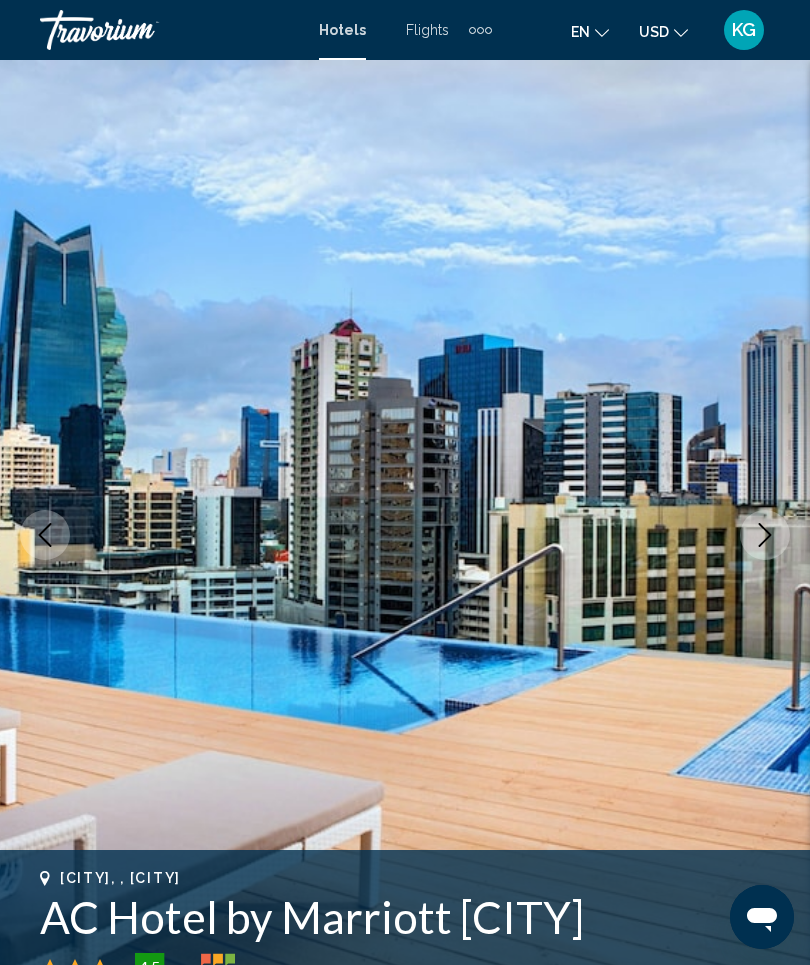 click 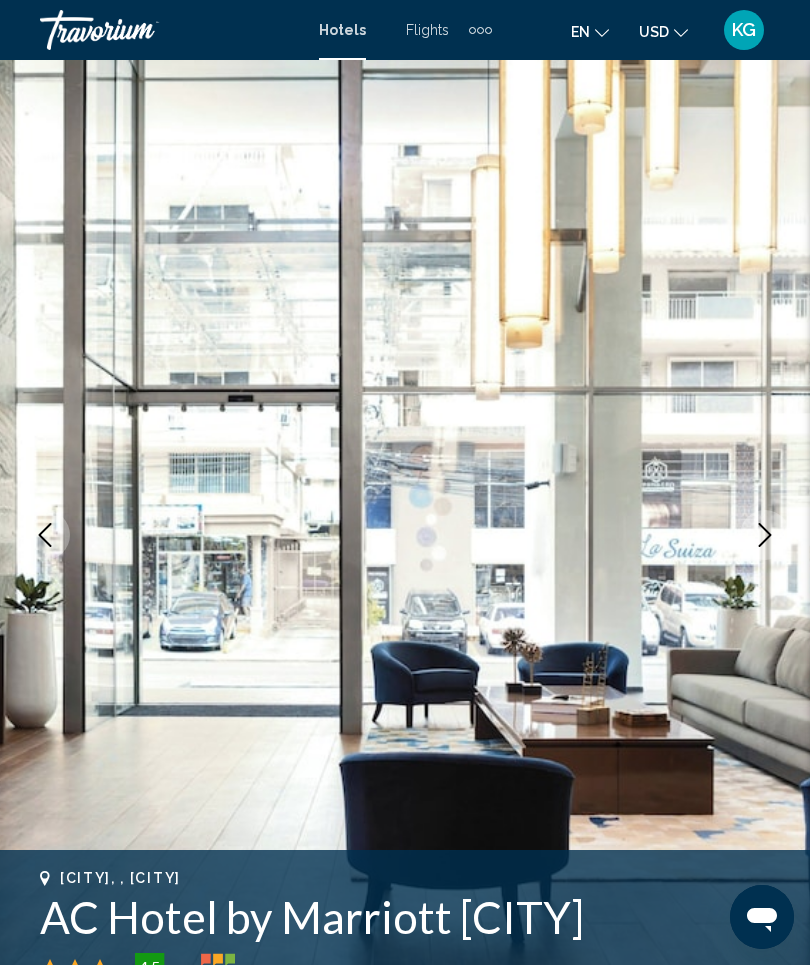 click 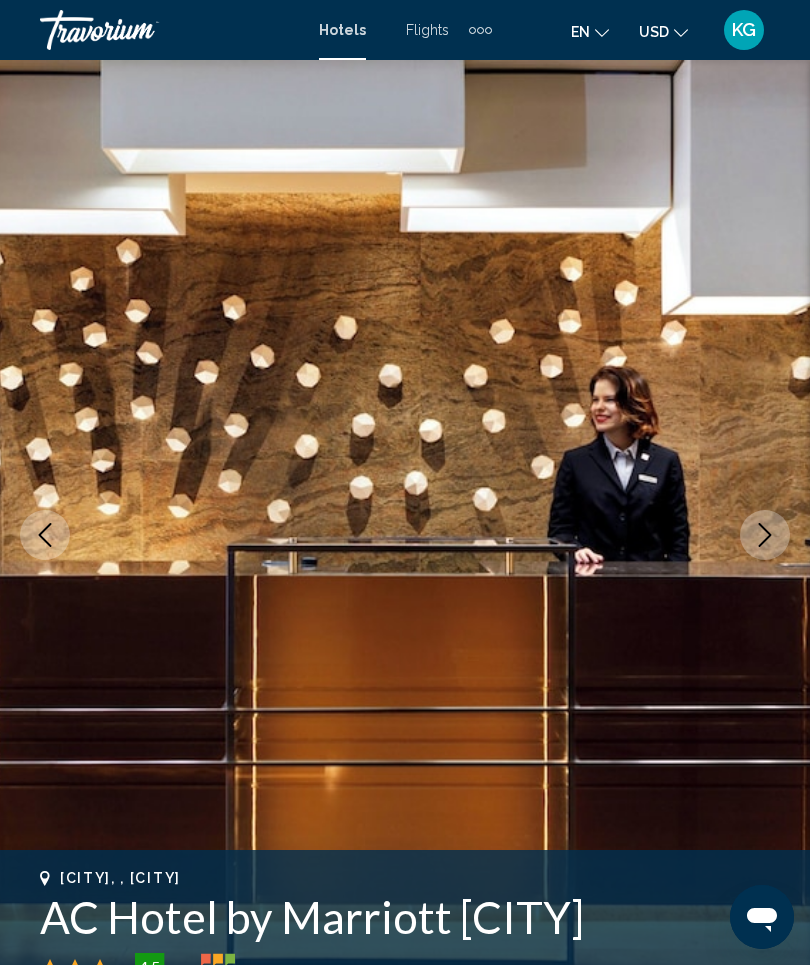 click 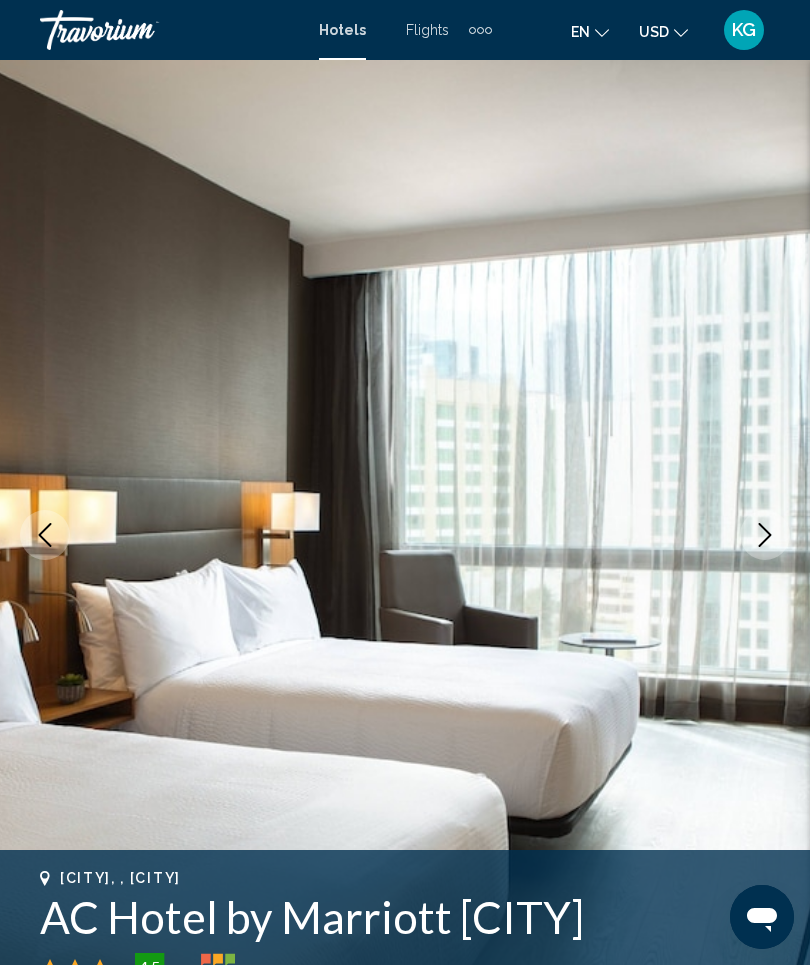 click 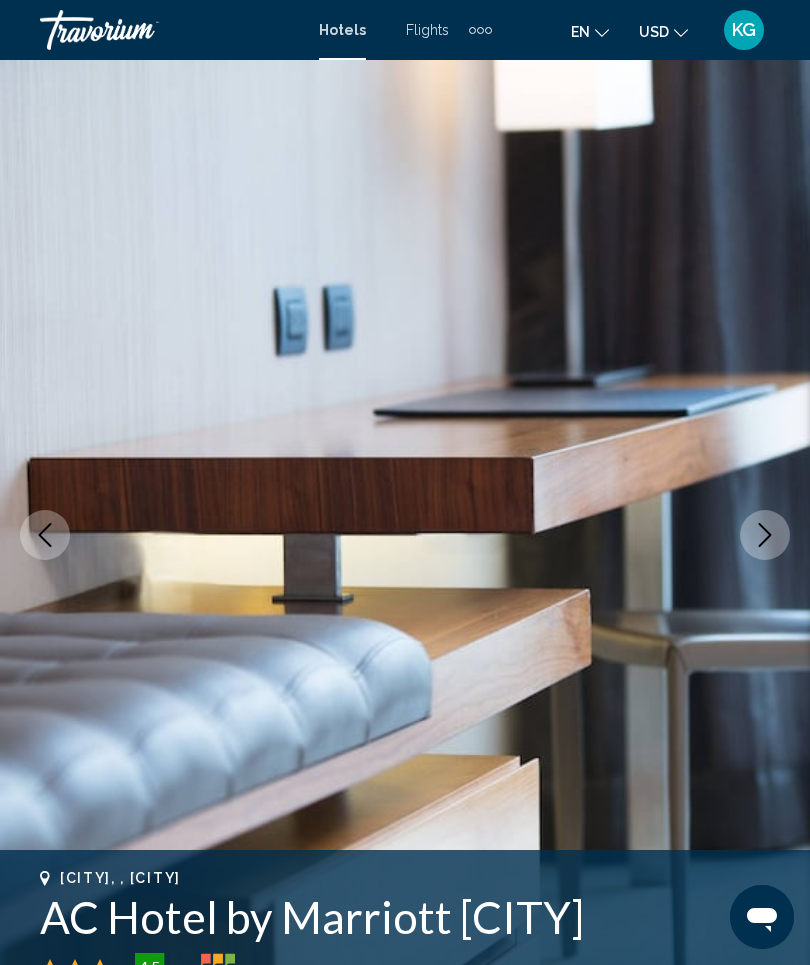 click at bounding box center [765, 535] 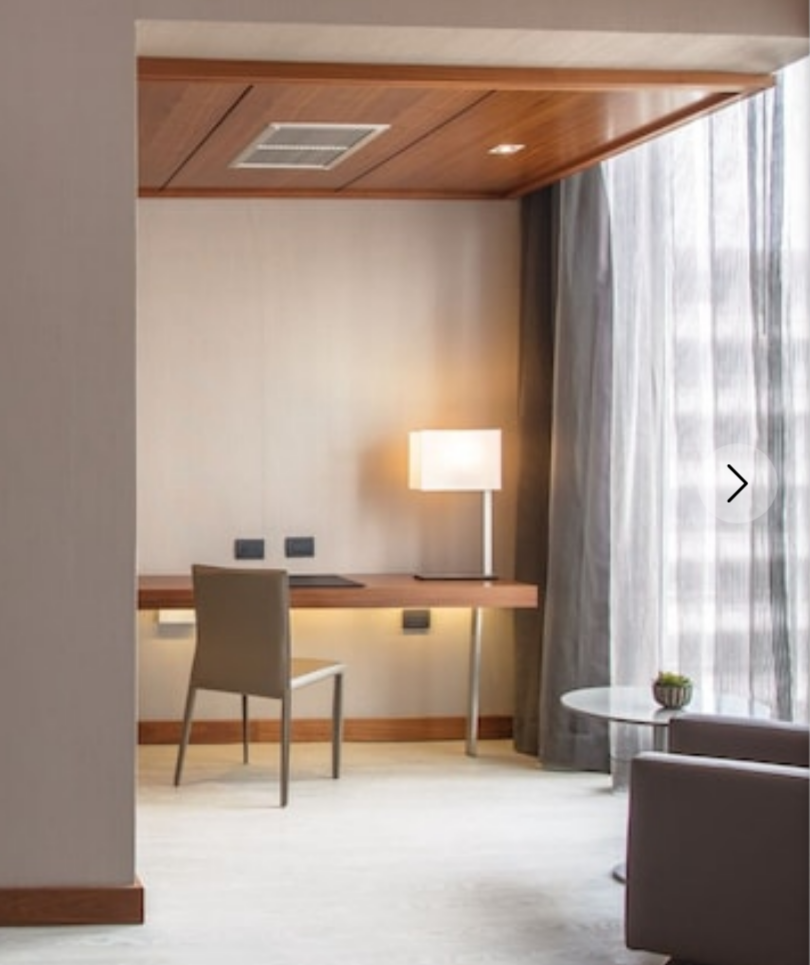 scroll, scrollTop: 121, scrollLeft: 0, axis: vertical 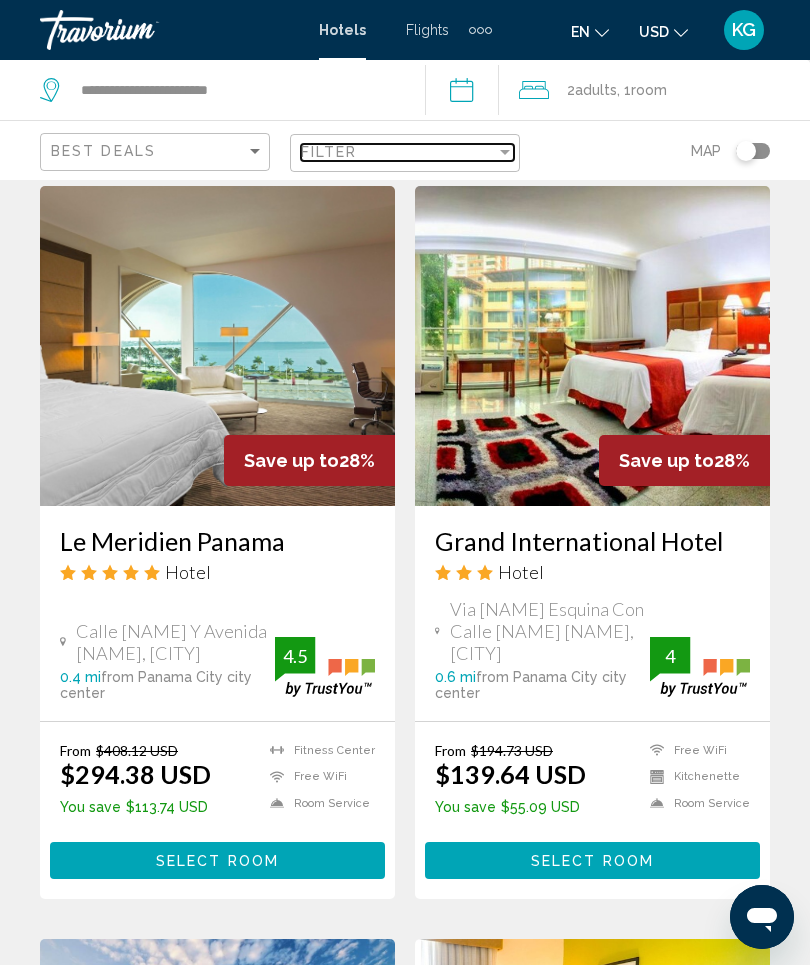 click at bounding box center (505, 152) 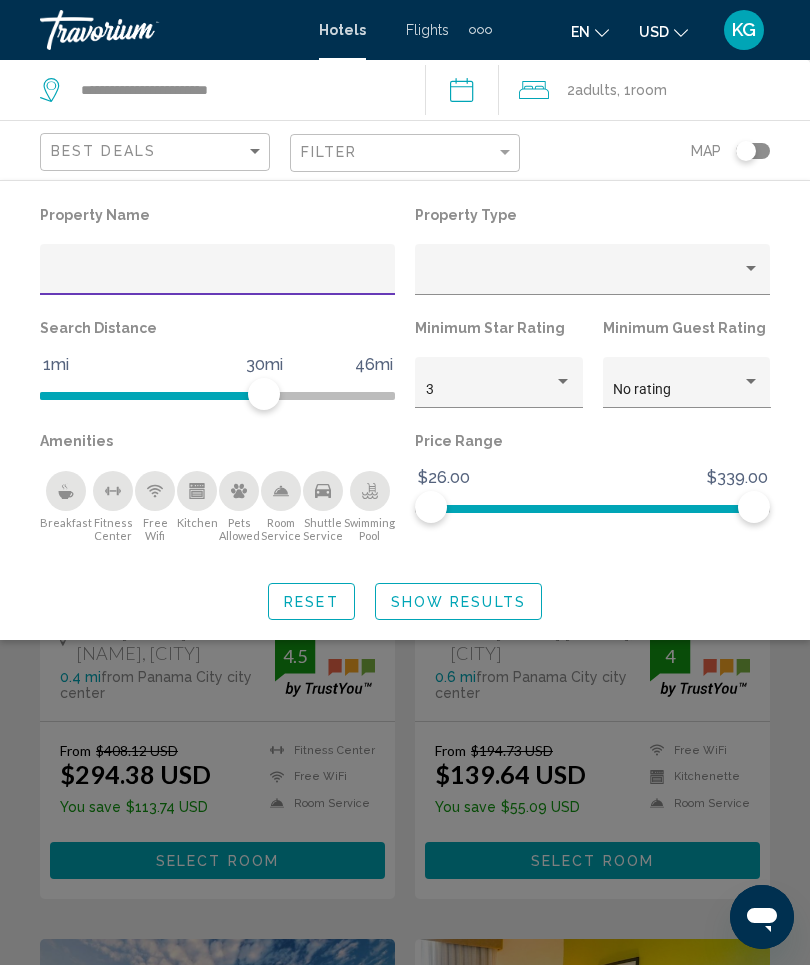 click at bounding box center [751, 268] 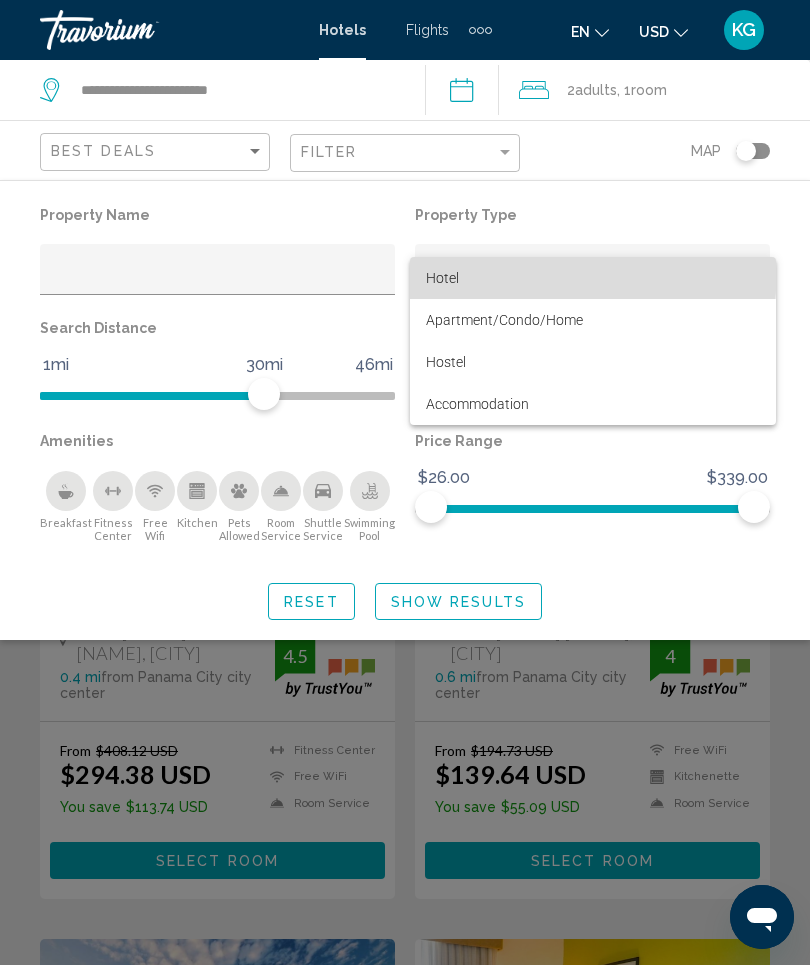 click on "Hotel" at bounding box center [593, 278] 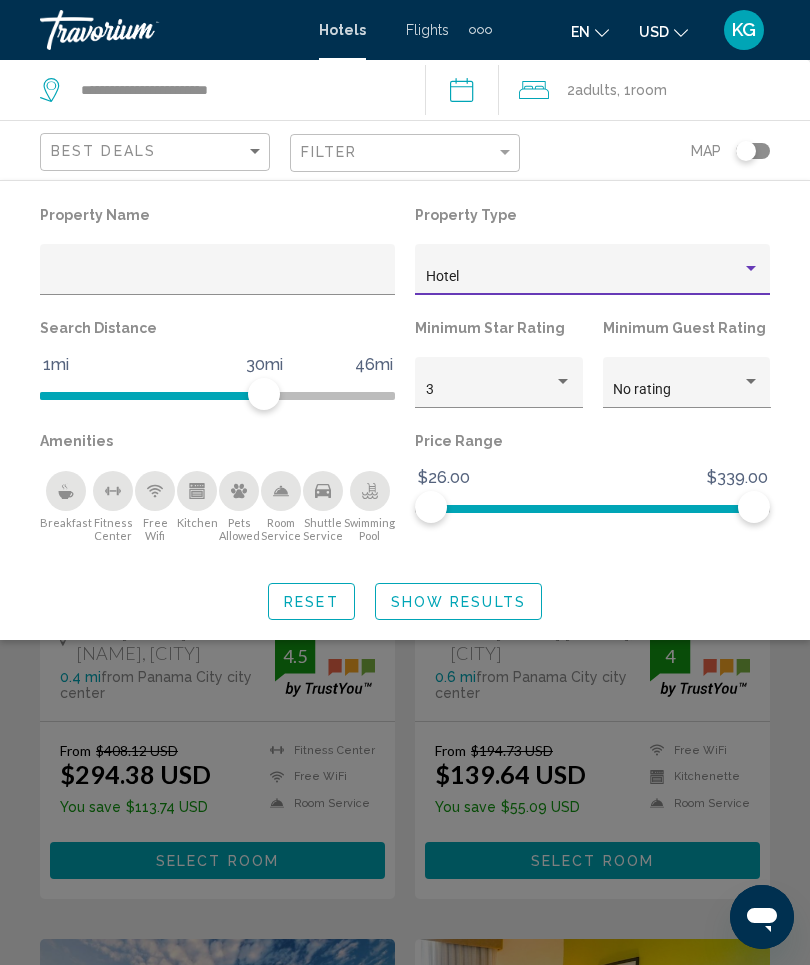 click 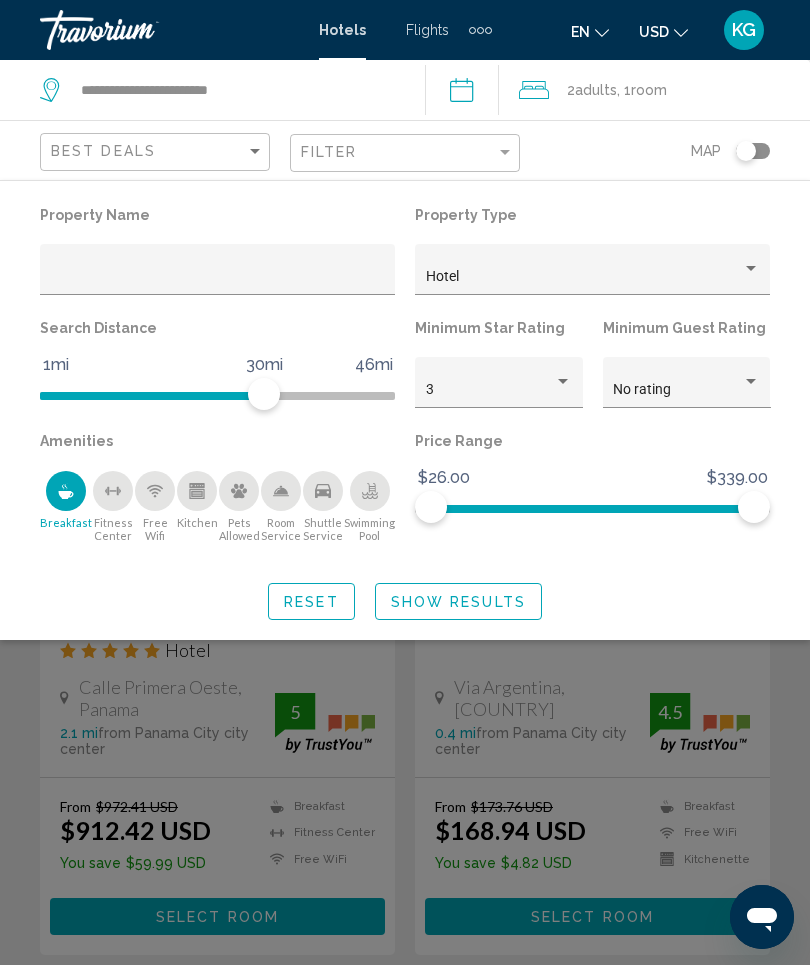 scroll, scrollTop: 1540, scrollLeft: 0, axis: vertical 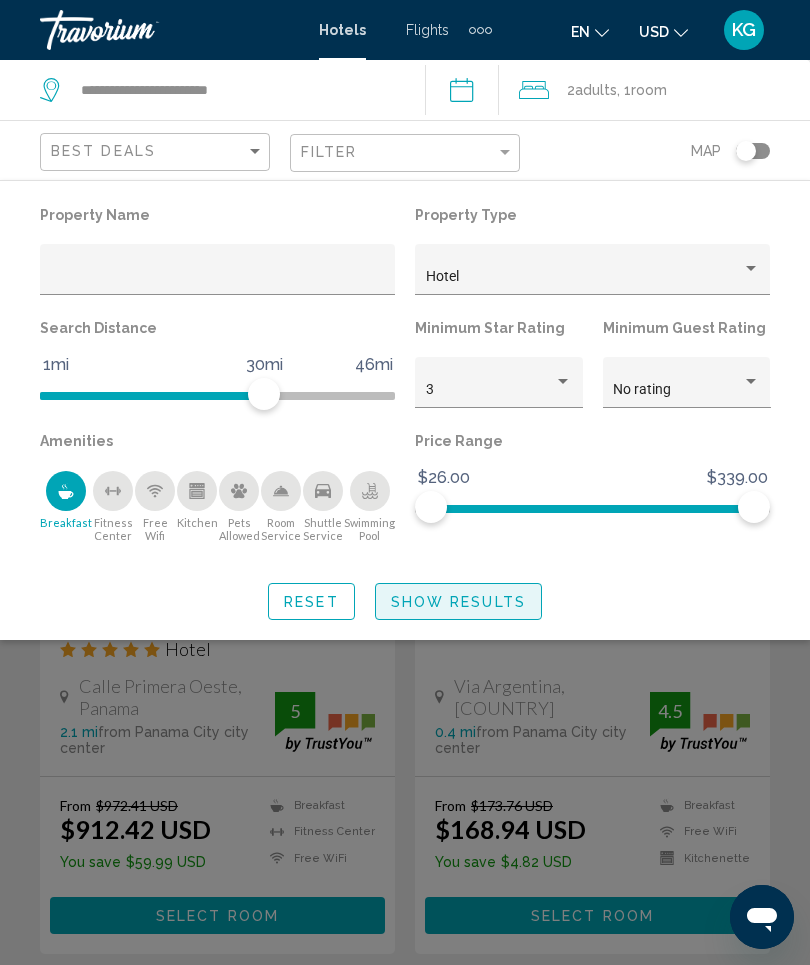 click on "Show Results" 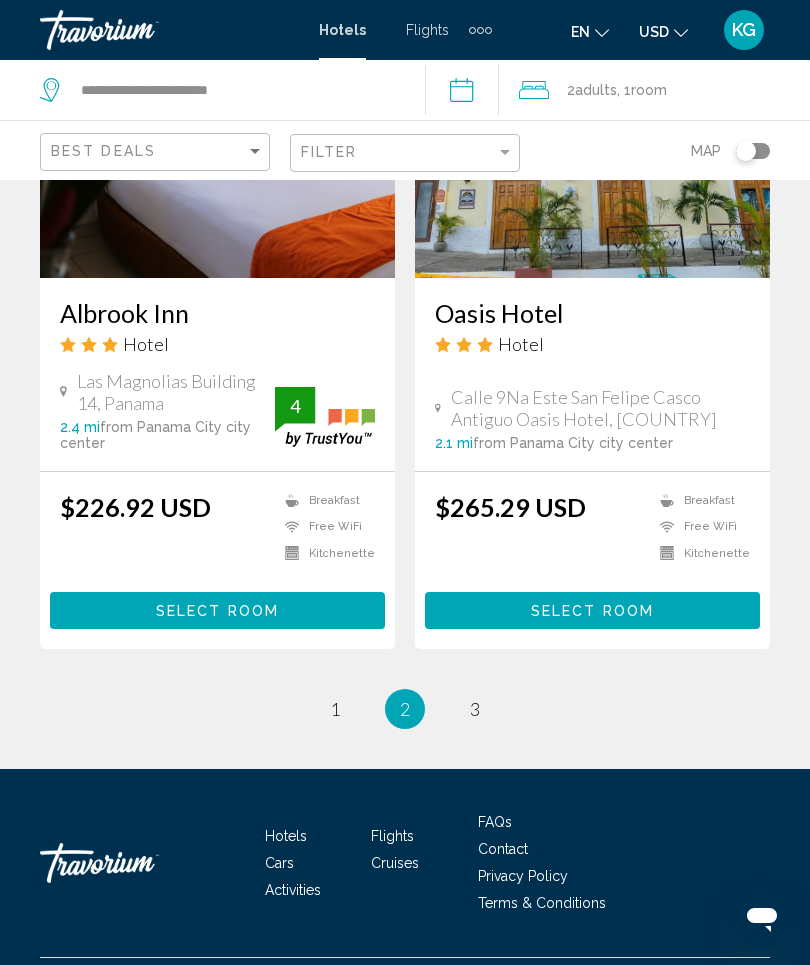 scroll, scrollTop: 4100, scrollLeft: 0, axis: vertical 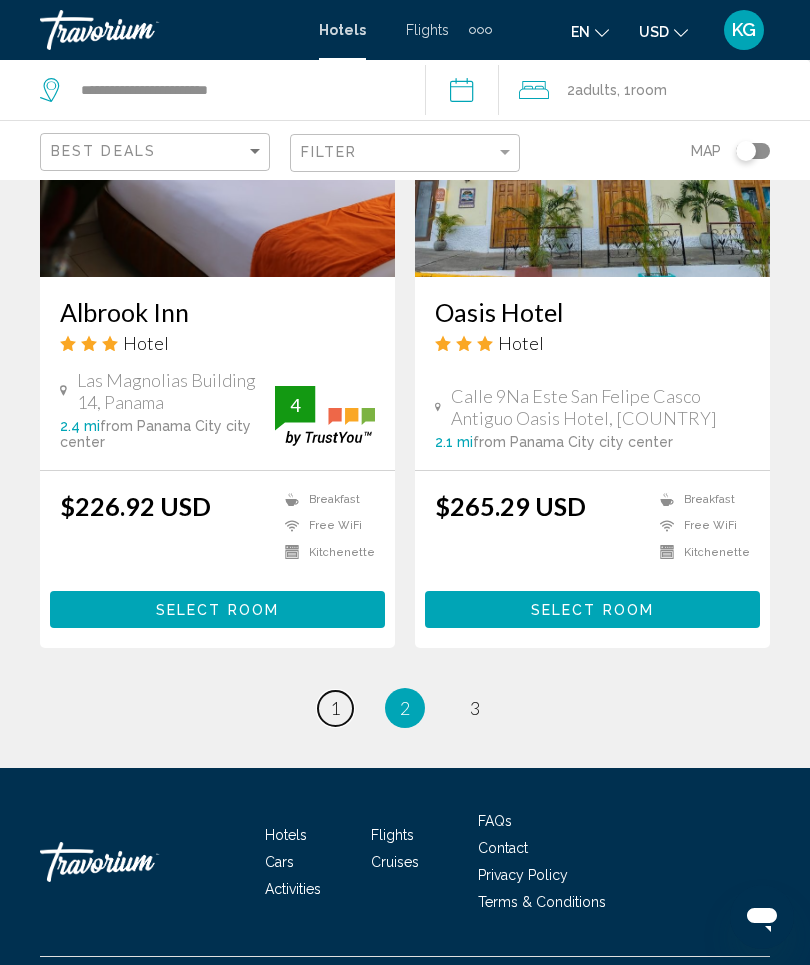 click on "page  1" at bounding box center (335, 708) 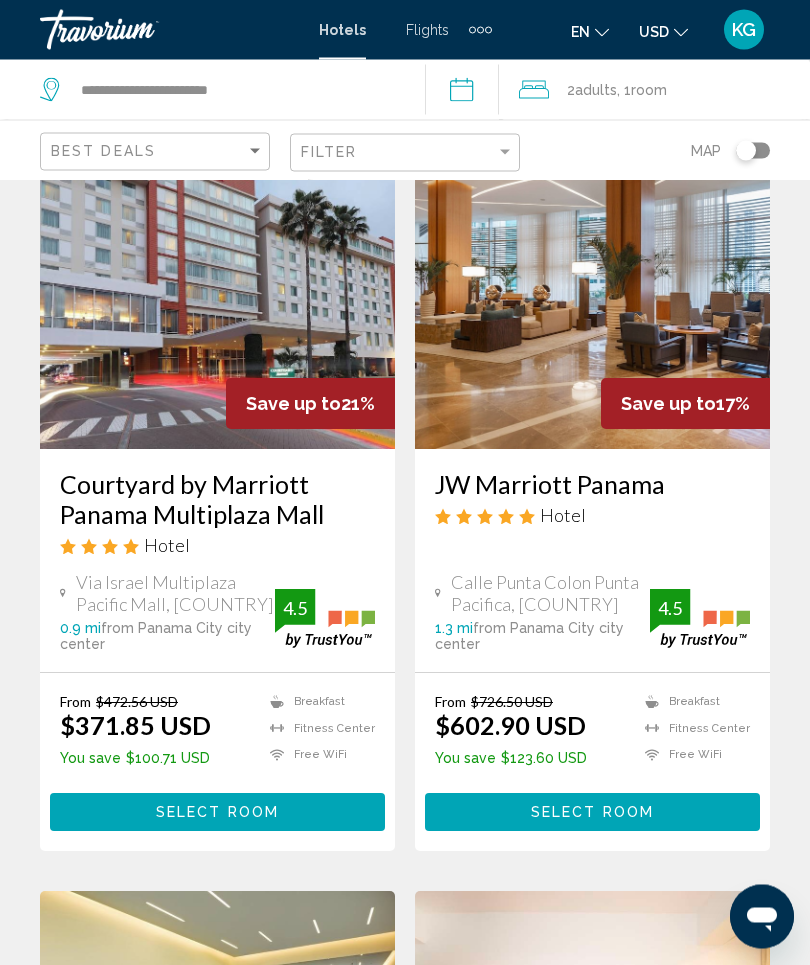 scroll, scrollTop: 1612, scrollLeft: 0, axis: vertical 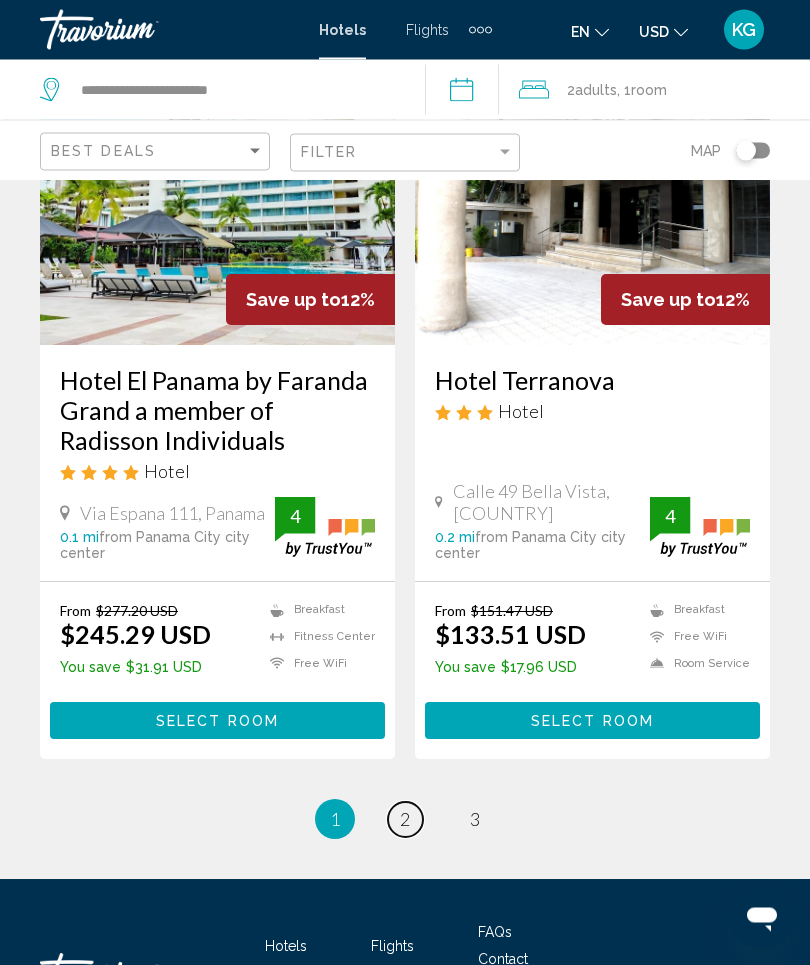 click on "2" at bounding box center (405, 820) 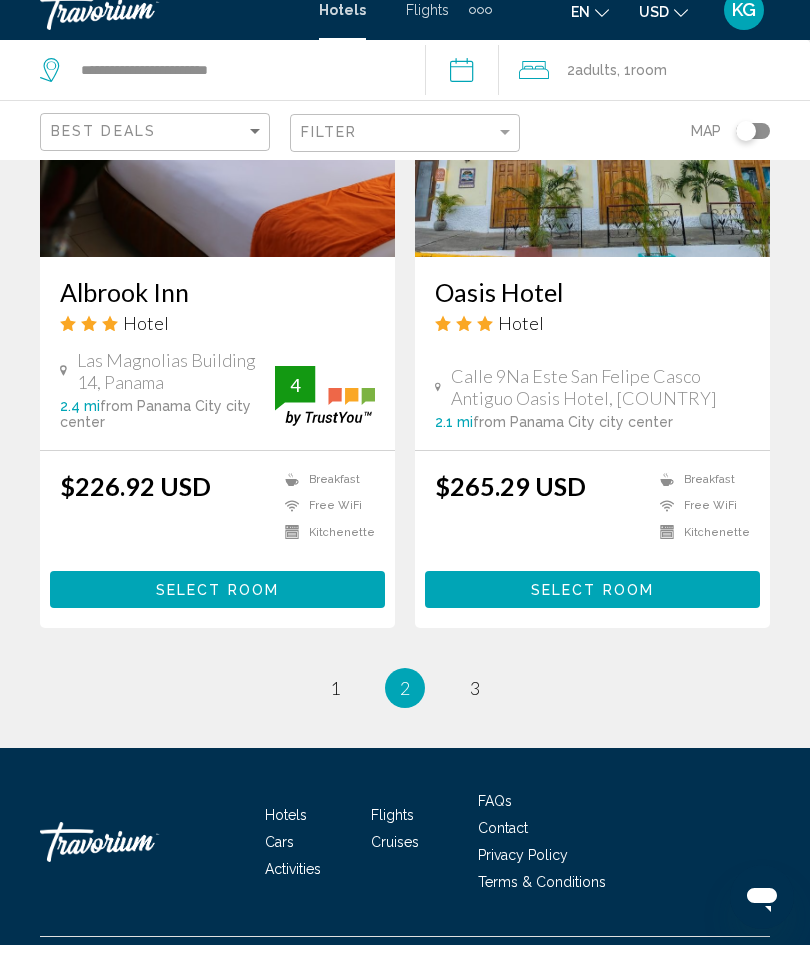 scroll, scrollTop: 4175, scrollLeft: 0, axis: vertical 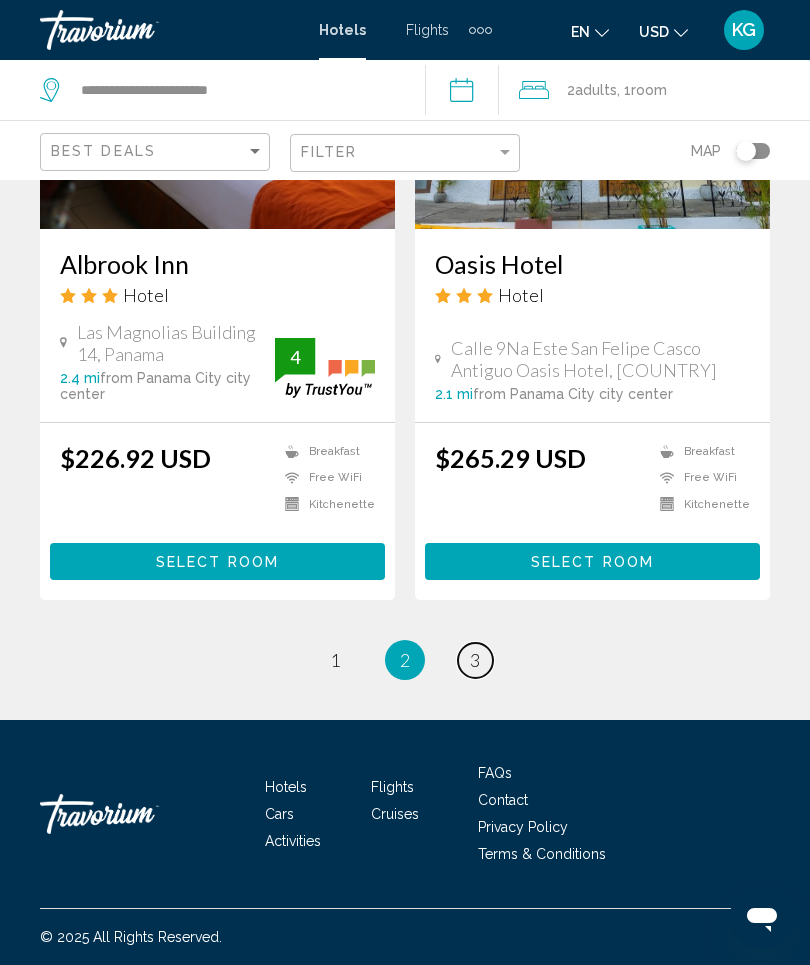 click on "3" at bounding box center [475, 660] 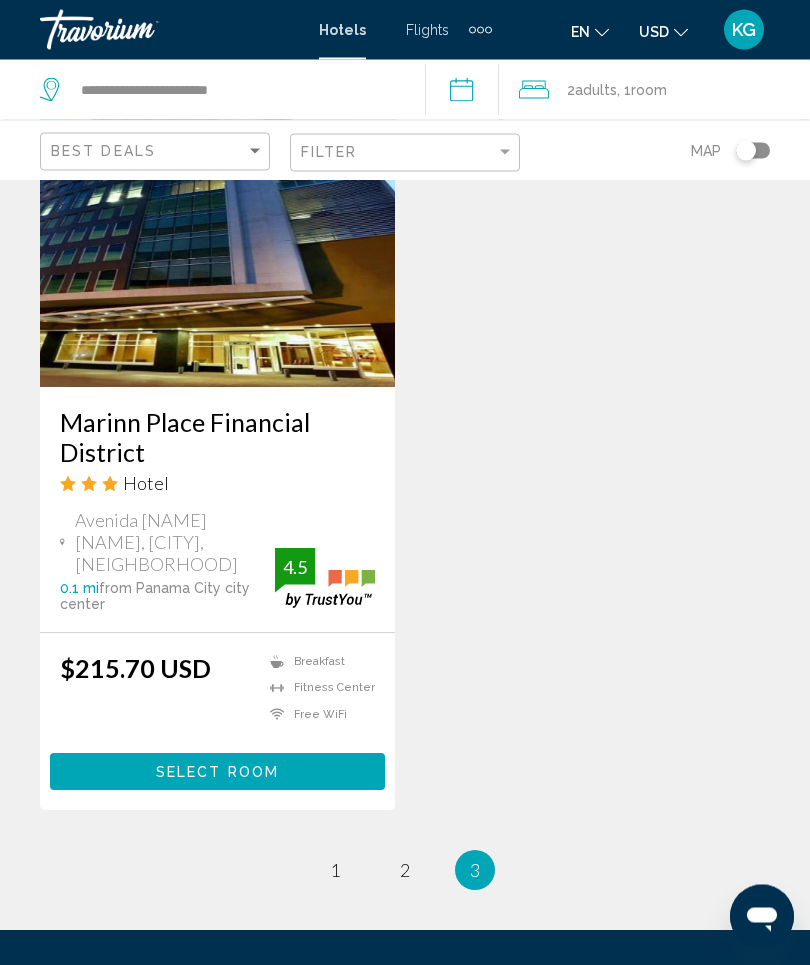 scroll, scrollTop: 1699, scrollLeft: 0, axis: vertical 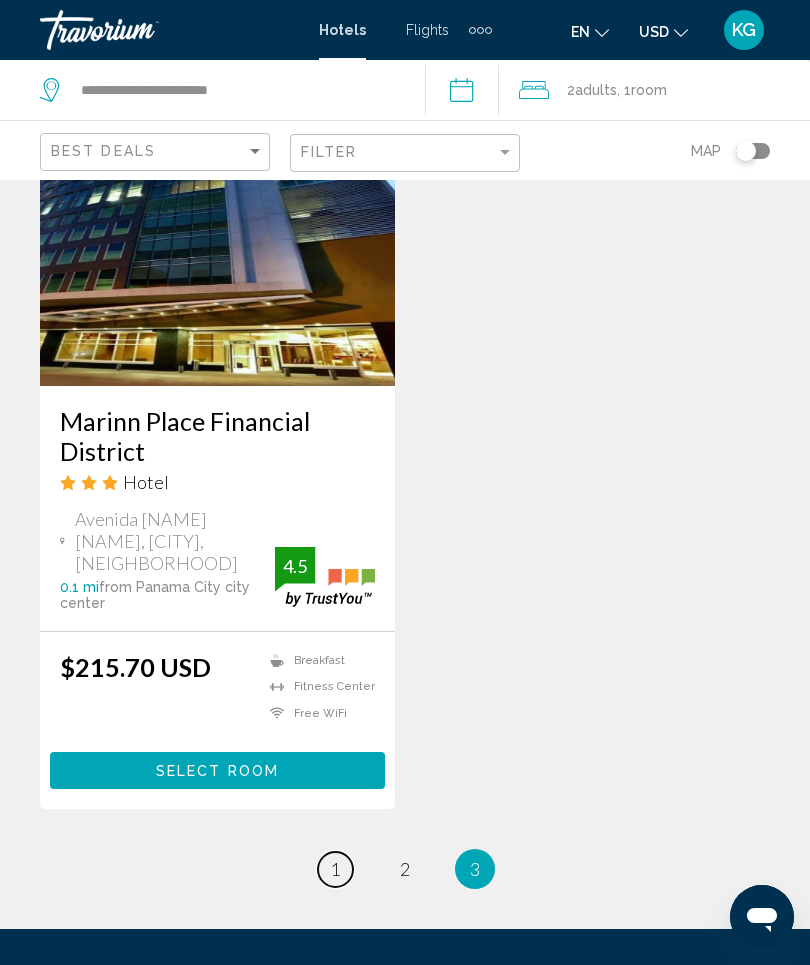 click on "page  1" at bounding box center (335, 869) 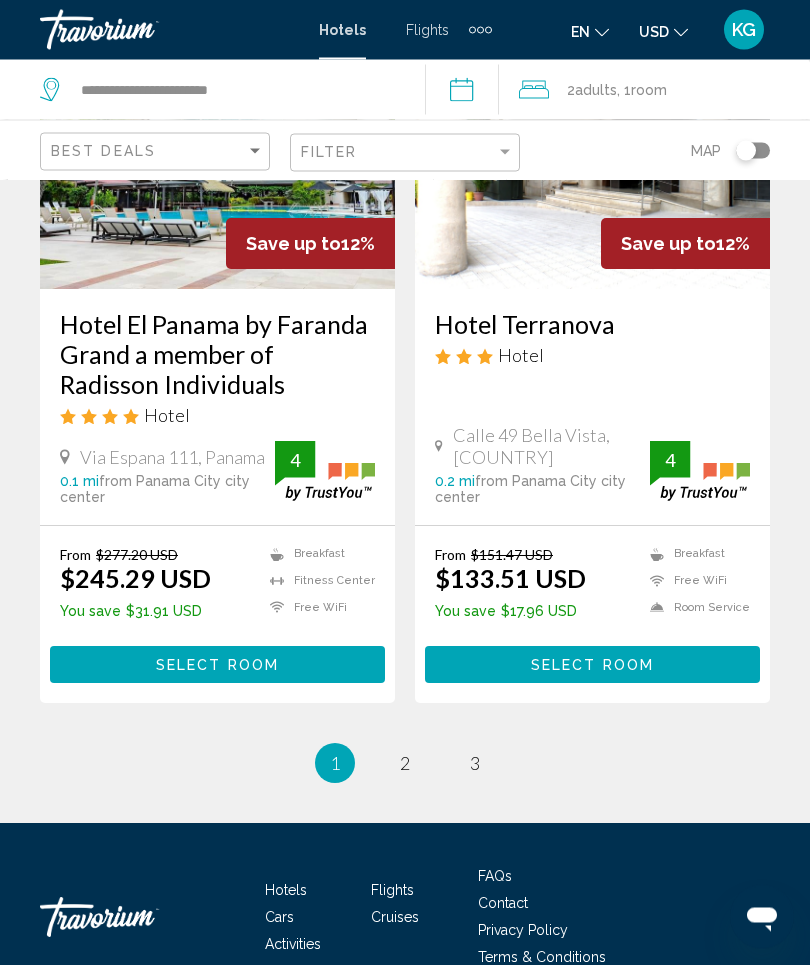 scroll, scrollTop: 4104, scrollLeft: 0, axis: vertical 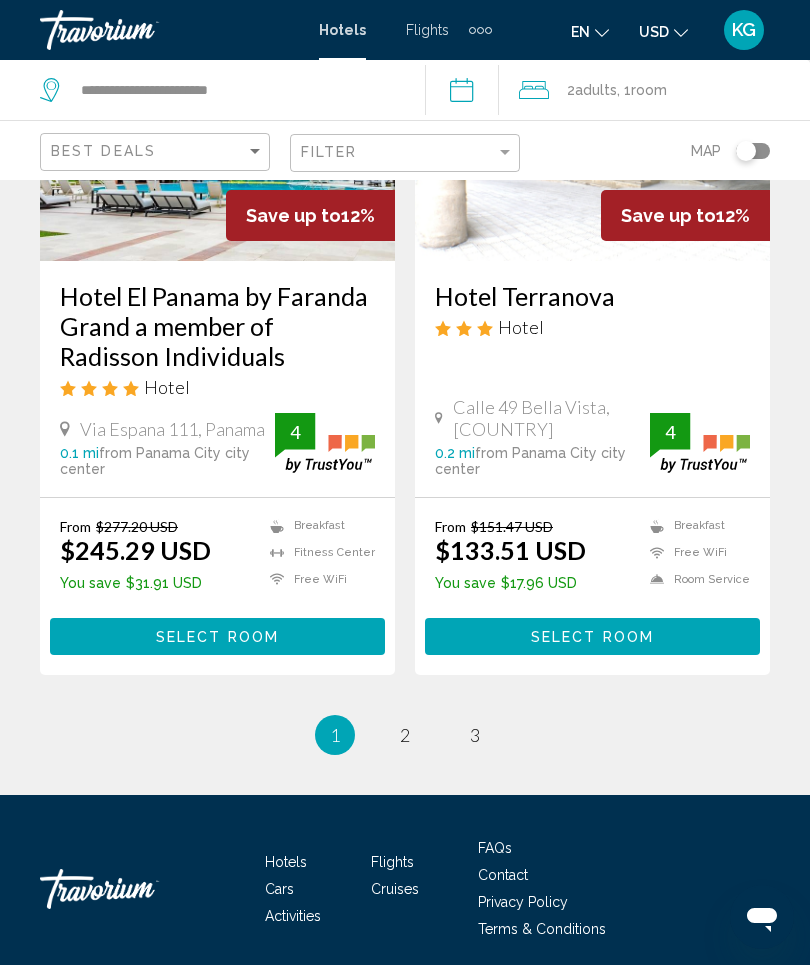 click at bounding box center [140, 30] 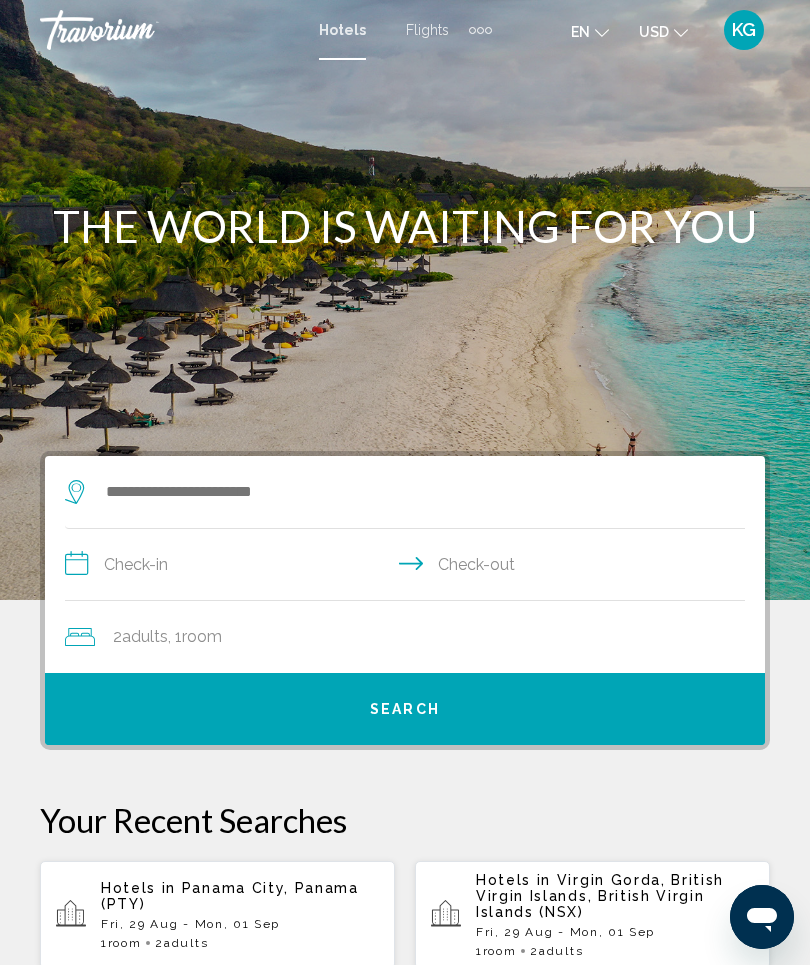 click on "KG" at bounding box center [744, 30] 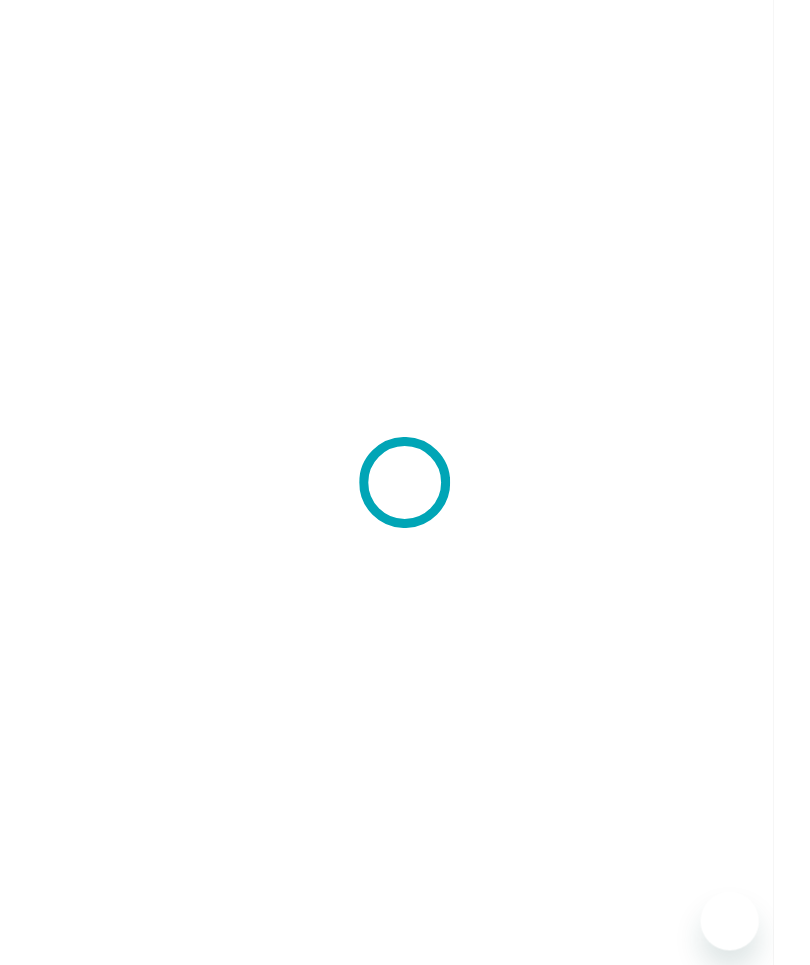 scroll, scrollTop: 0, scrollLeft: 0, axis: both 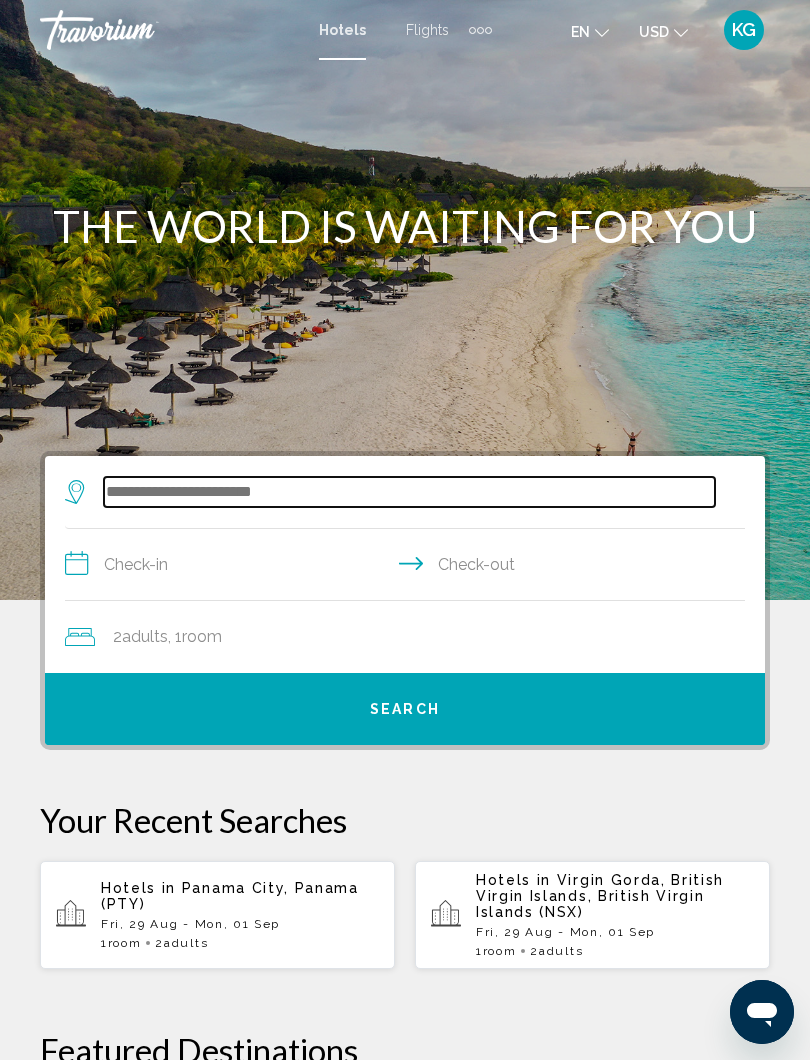 click at bounding box center [409, 492] 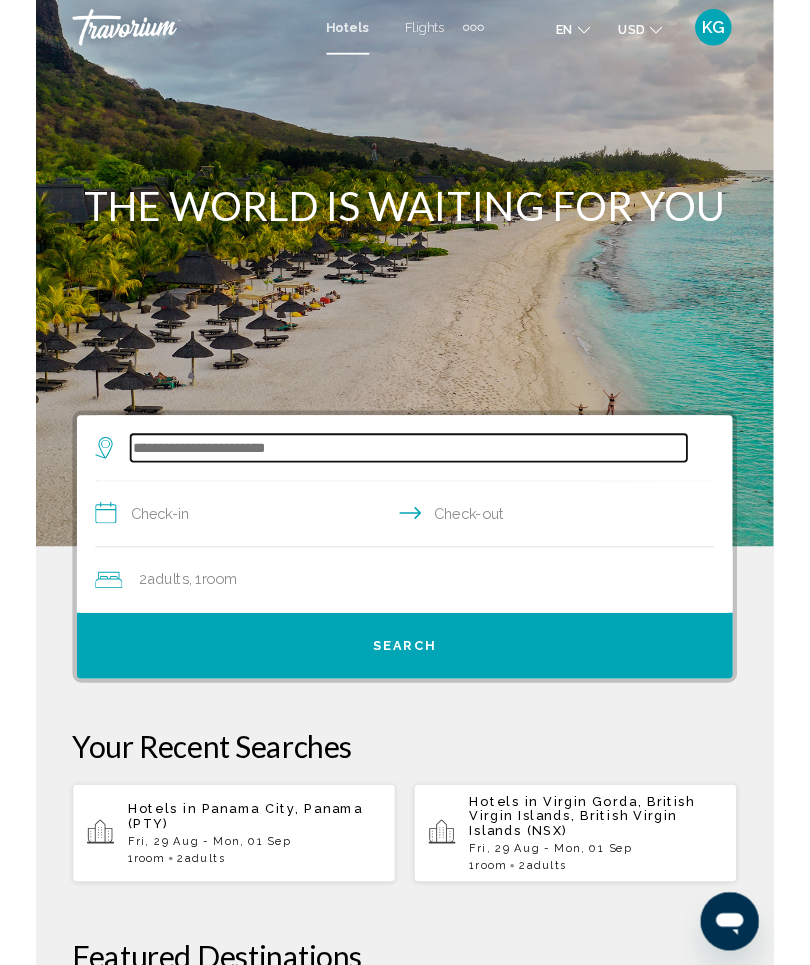 scroll, scrollTop: 0, scrollLeft: 0, axis: both 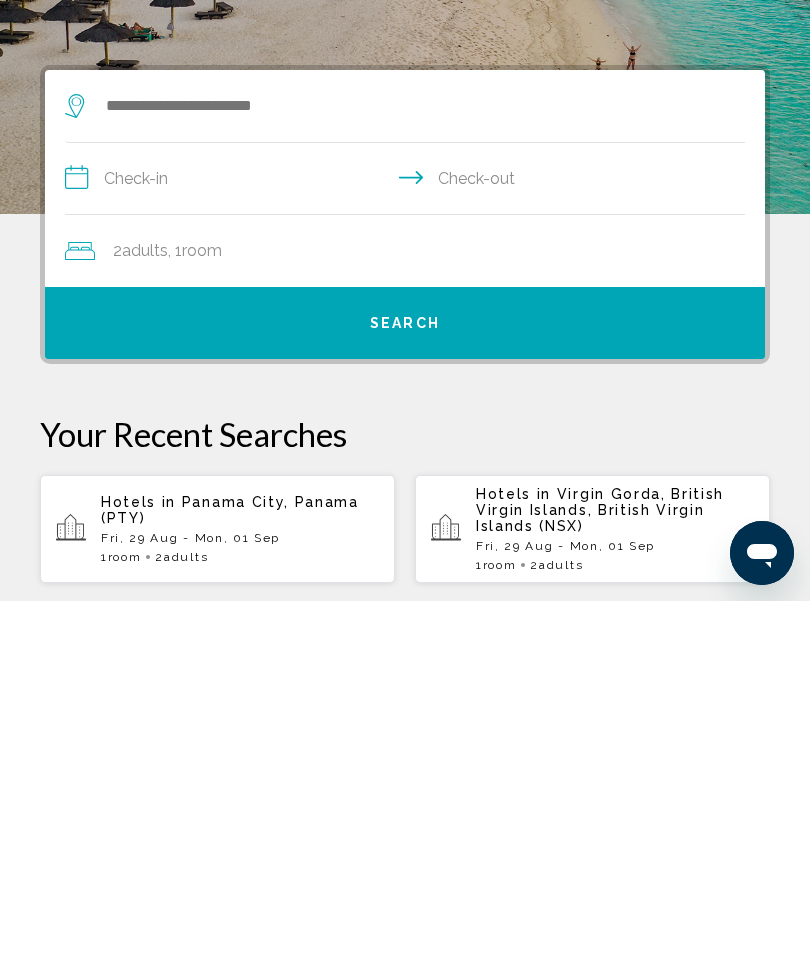click on "Virgin Gorda, British Virgin Islands, British Virgin Islands (NSX)" at bounding box center [600, 874] 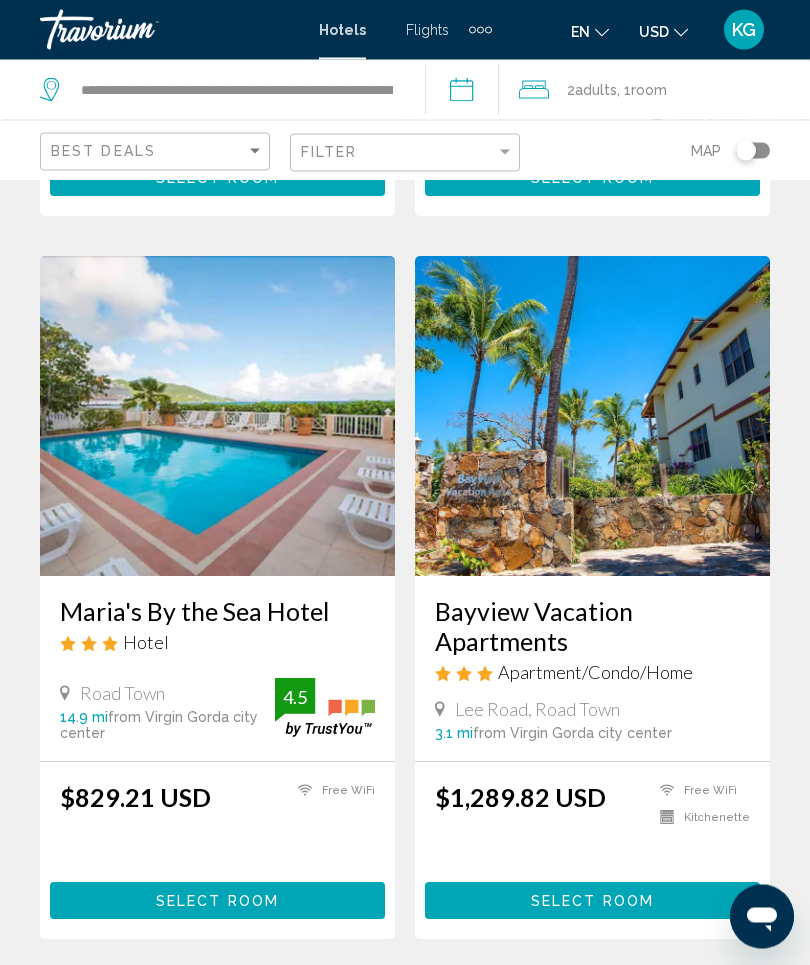 scroll, scrollTop: 3680, scrollLeft: 0, axis: vertical 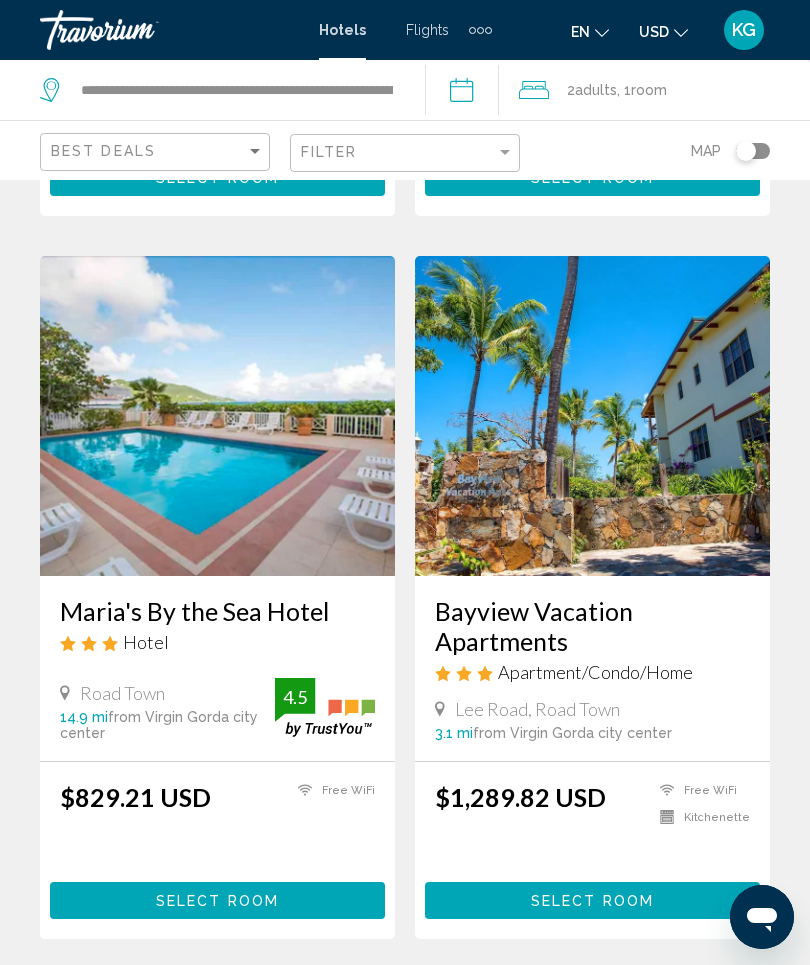 click on "page  2" at bounding box center [440, 999] 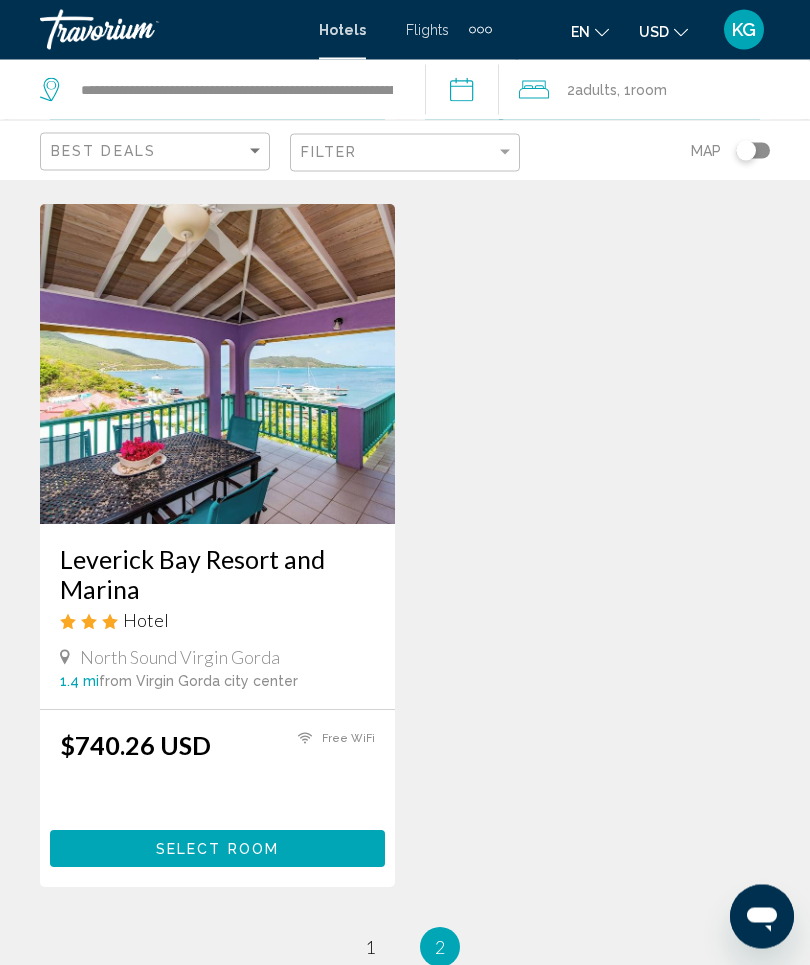 scroll, scrollTop: 2186, scrollLeft: 0, axis: vertical 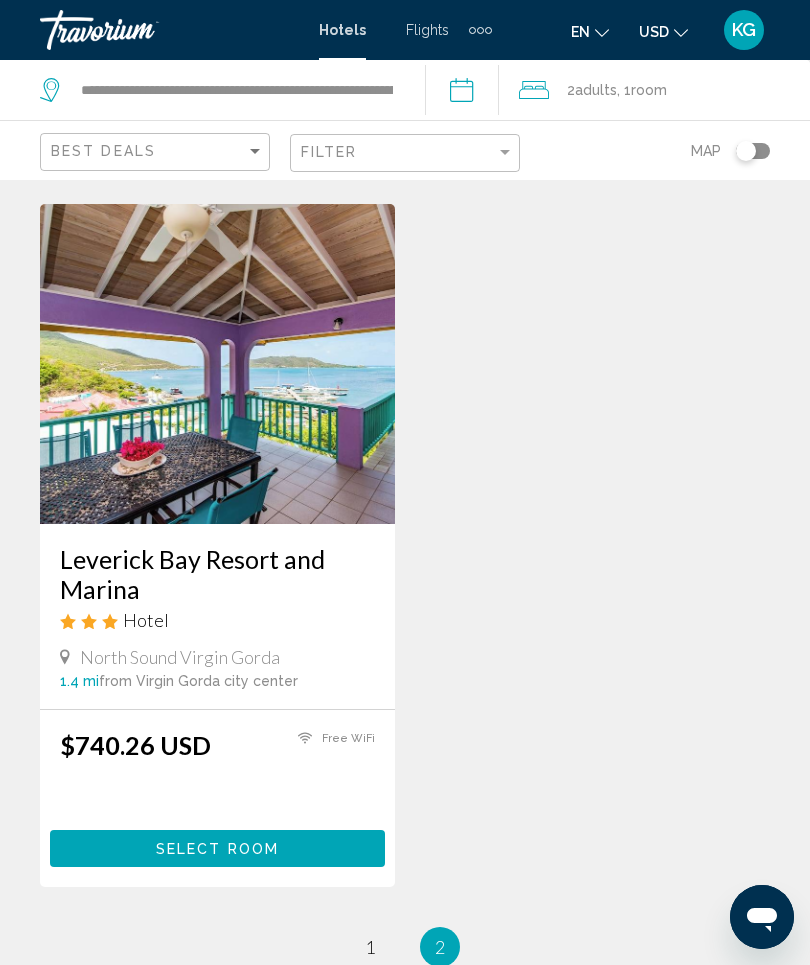 click on "Select Room" at bounding box center [217, 849] 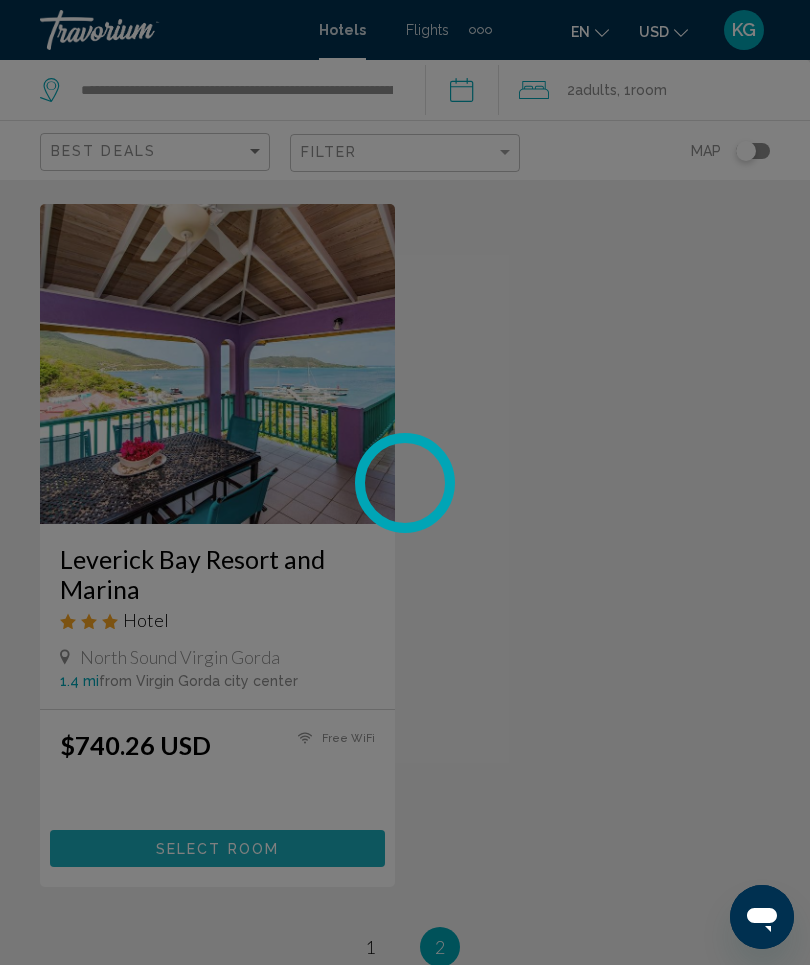 click at bounding box center [405, 482] 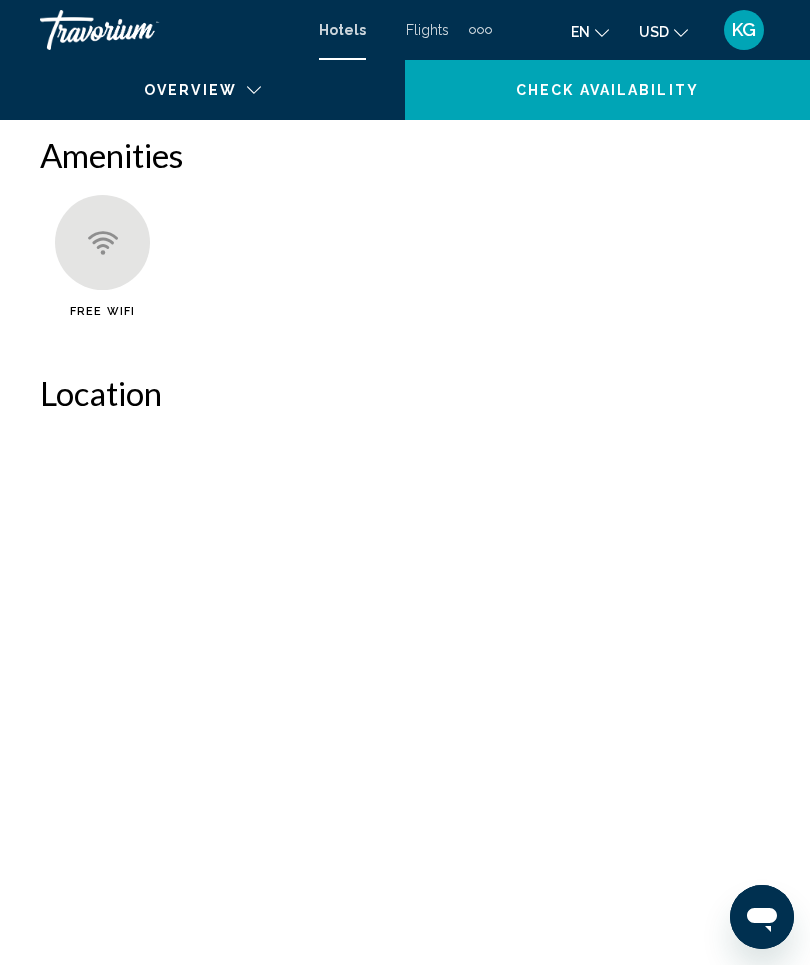 scroll, scrollTop: 0, scrollLeft: 0, axis: both 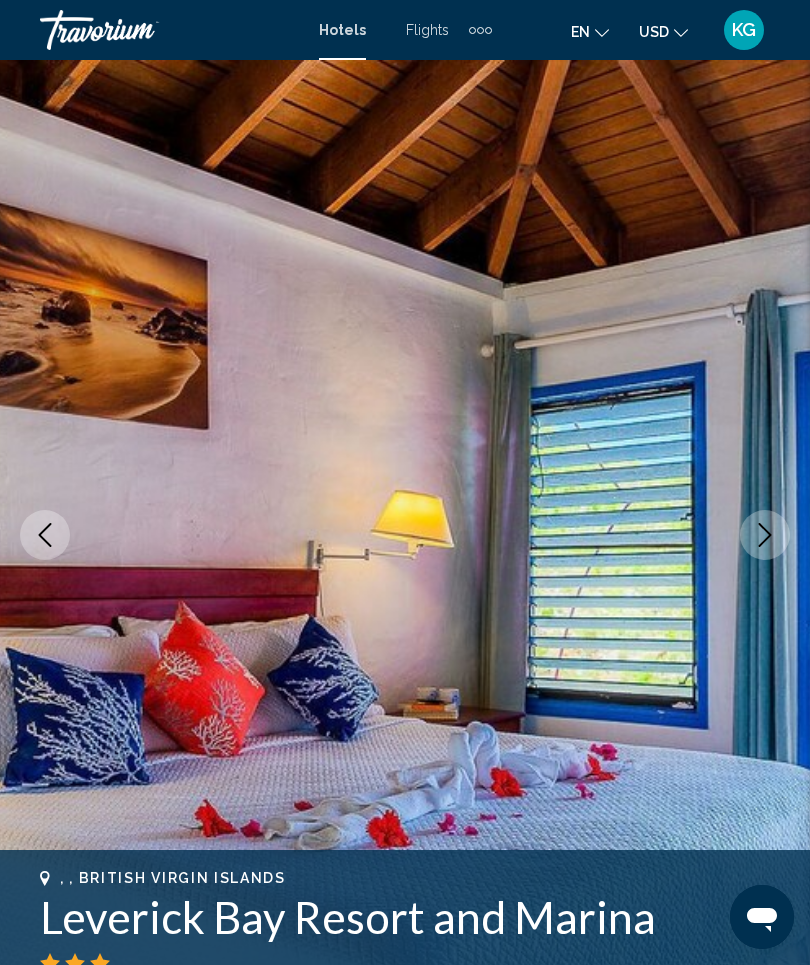 click 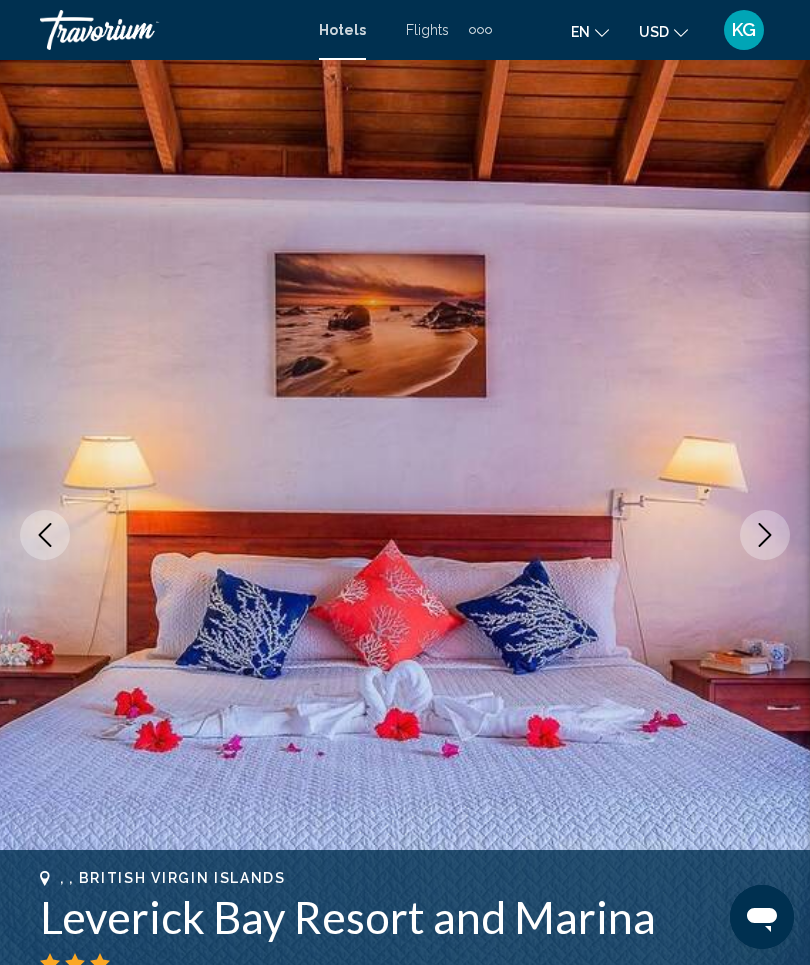 click 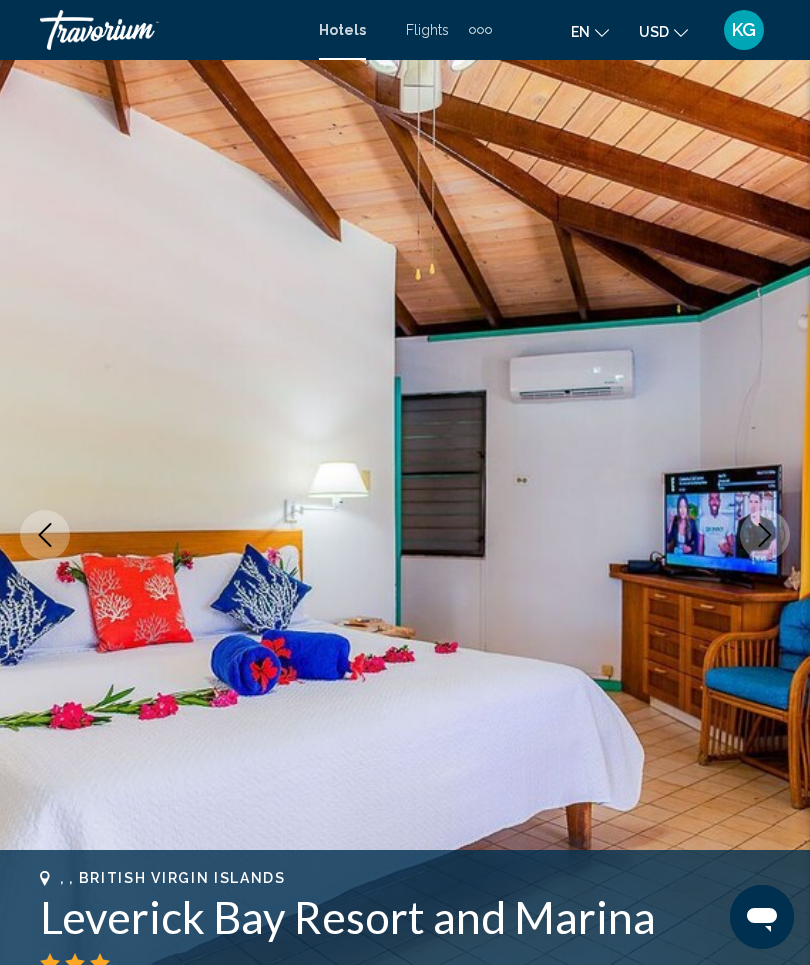 click at bounding box center [765, 535] 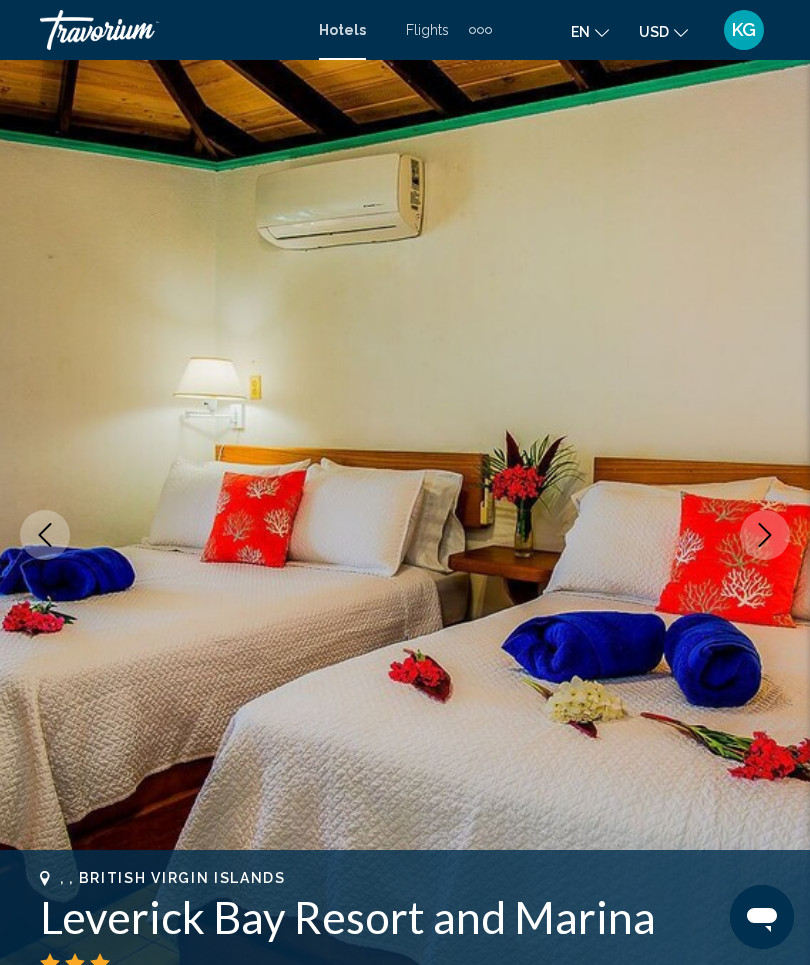click 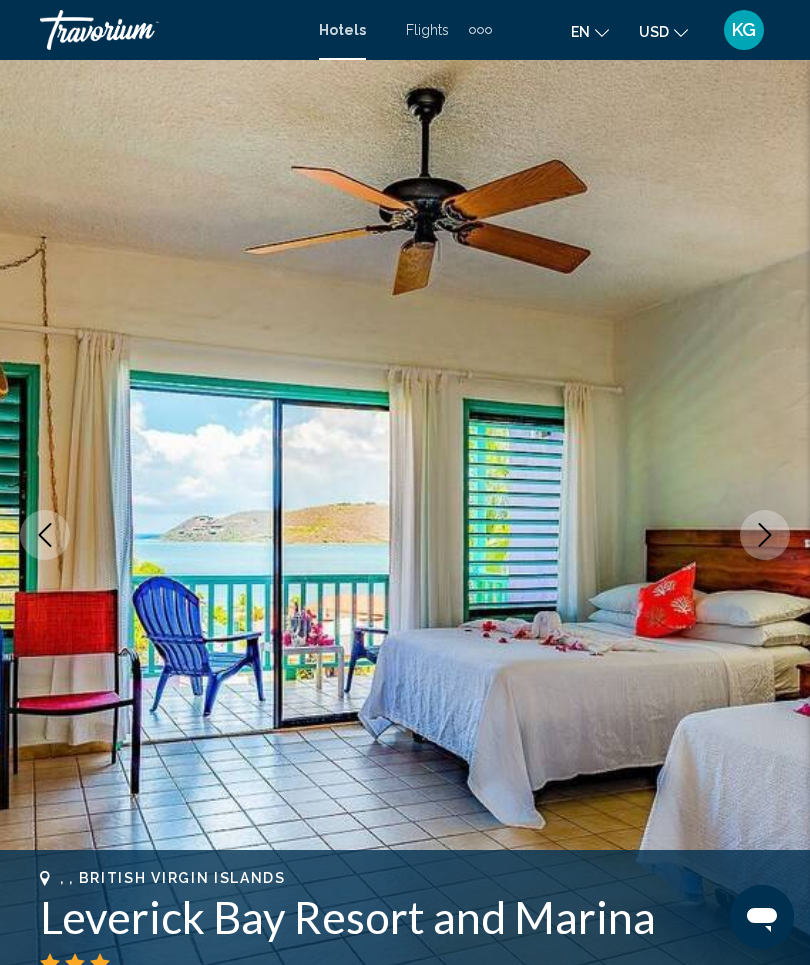 click 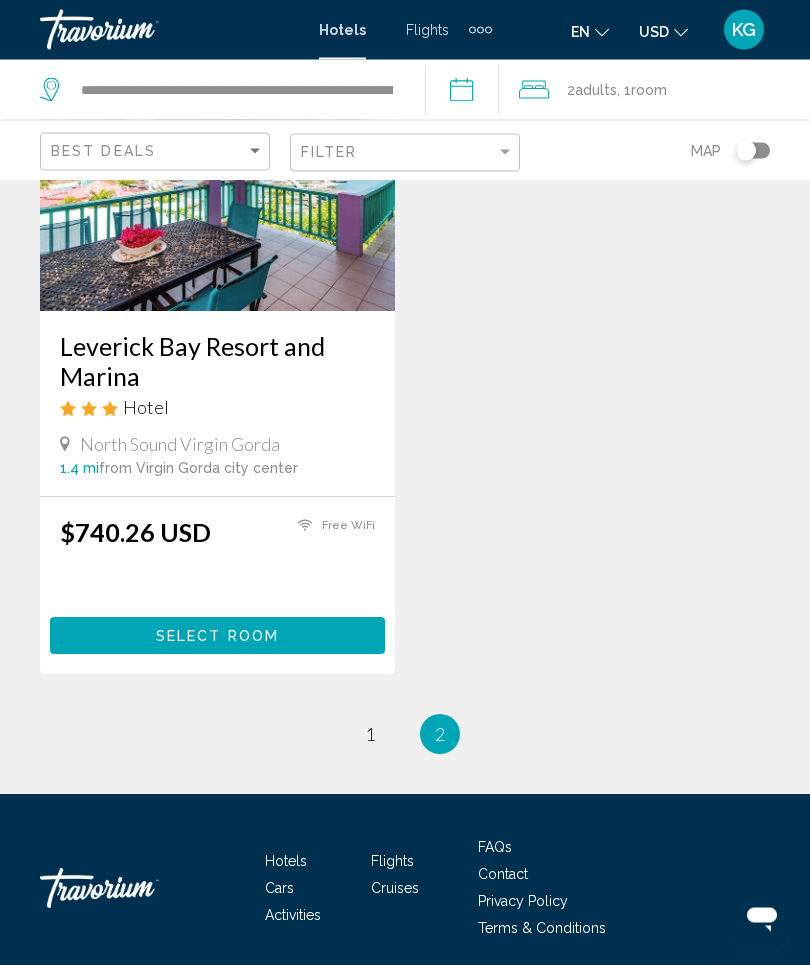 scroll, scrollTop: 2402, scrollLeft: 0, axis: vertical 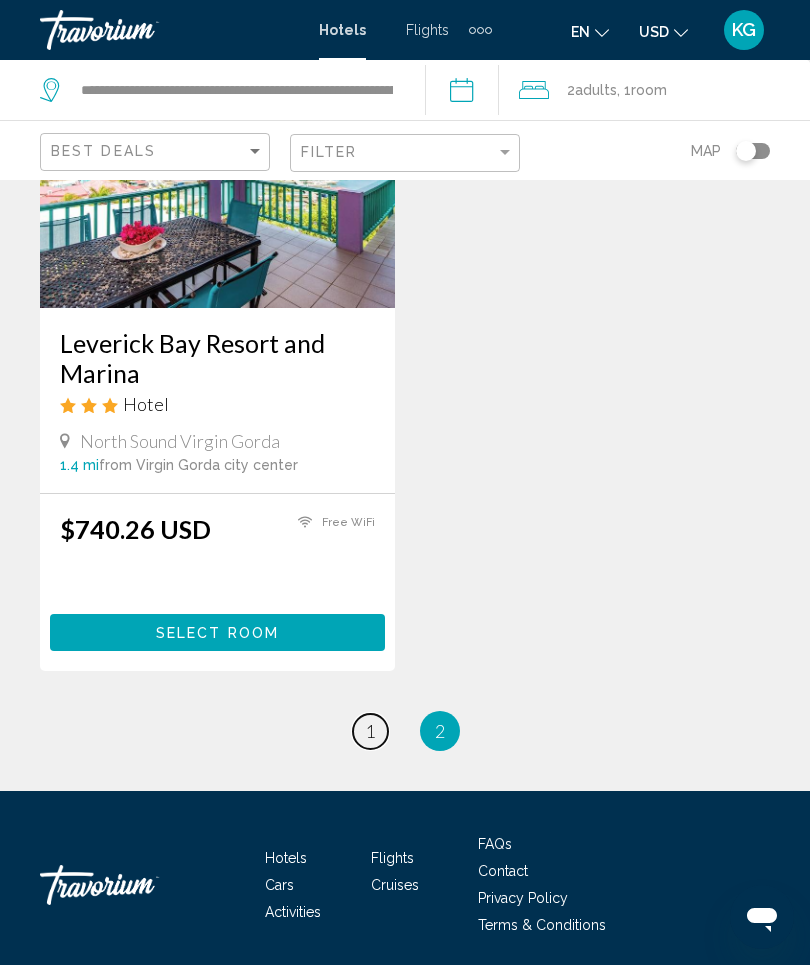 click on "page  1" at bounding box center (370, 731) 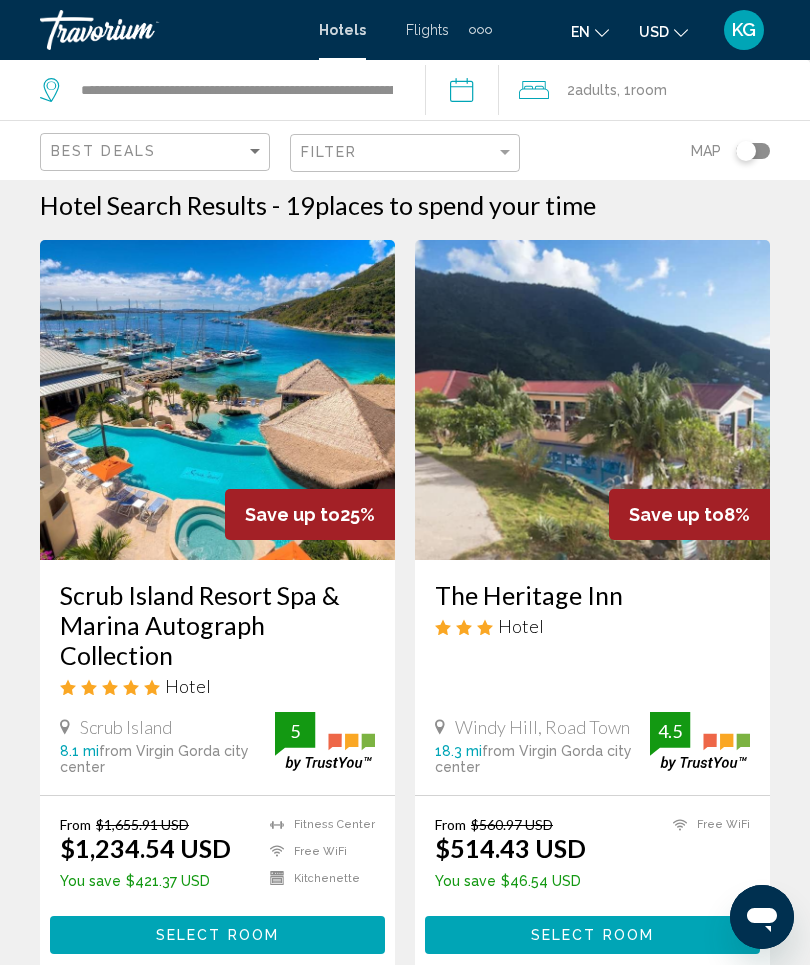 scroll, scrollTop: 0, scrollLeft: 0, axis: both 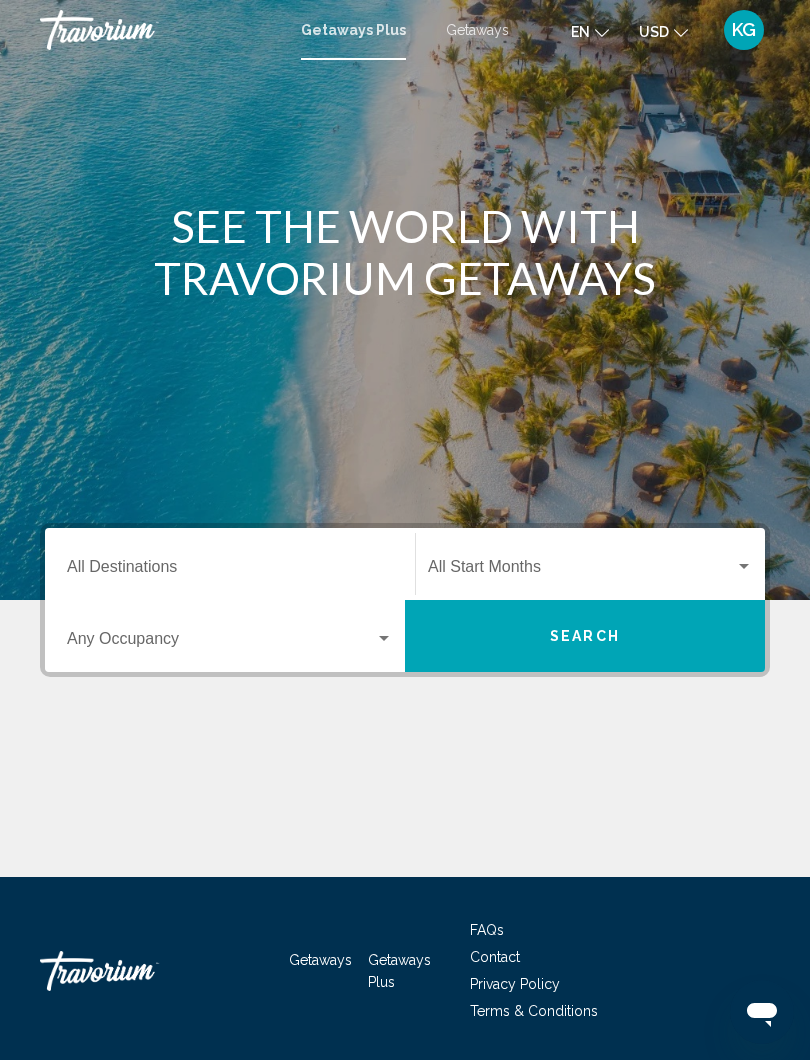 click at bounding box center (744, 567) 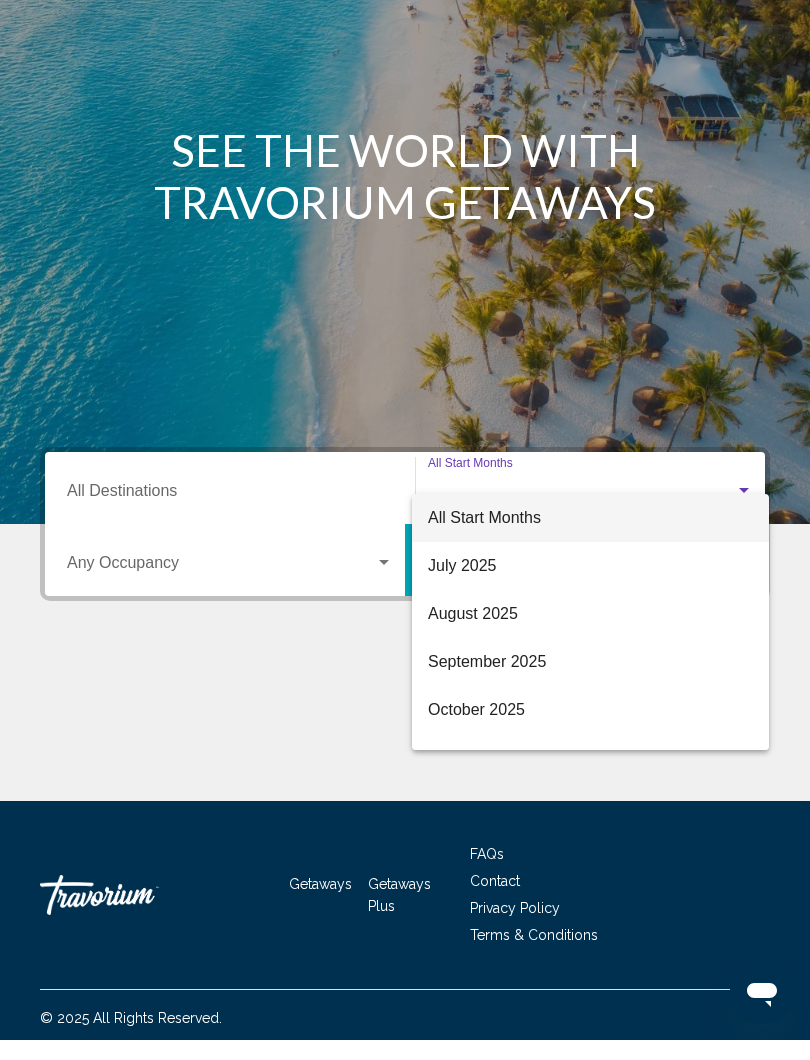 scroll, scrollTop: 62, scrollLeft: 0, axis: vertical 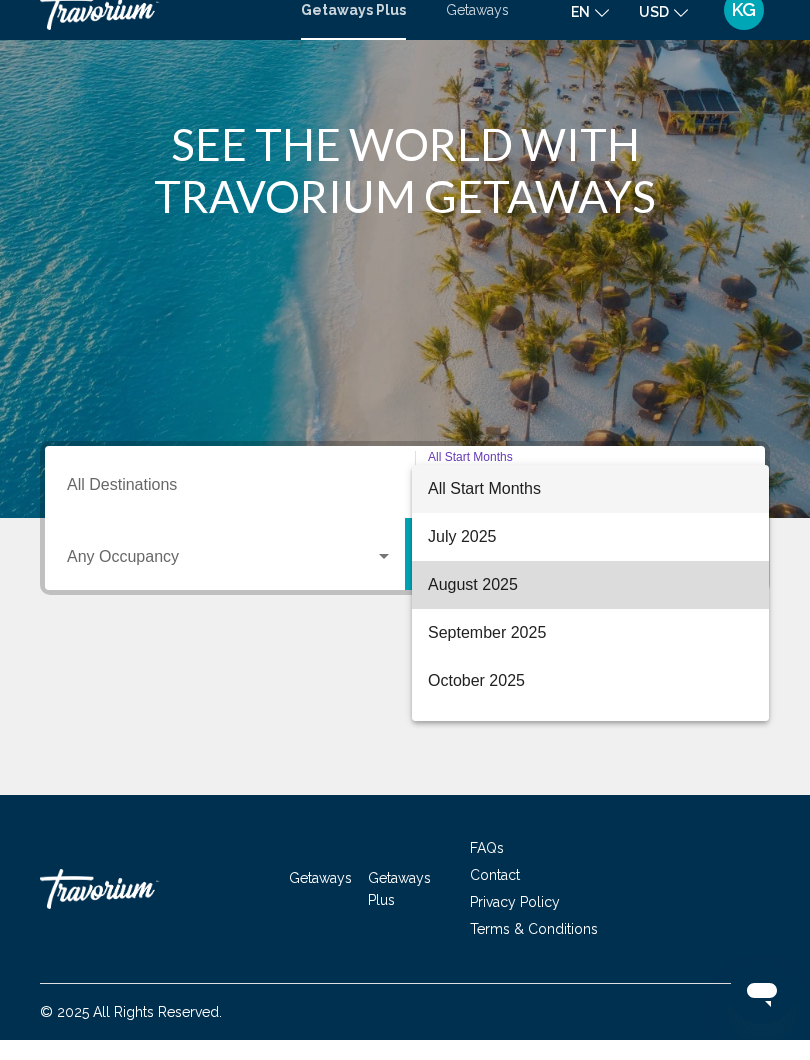 click on "August 2025" at bounding box center (590, 605) 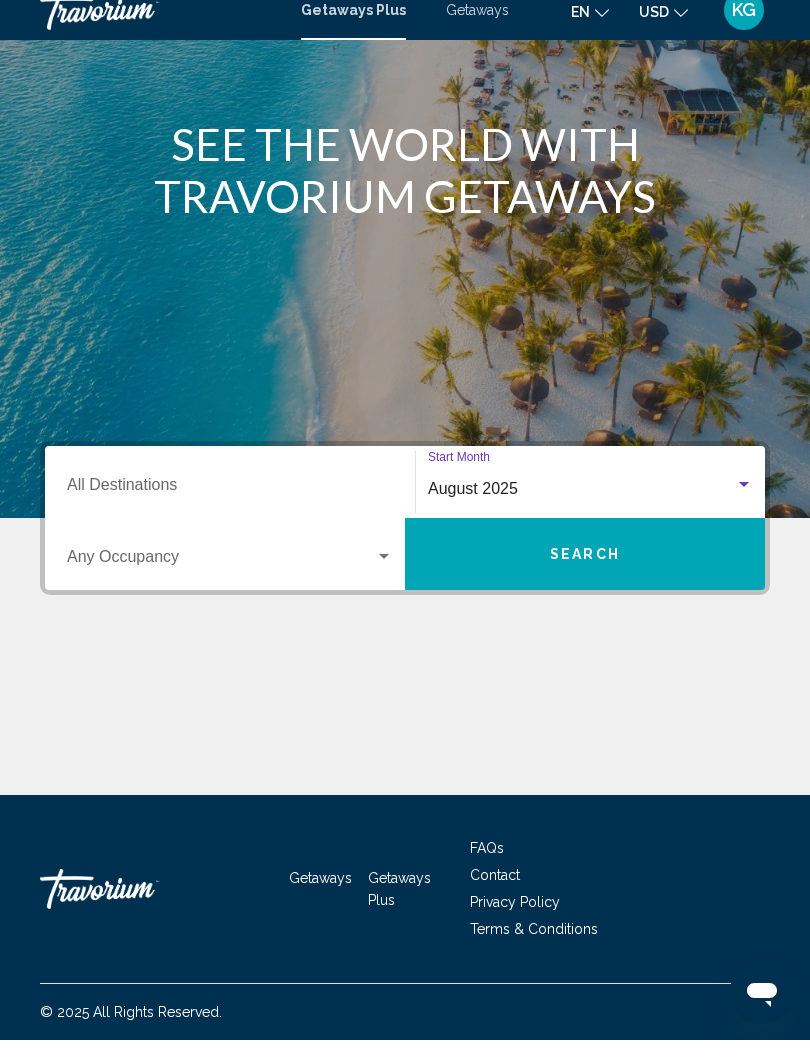 click on "Destination All Destinations" at bounding box center (230, 509) 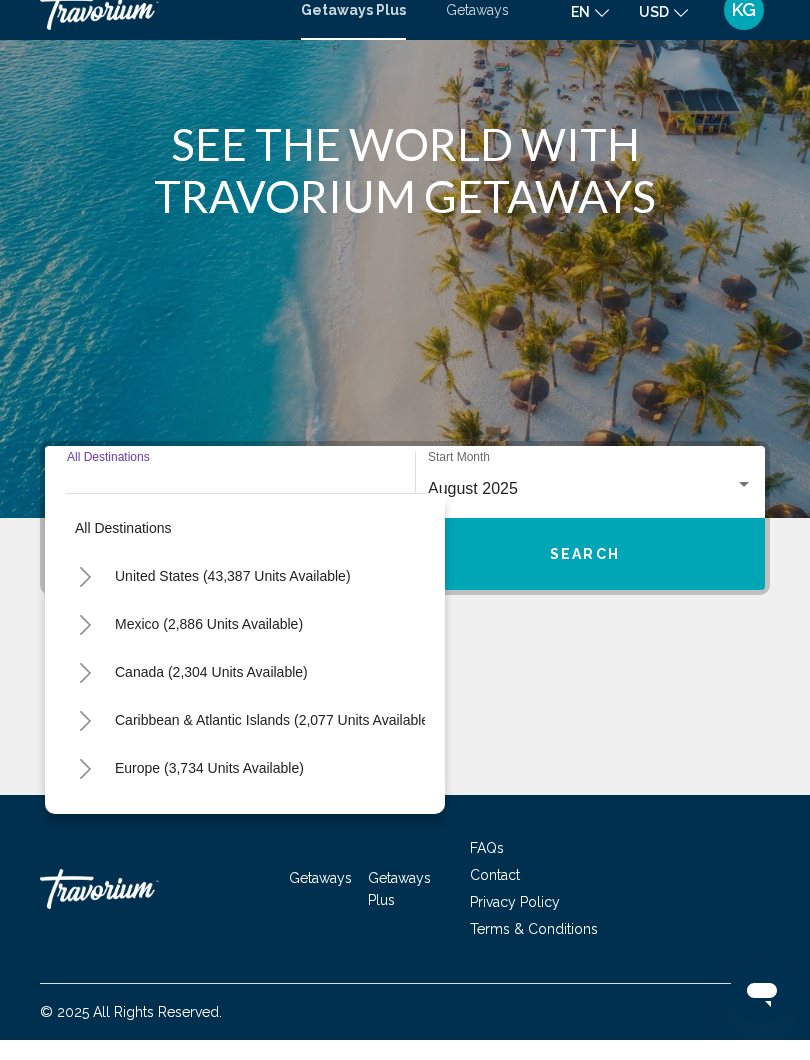 click on "Caribbean & Atlantic Islands (2,077 units available)" at bounding box center [209, 788] 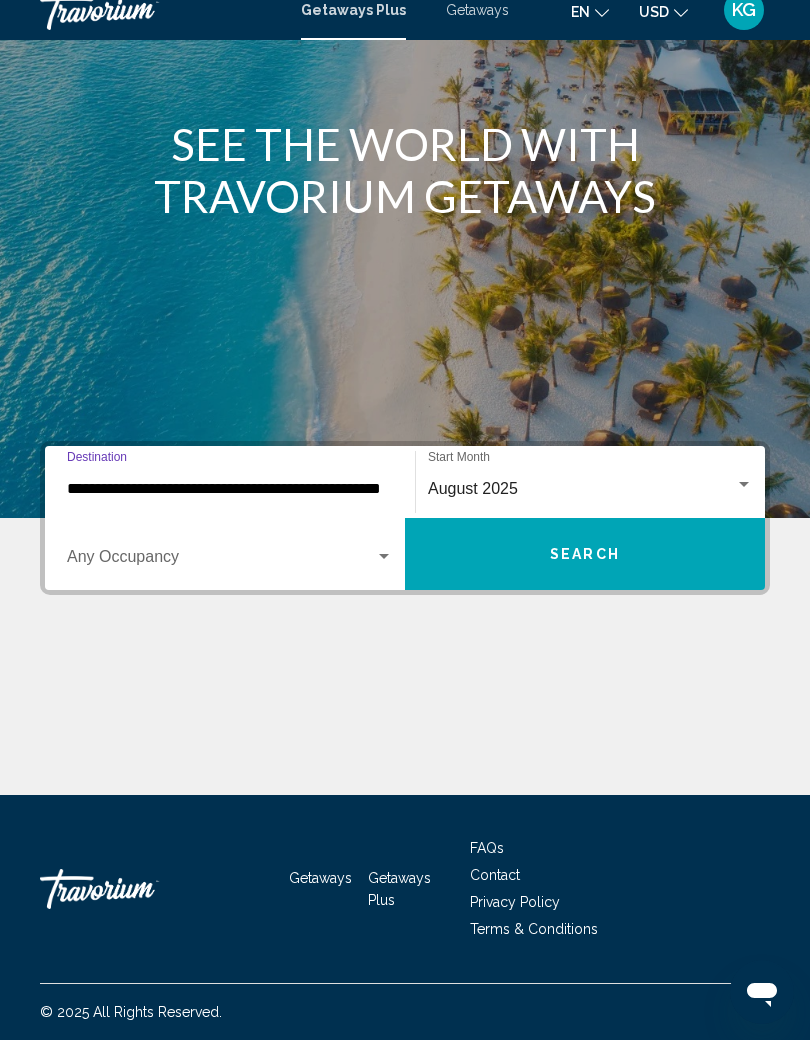 click at bounding box center [221, 581] 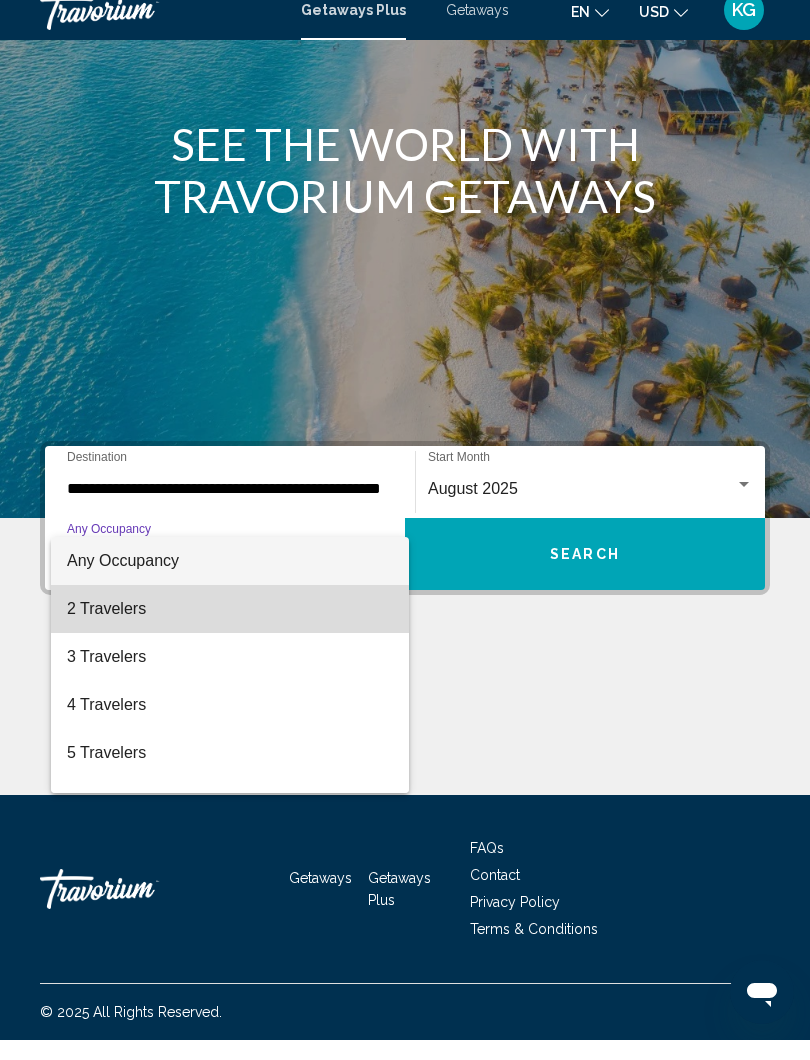 click on "2 Travelers" at bounding box center [230, 629] 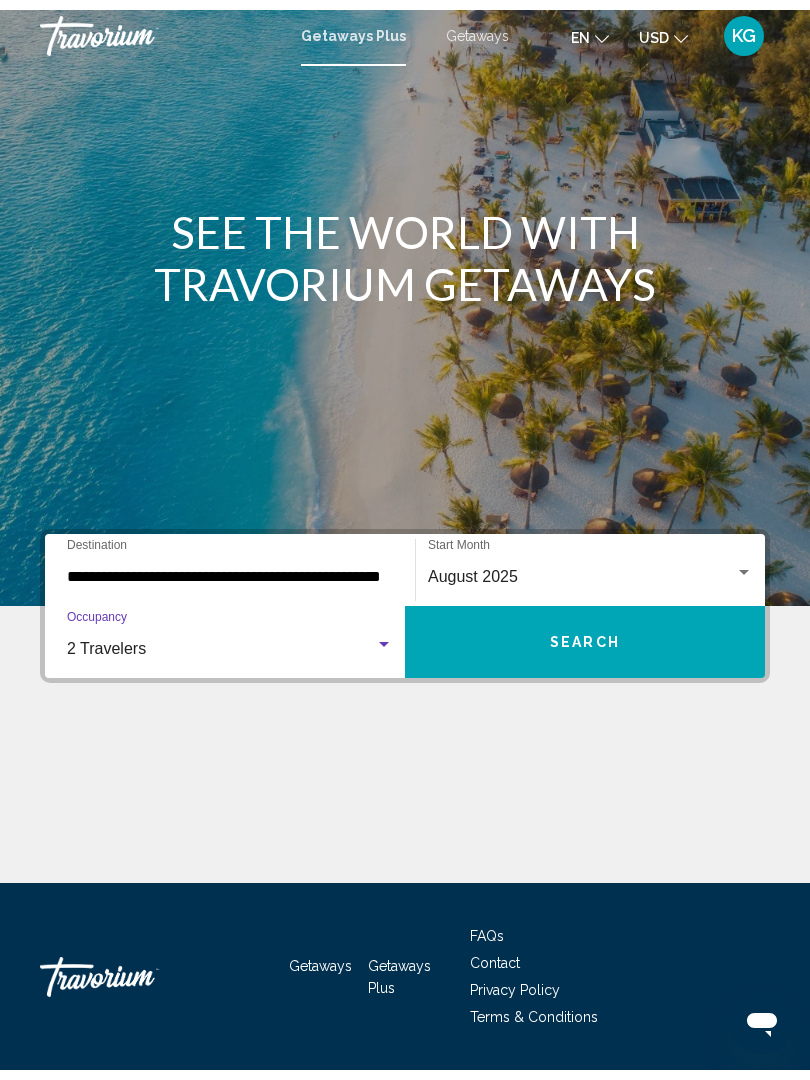 scroll, scrollTop: 0, scrollLeft: 0, axis: both 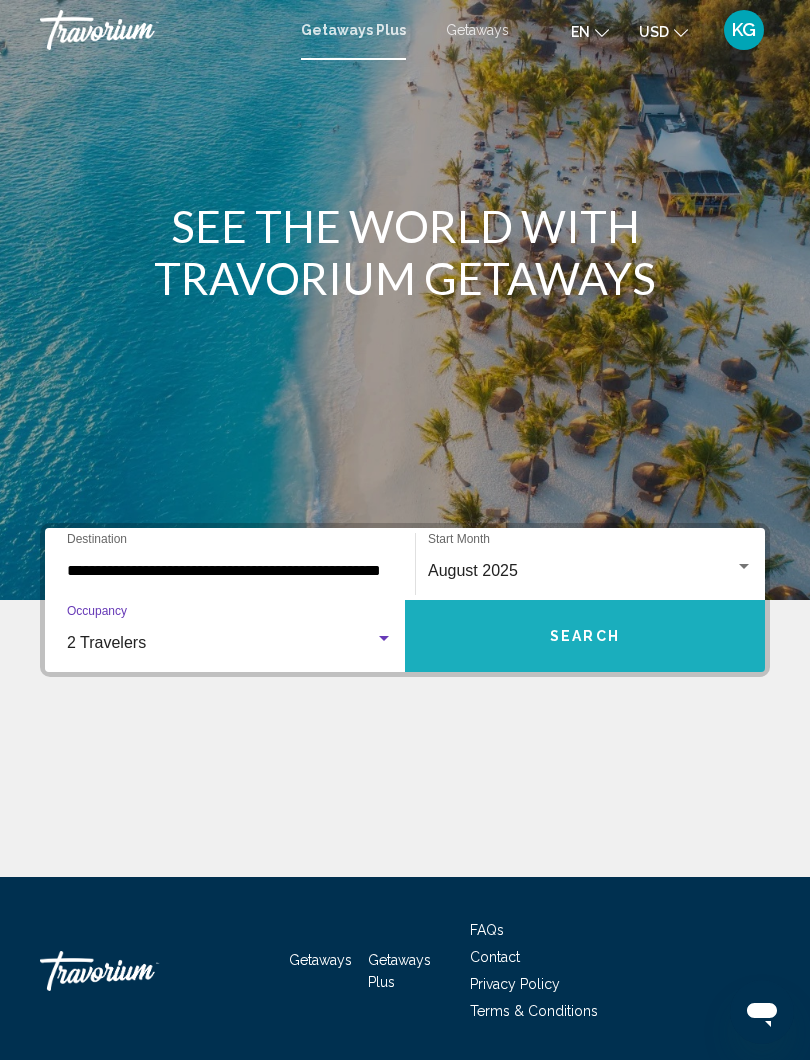 click on "Search" at bounding box center [585, 637] 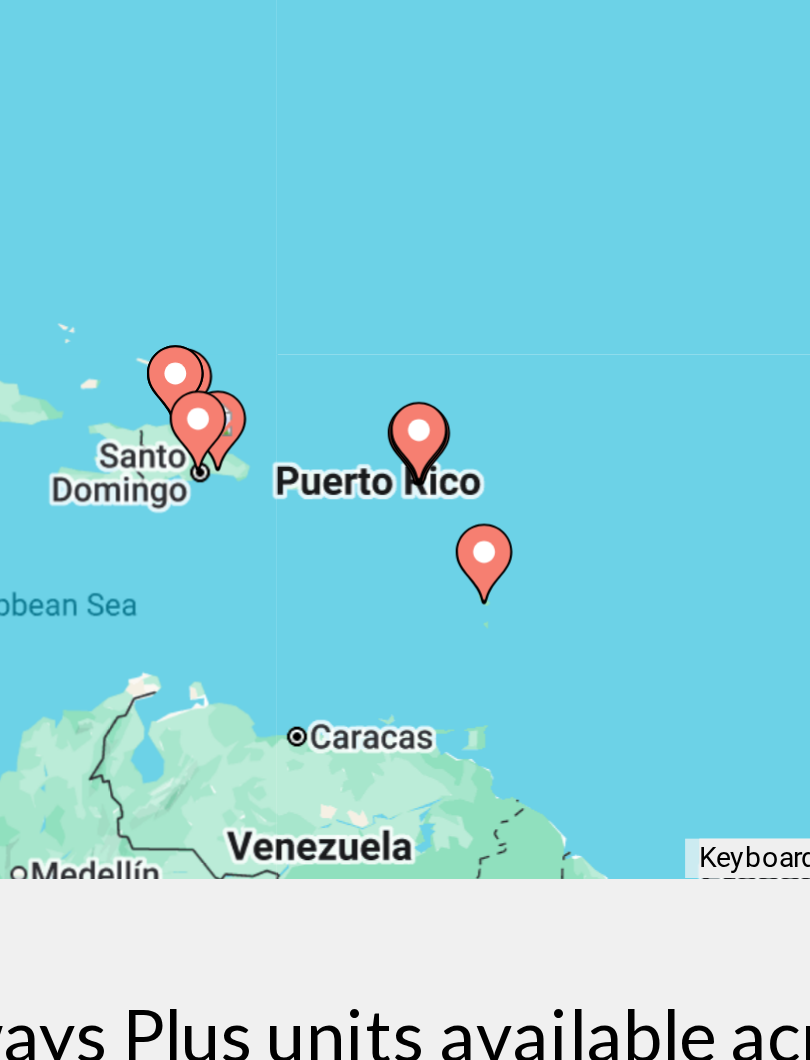 click at bounding box center (411, 489) 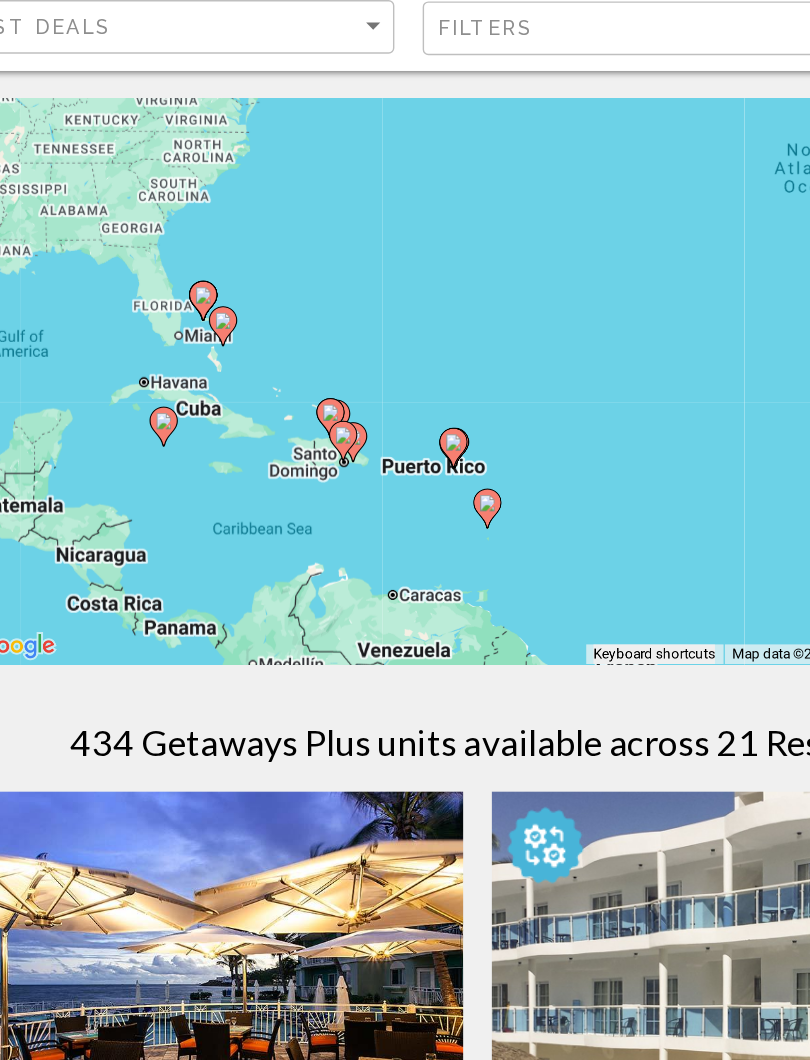 click 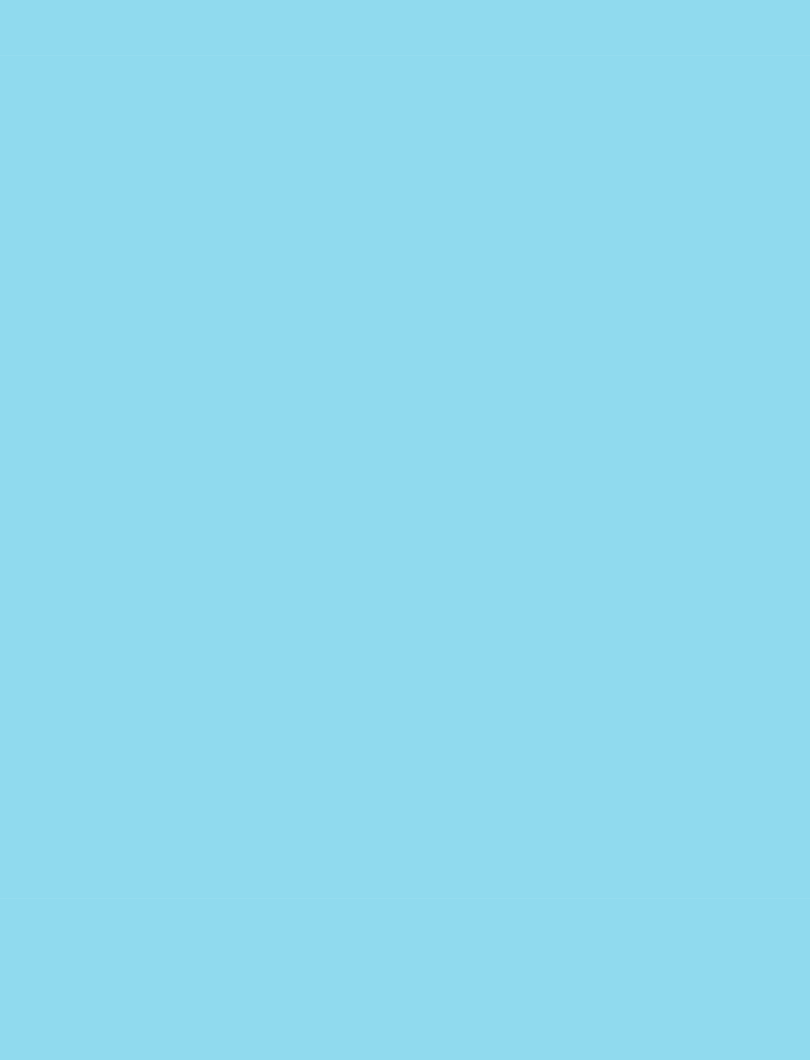 click on "To navigate, press the arrow keys." at bounding box center (405, 400) 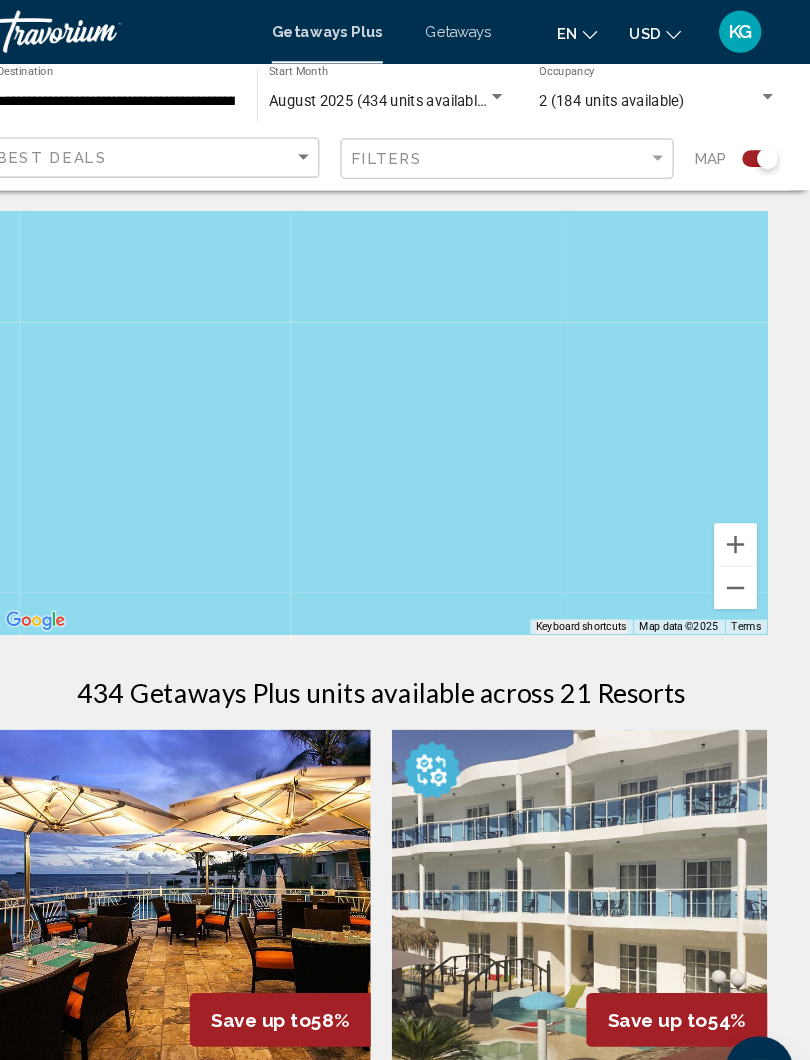 click at bounding box center [740, 556] 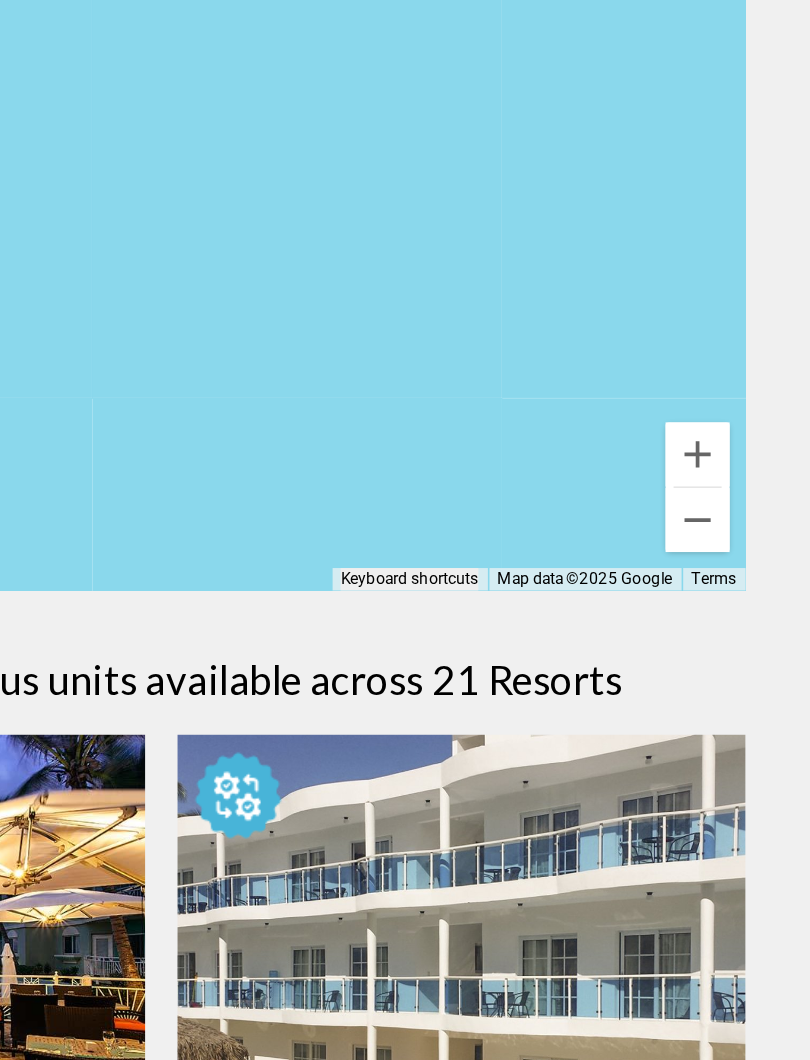click at bounding box center (740, 556) 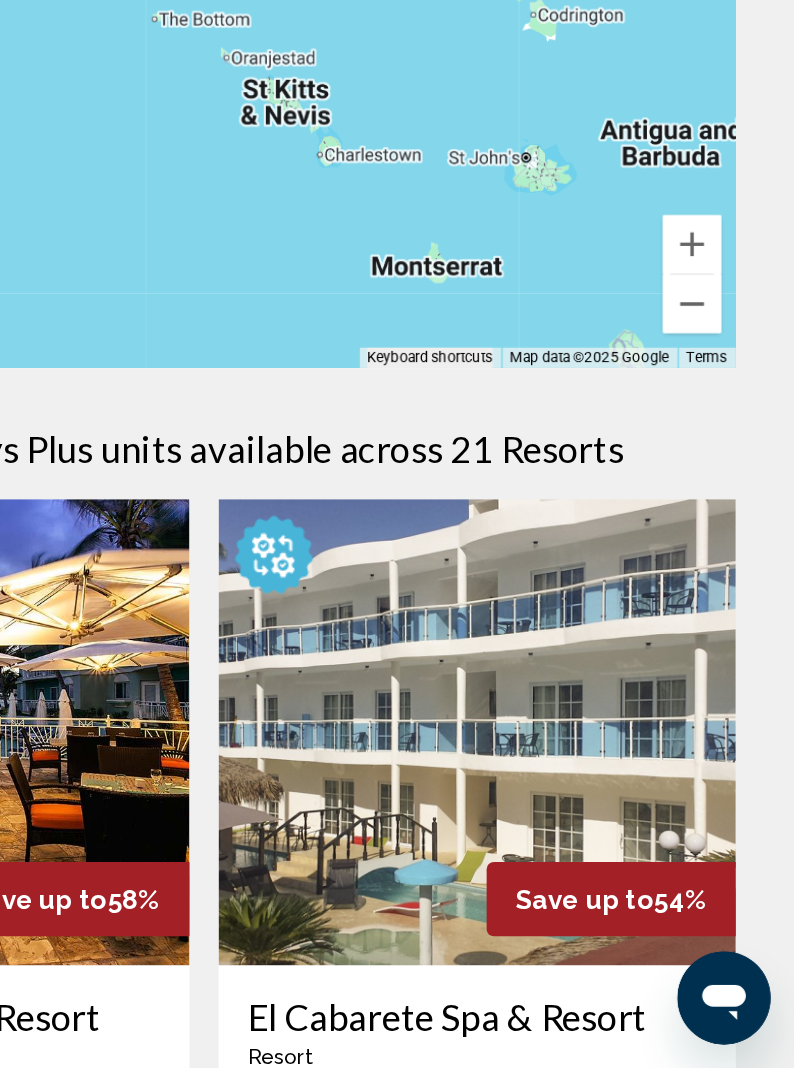 scroll, scrollTop: 3, scrollLeft: 0, axis: vertical 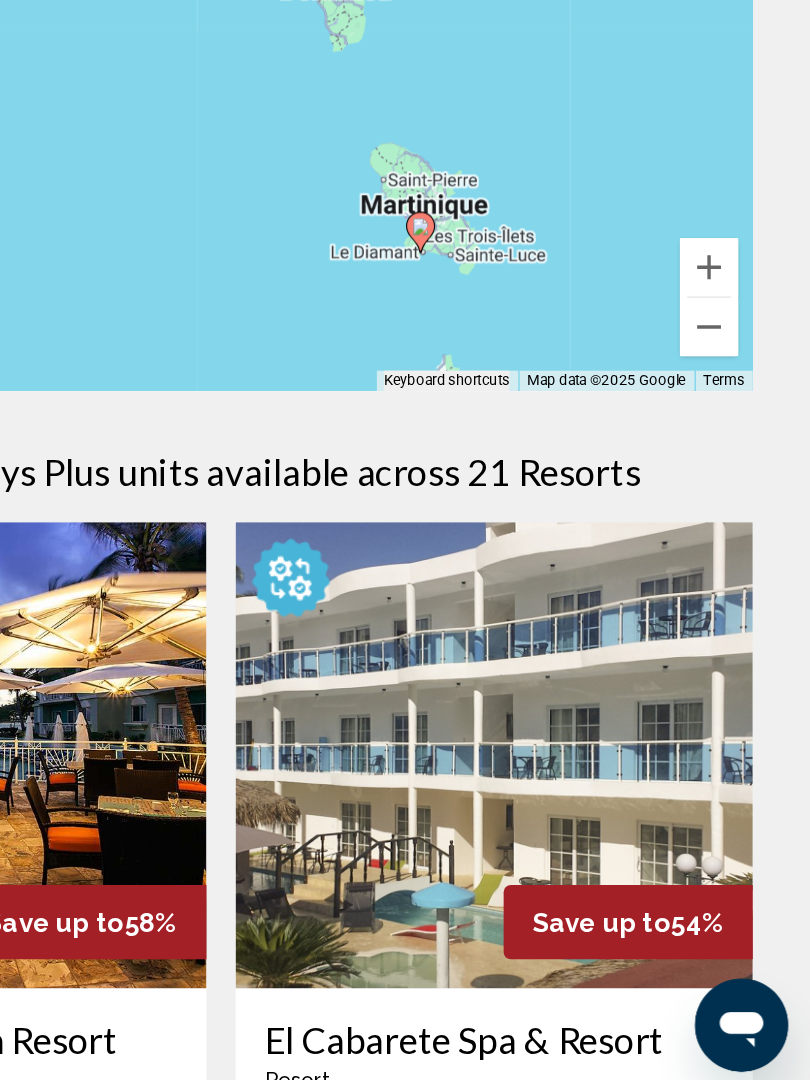 type on "**********" 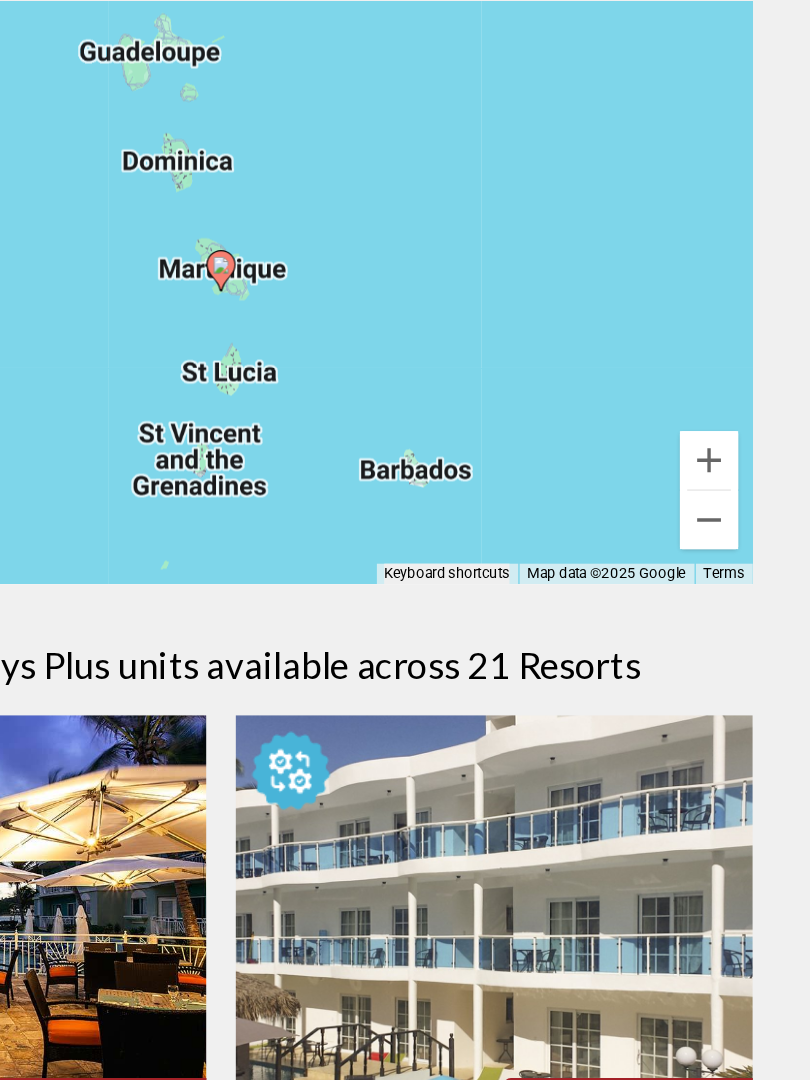 click 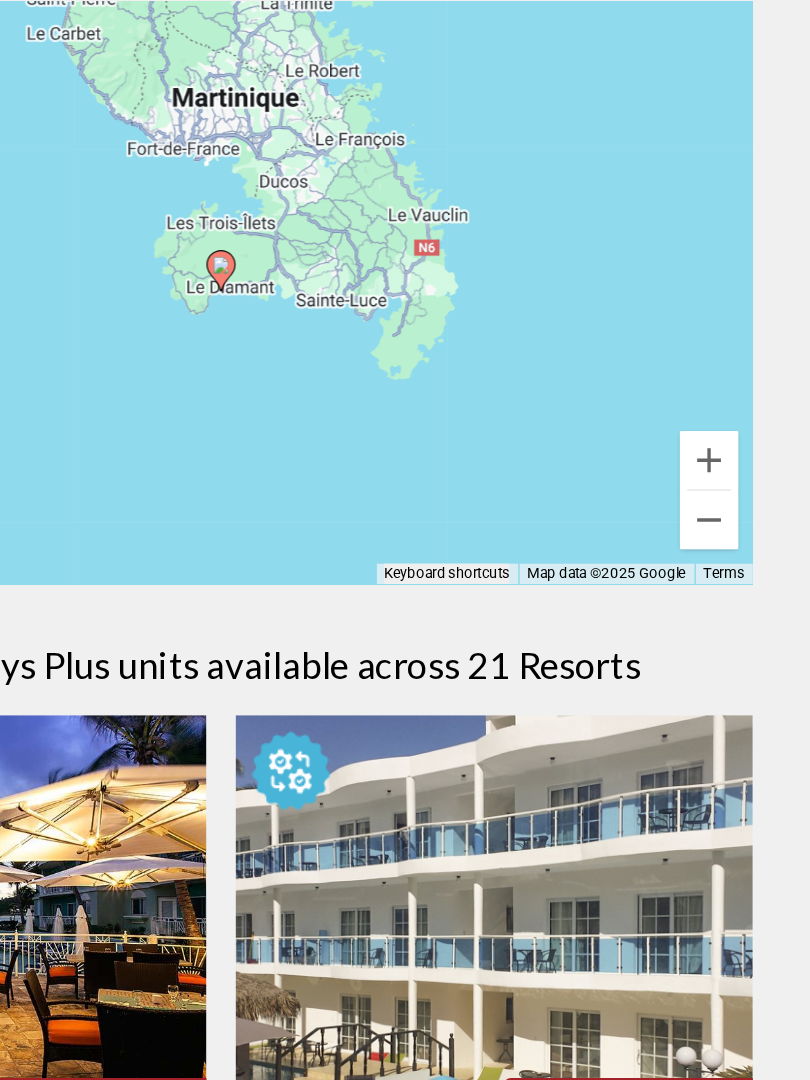 click on "To activate drag with keyboard, press Alt + Enter. Once in keyboard drag state, use the arrow keys to move the marker. To complete the drag, press the Enter key. To cancel, press Escape." at bounding box center (405, 397) 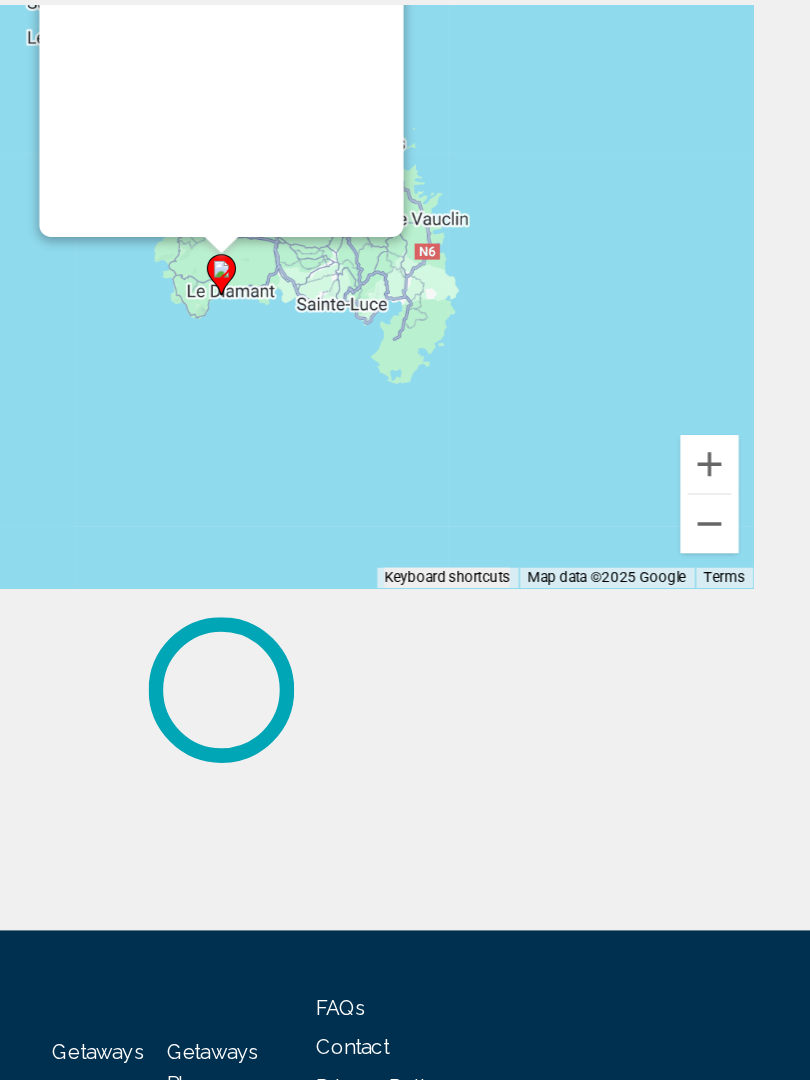 scroll, scrollTop: 0, scrollLeft: 0, axis: both 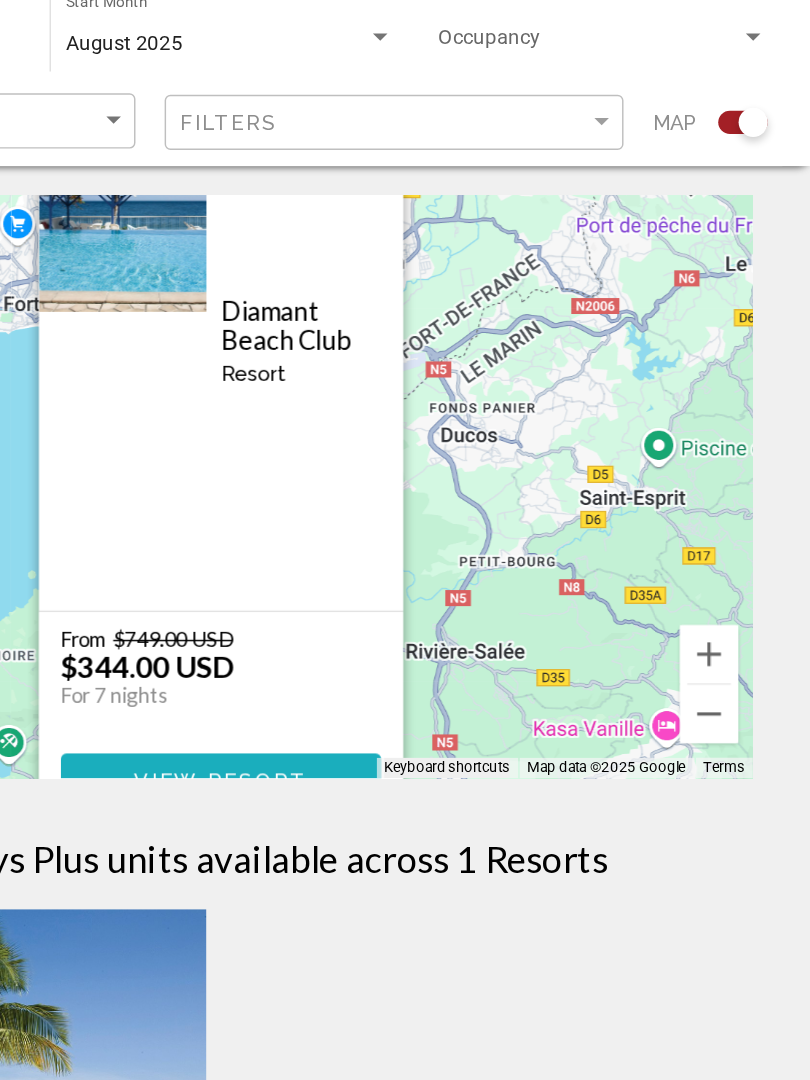 click on "View Resort" at bounding box center [405, 601] 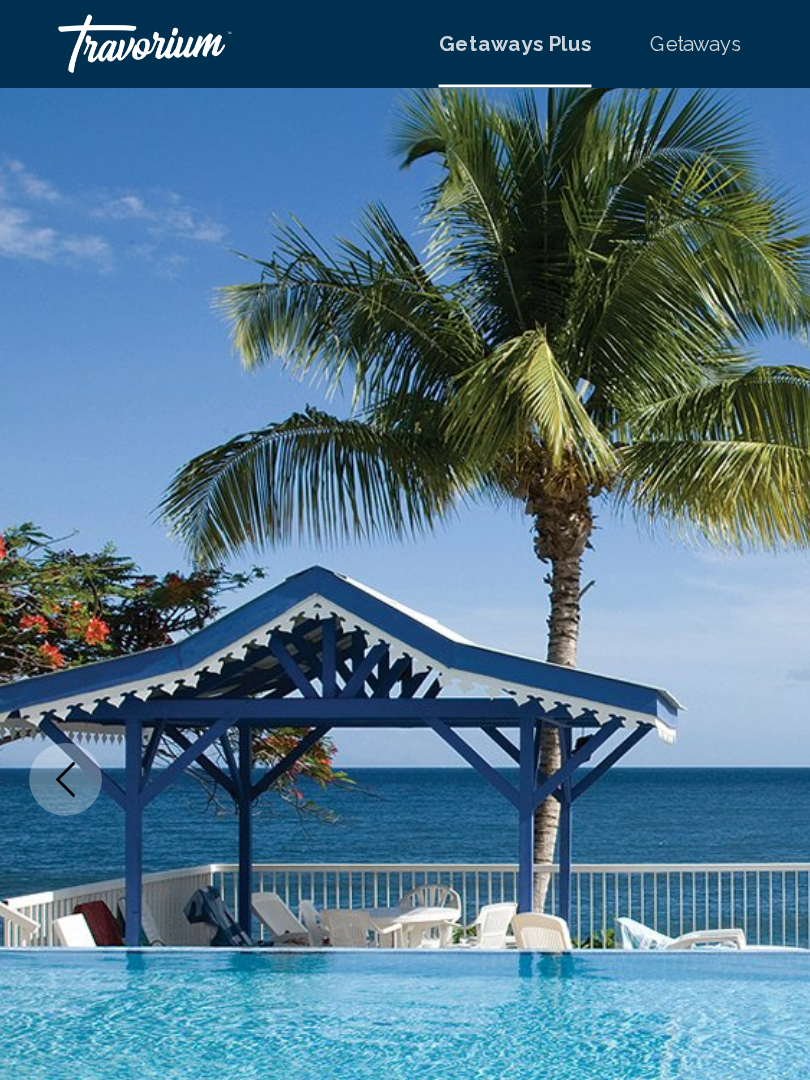 click at bounding box center [405, 535] 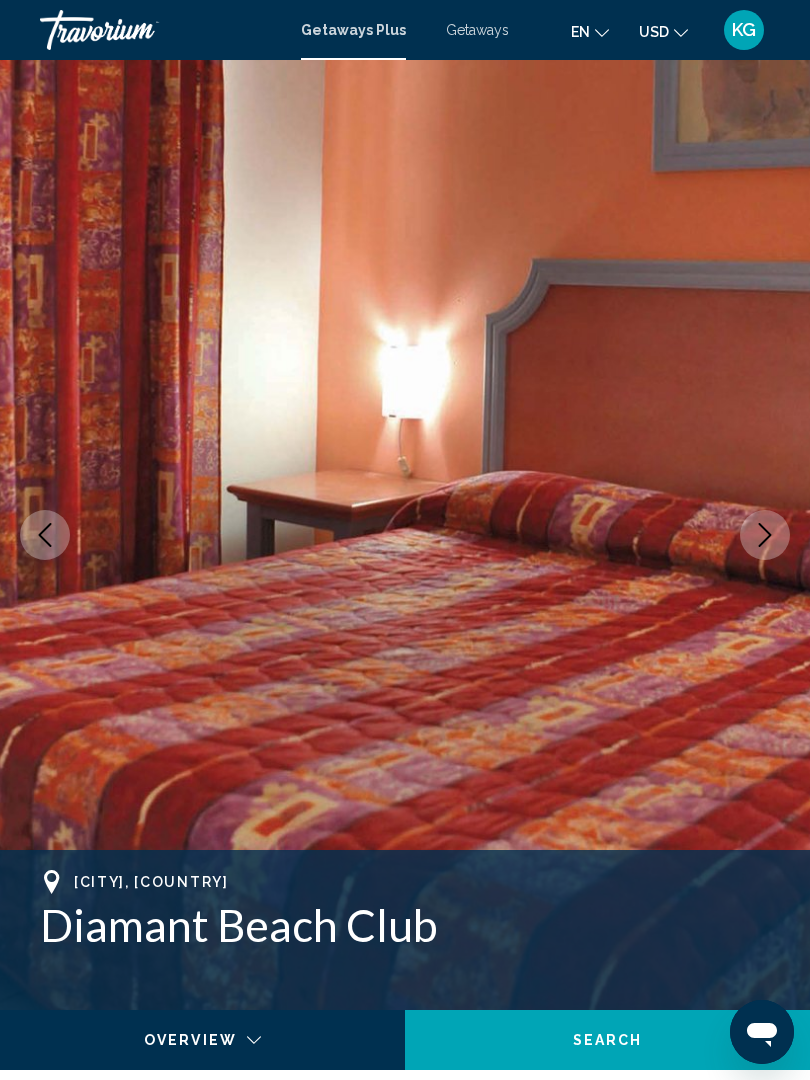 click at bounding box center (765, 535) 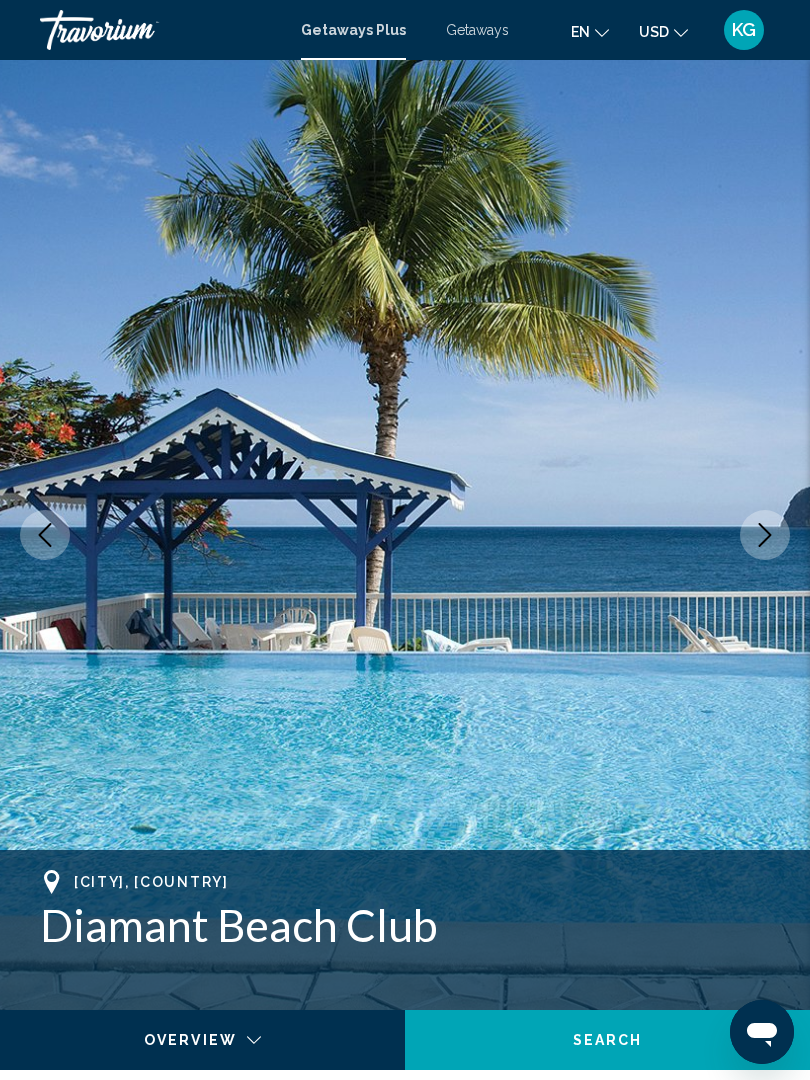click 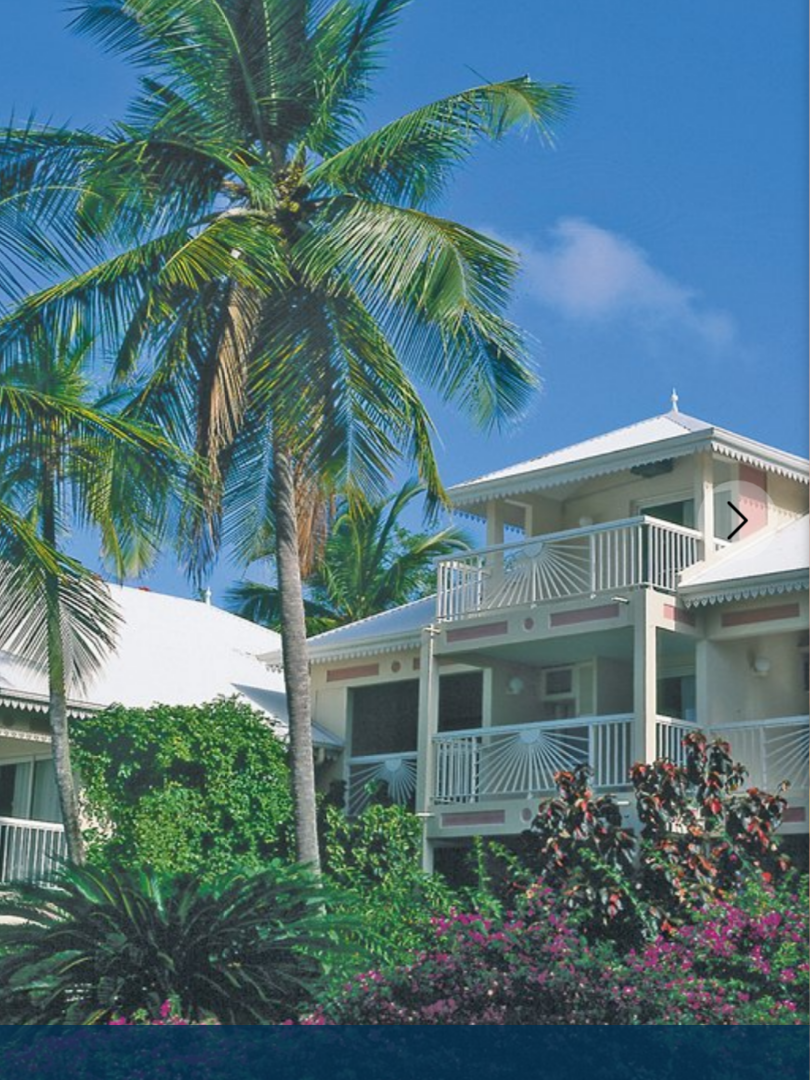 click 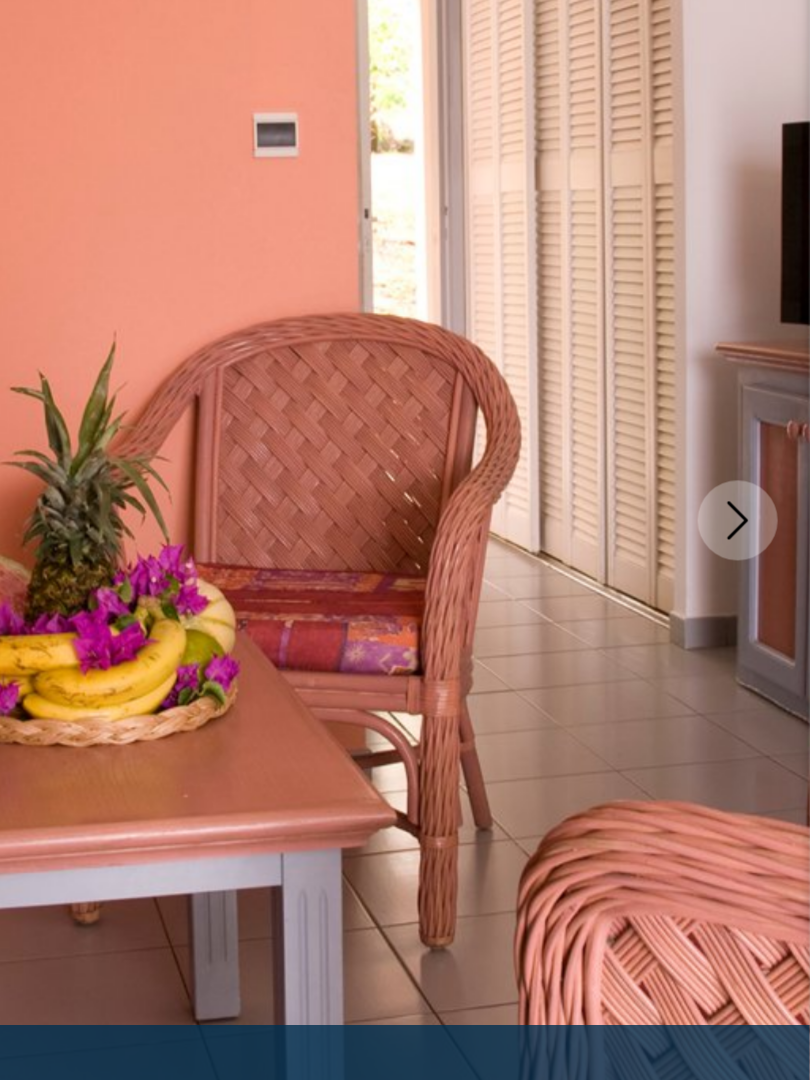 click 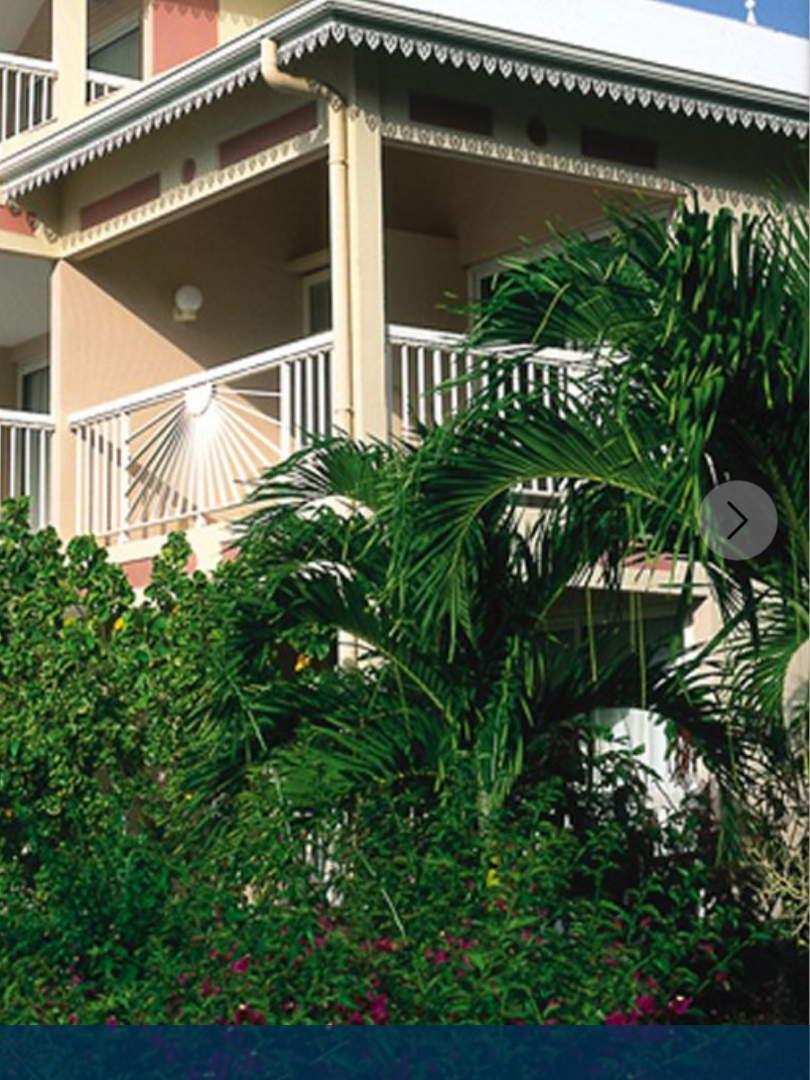 click 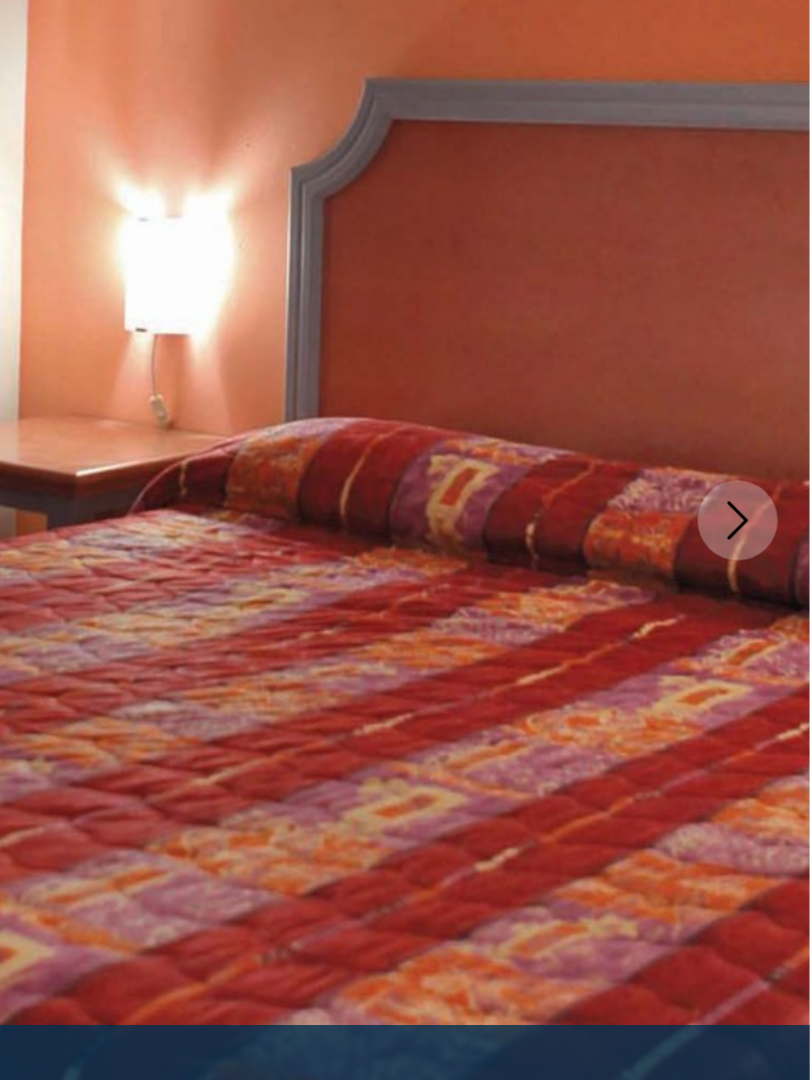 click 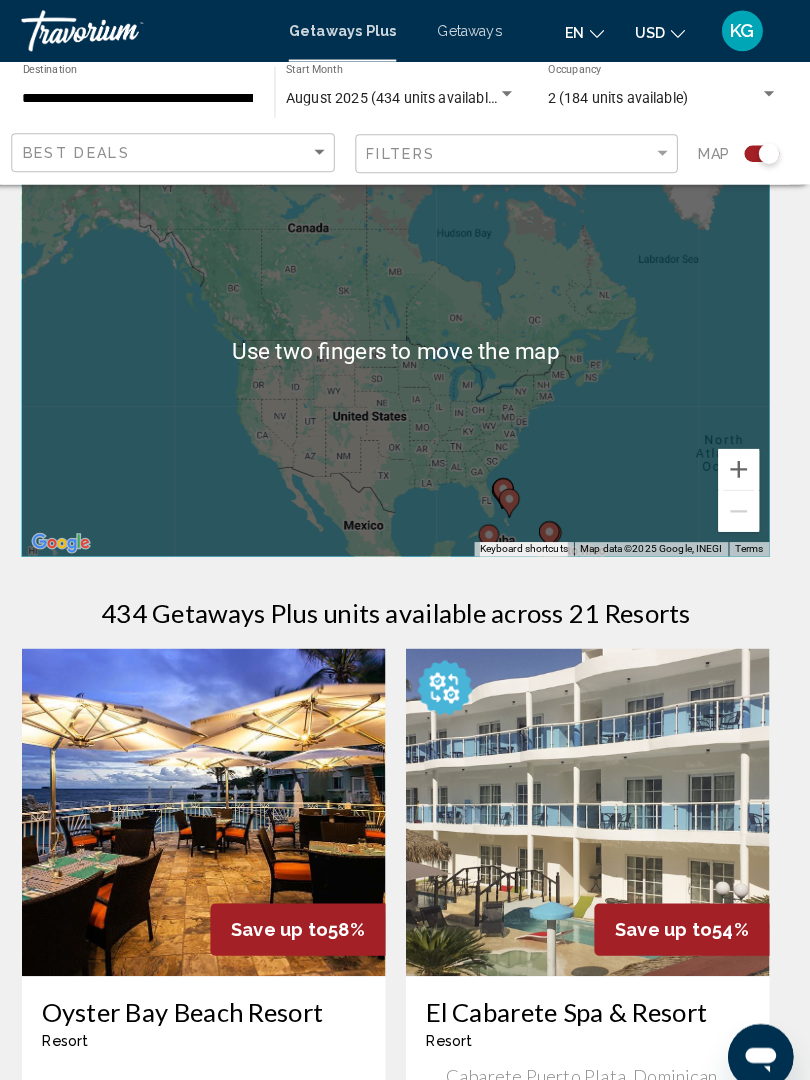 scroll, scrollTop: 56, scrollLeft: 0, axis: vertical 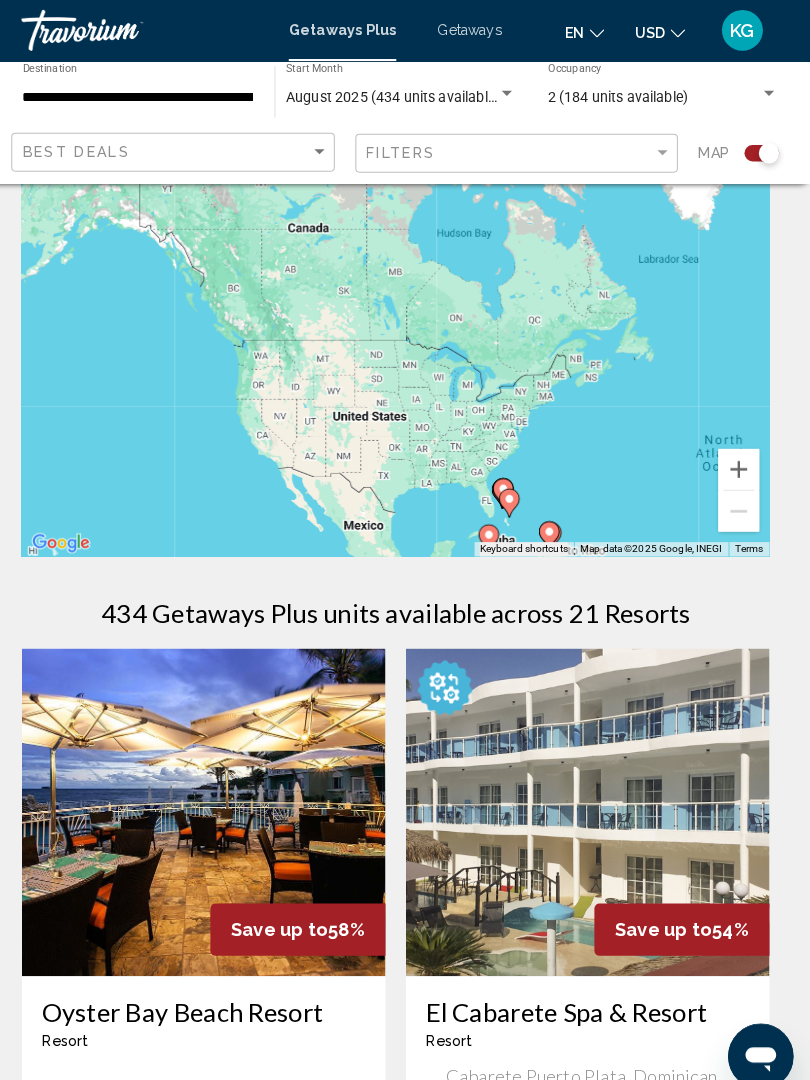 click on "**********" at bounding box center [154, 96] 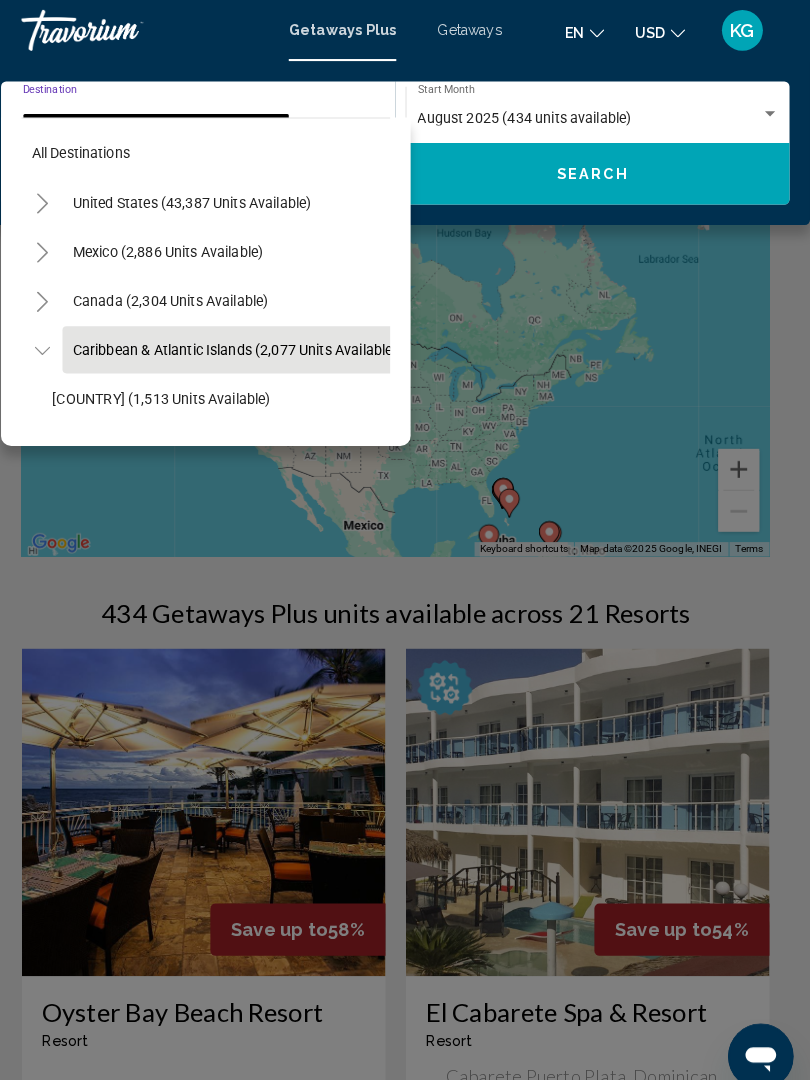 scroll, scrollTop: 71, scrollLeft: 18, axis: both 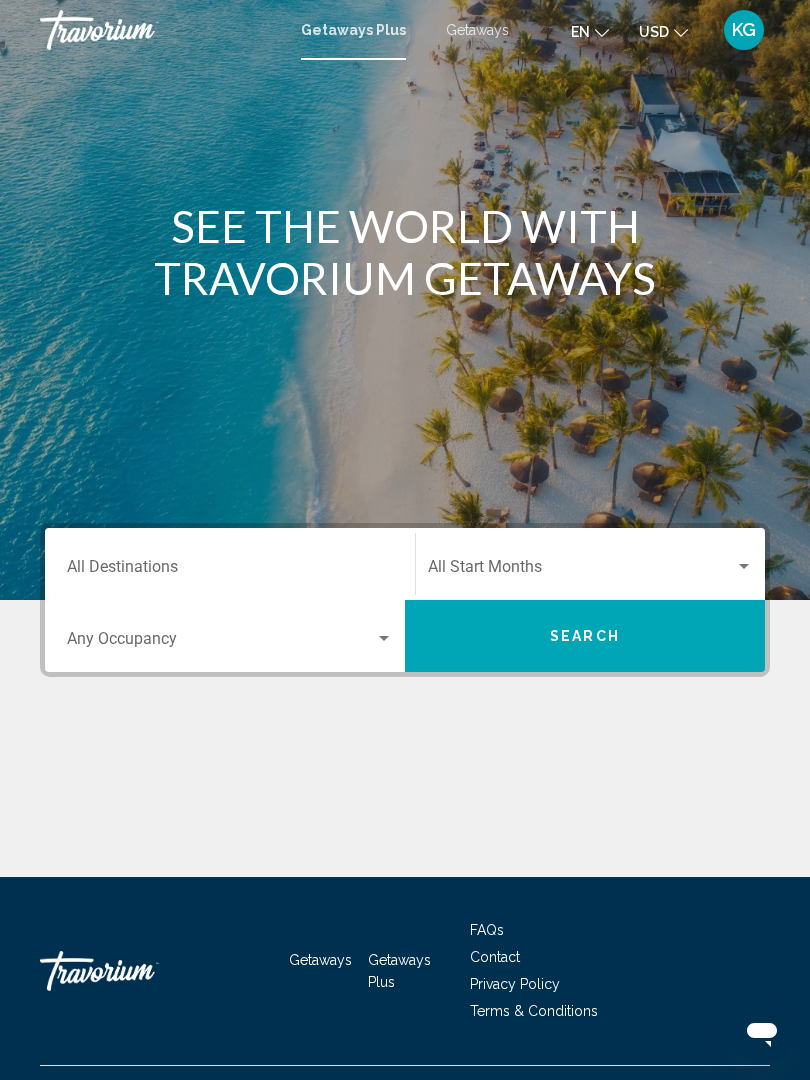 click at bounding box center [140, 30] 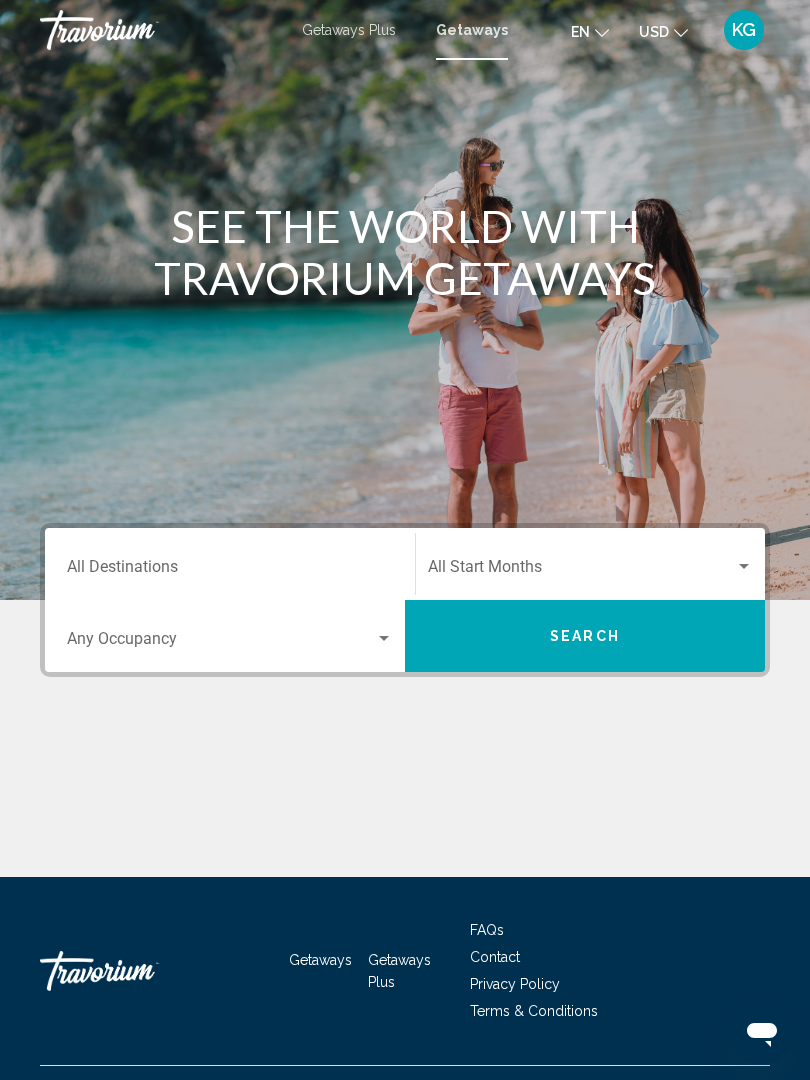 click on "KG" at bounding box center [744, 30] 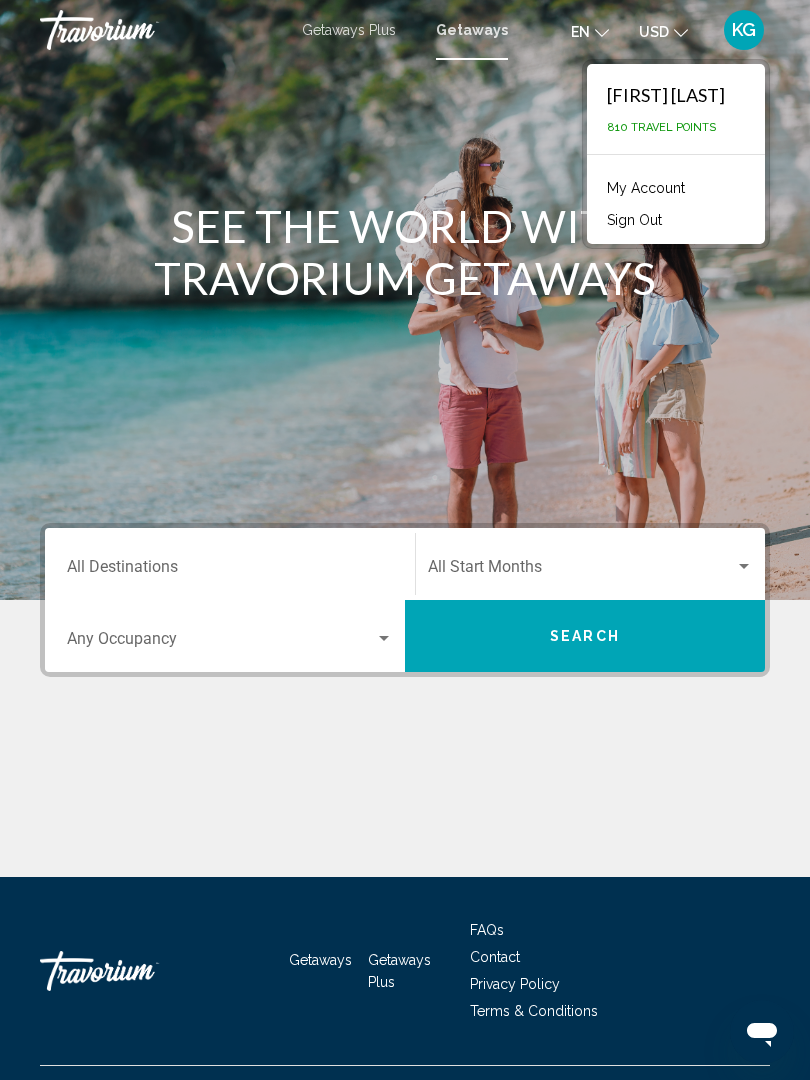 click on "Getaways" at bounding box center [472, 30] 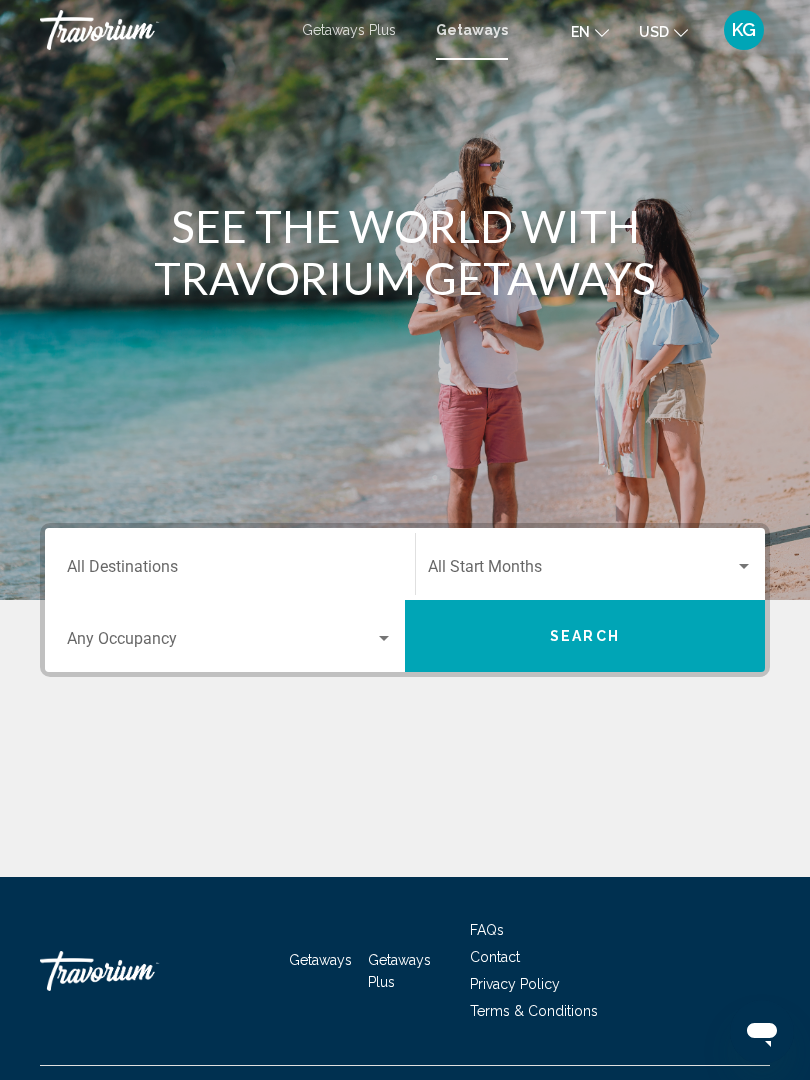 click on "Getaways Plus" at bounding box center [349, 30] 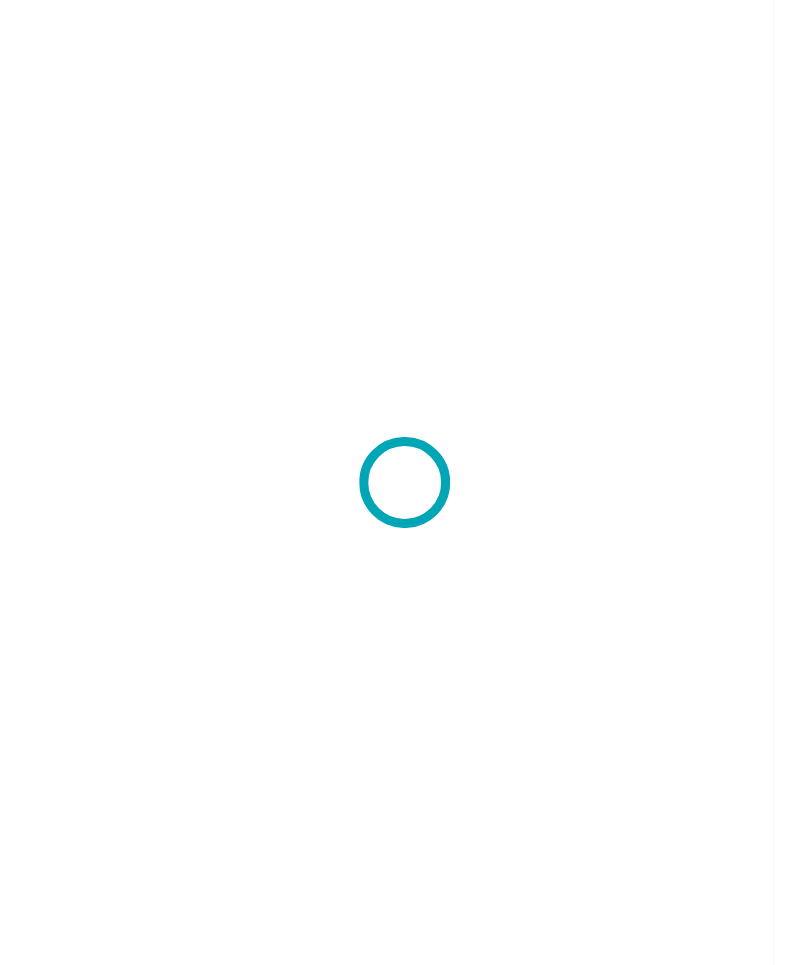 scroll, scrollTop: 0, scrollLeft: 0, axis: both 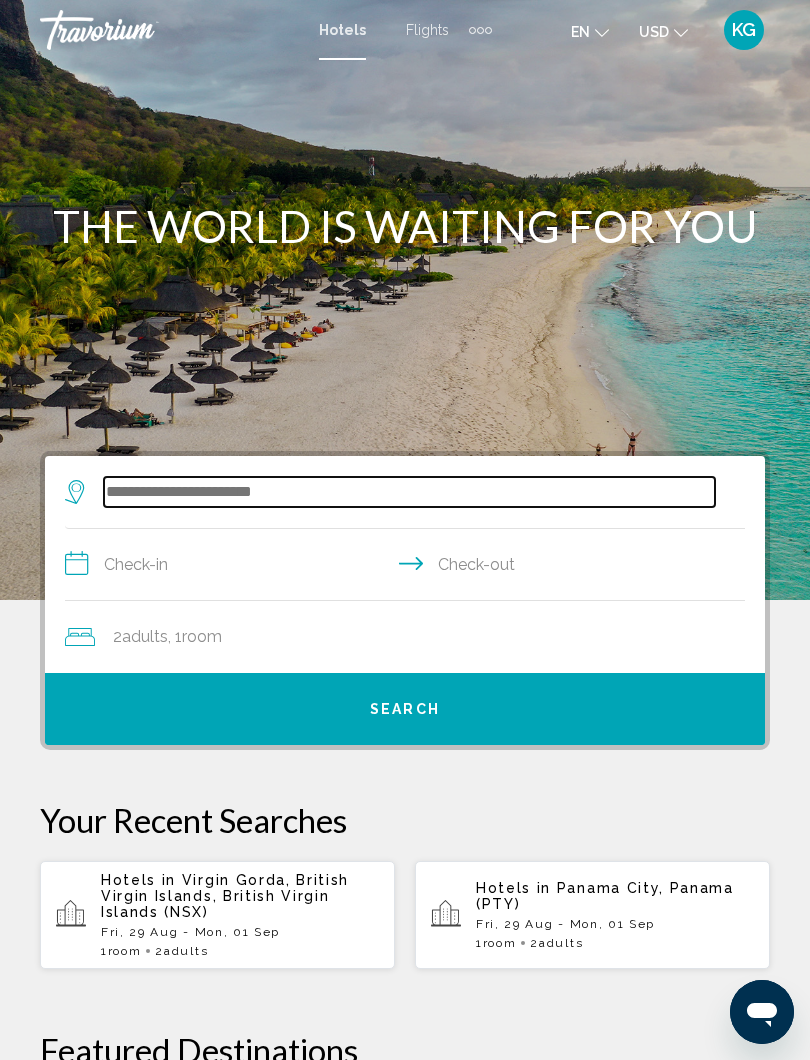 click at bounding box center [409, 492] 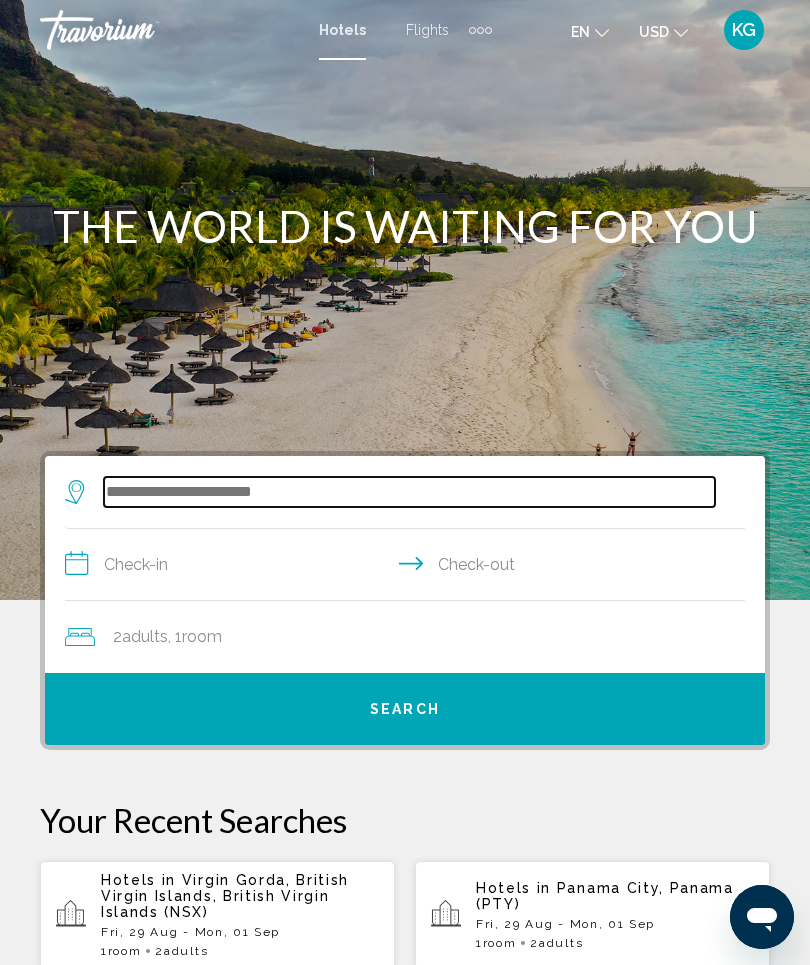 scroll, scrollTop: 0, scrollLeft: 0, axis: both 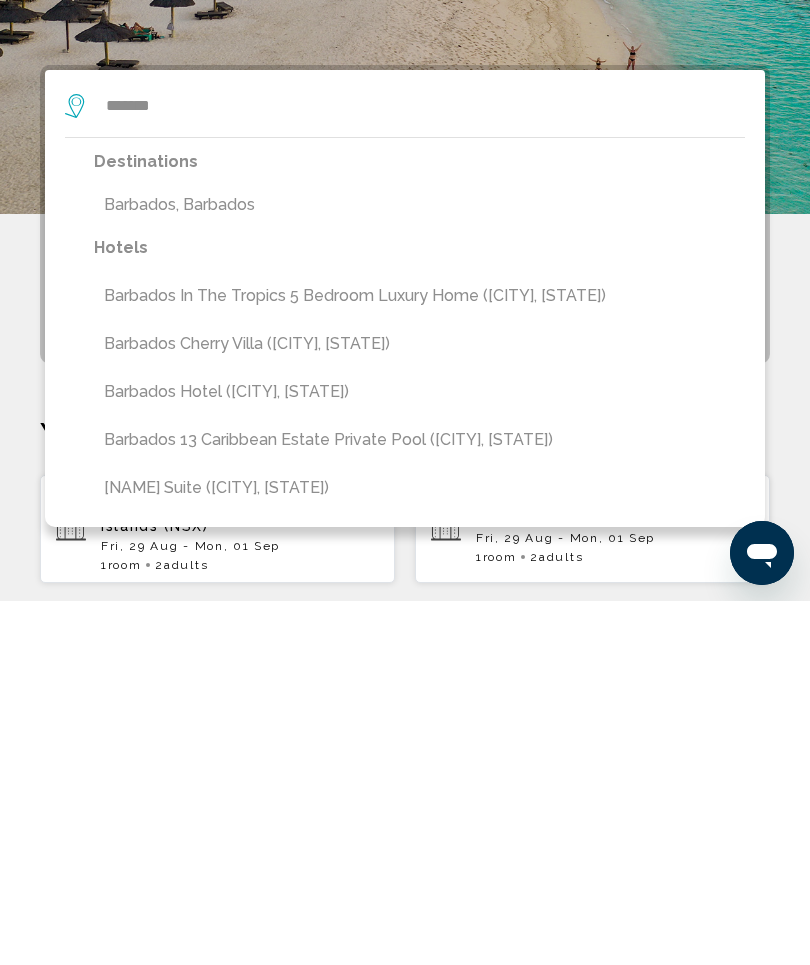 click on "Barbados, Barbados" at bounding box center (419, 569) 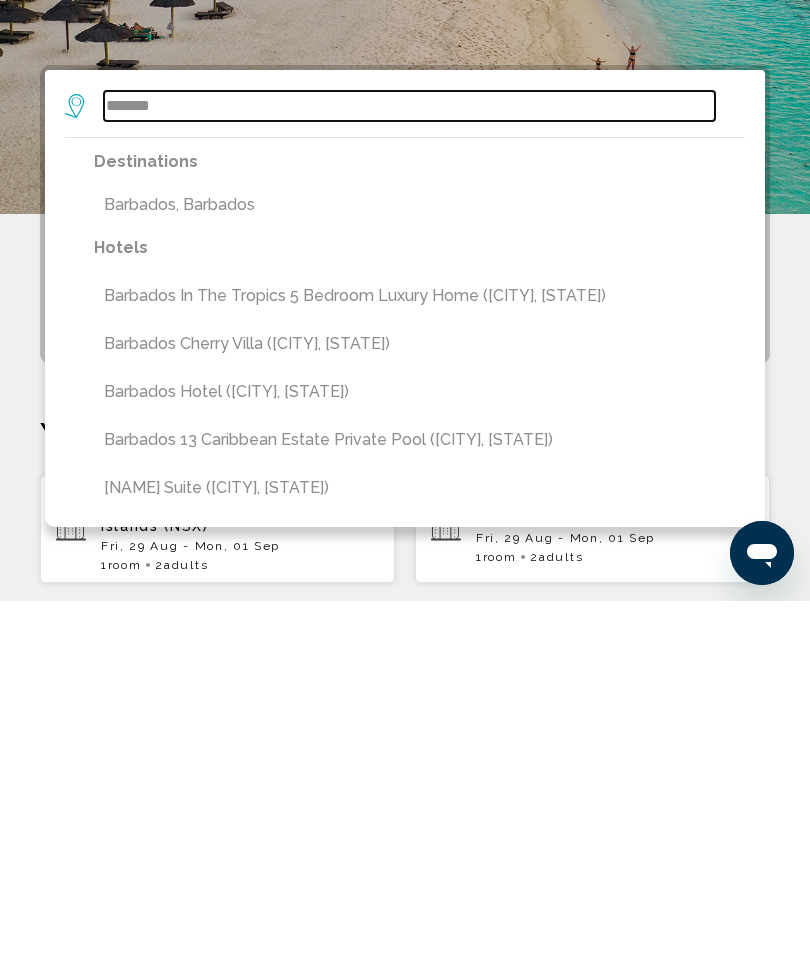 type on "**********" 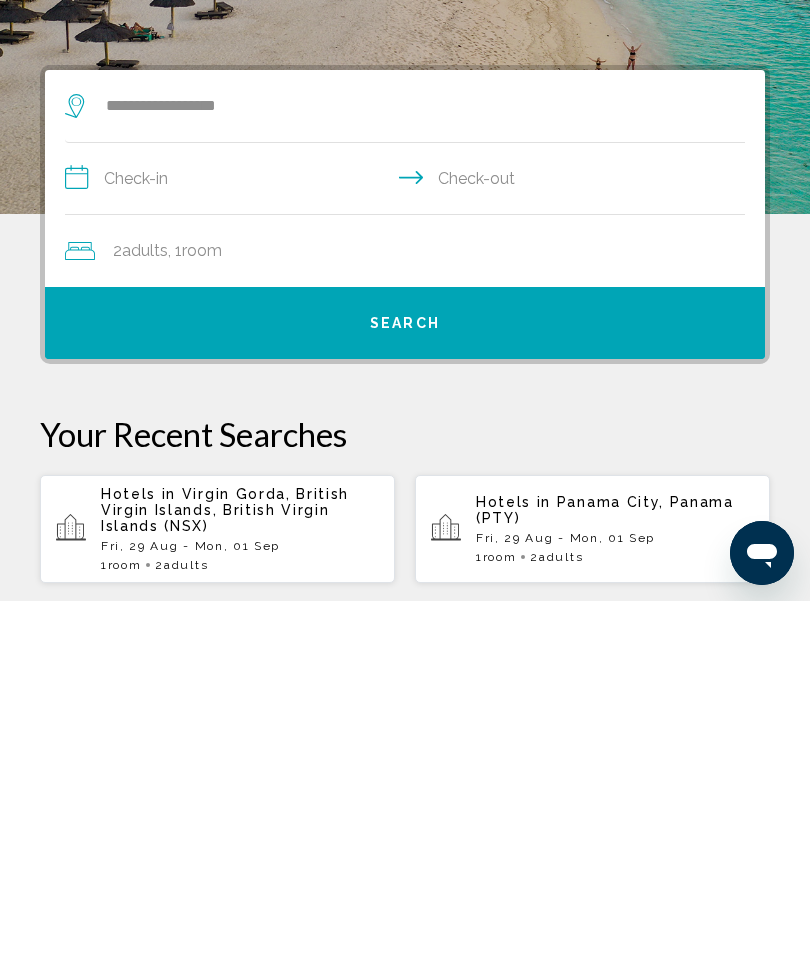 click on "**********" at bounding box center [409, 545] 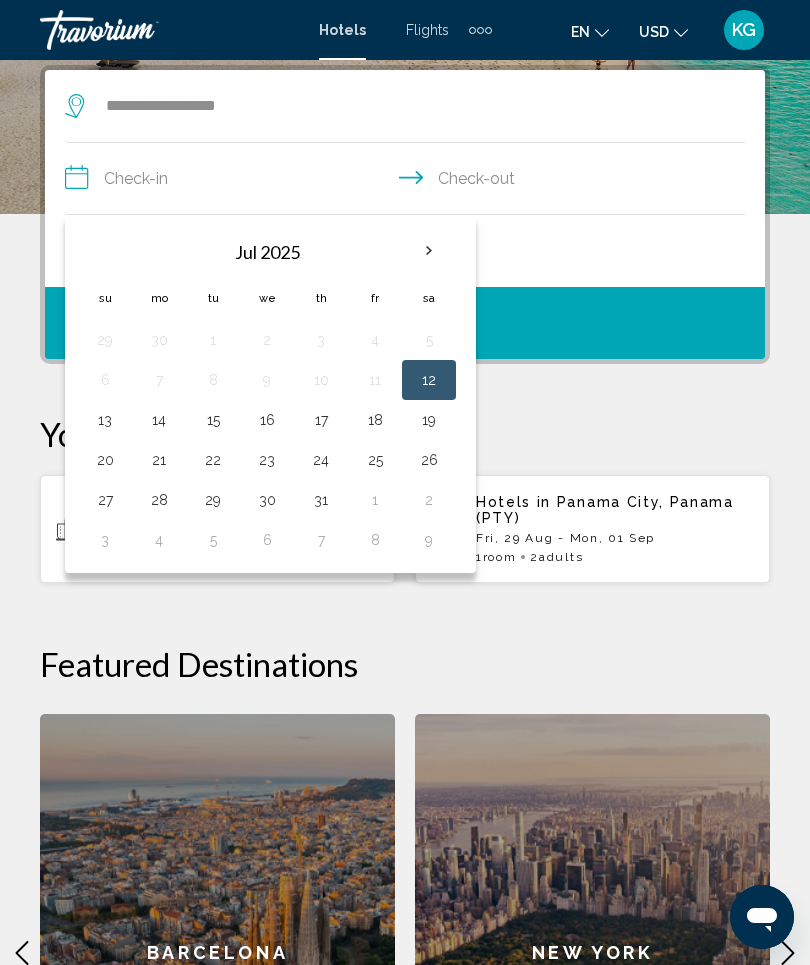 click at bounding box center (429, 251) 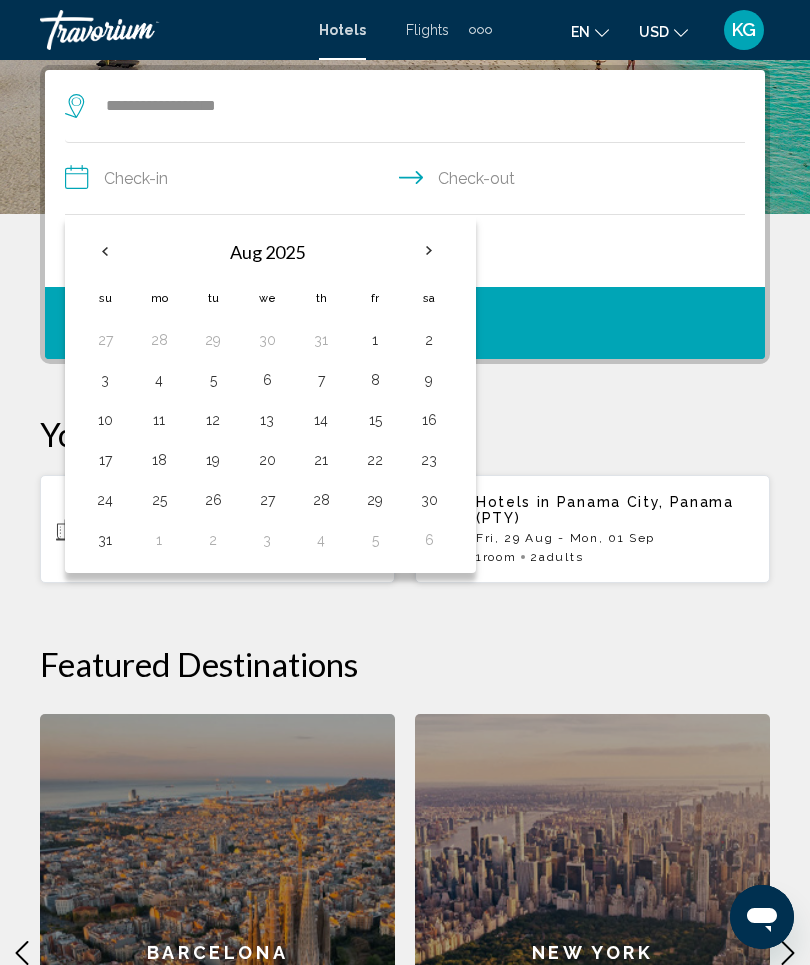 click on "29" at bounding box center (375, 500) 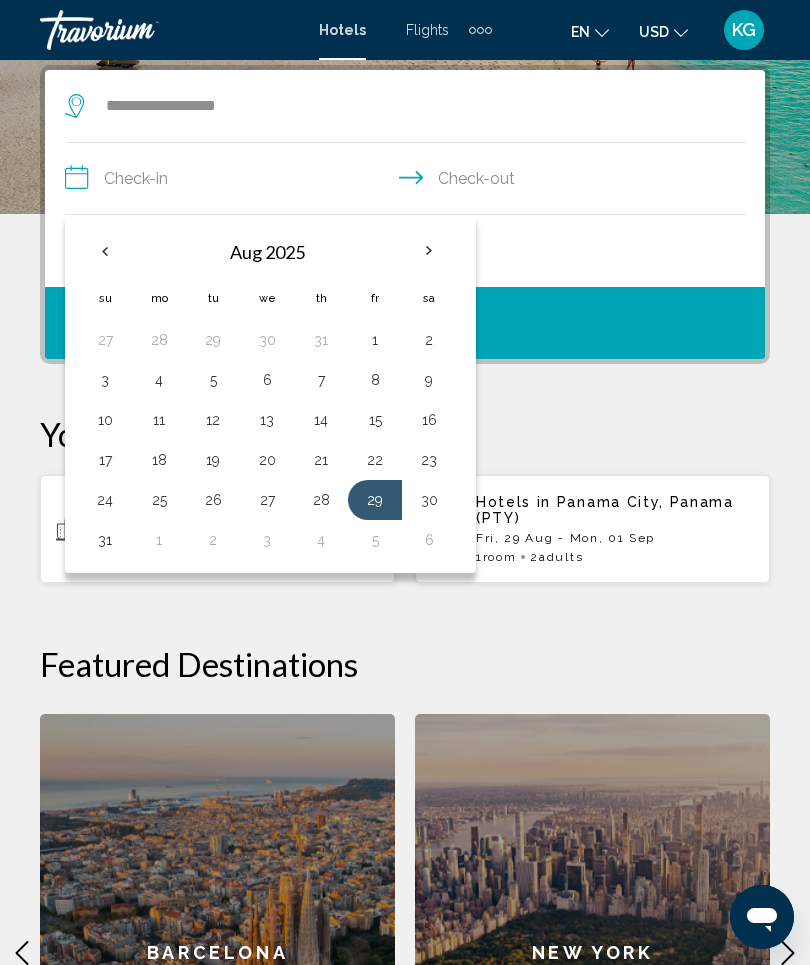 click on "**********" at bounding box center [409, 181] 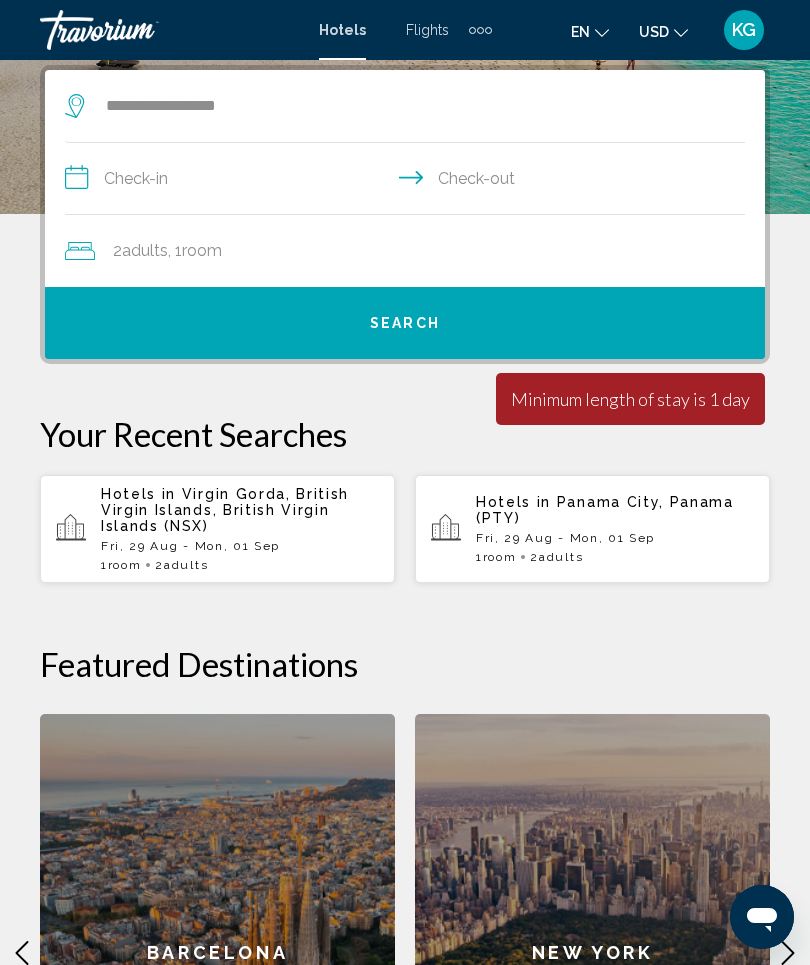 click on "**********" at bounding box center [409, 181] 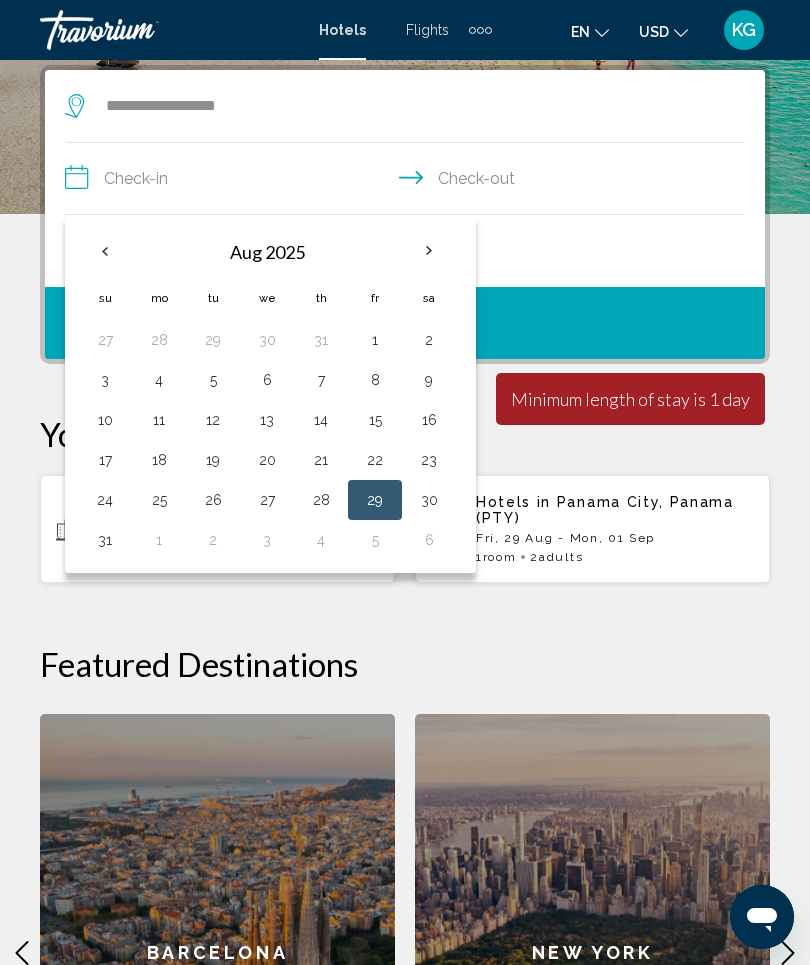 click at bounding box center (429, 251) 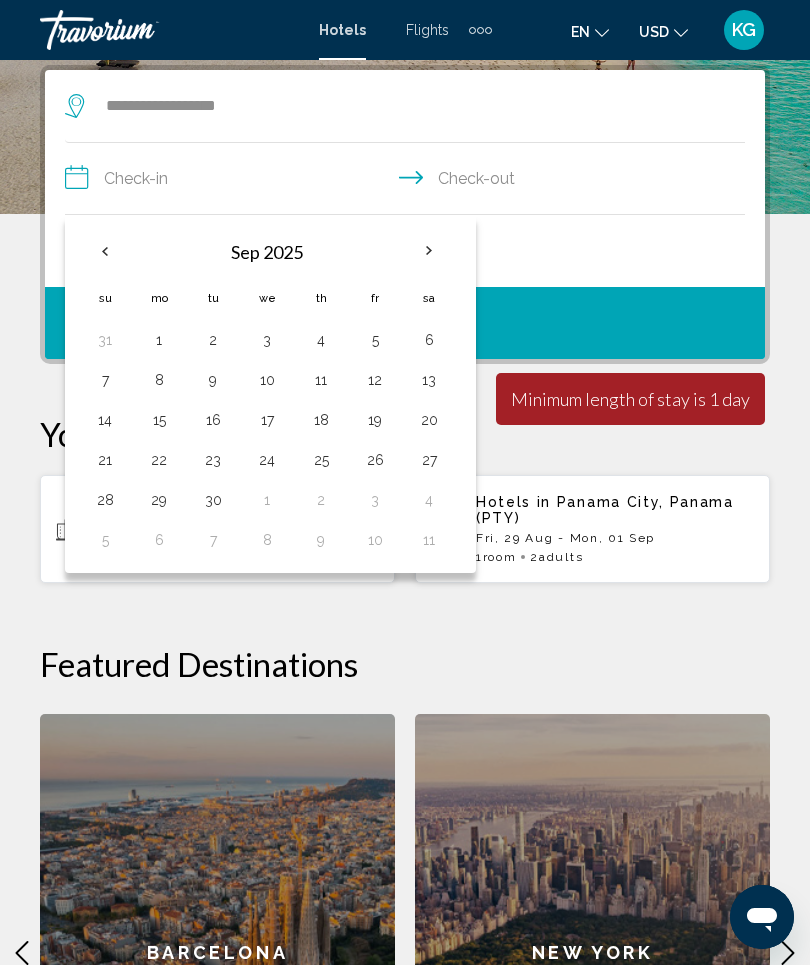 click on "1" at bounding box center [159, 340] 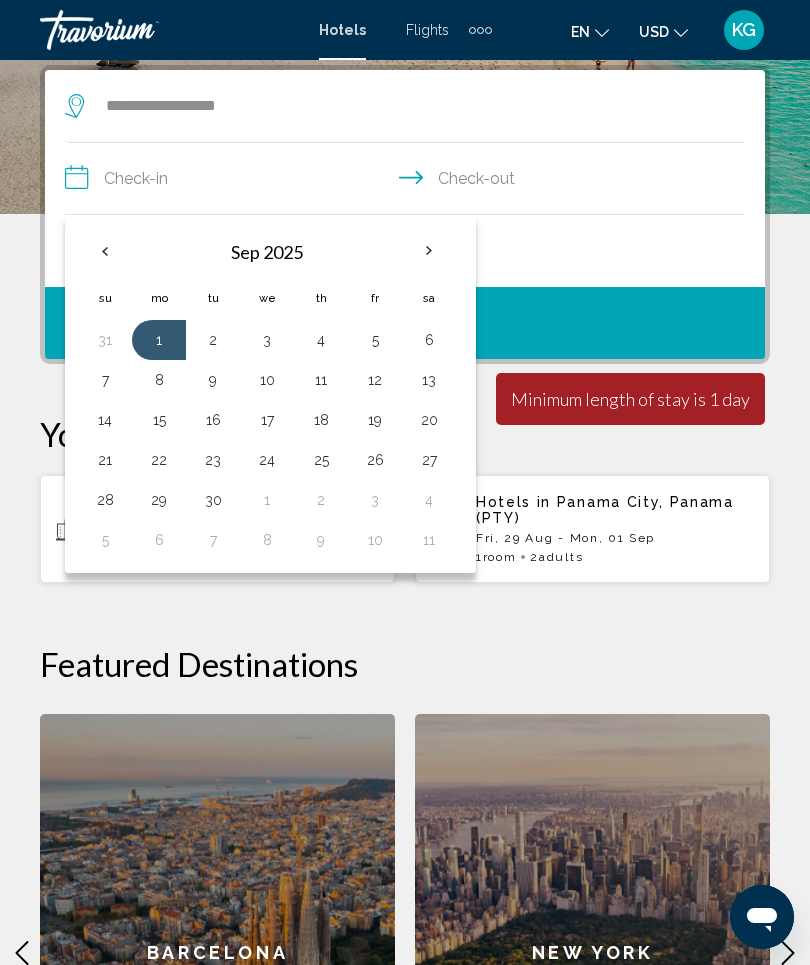 click on "**********" at bounding box center (409, 181) 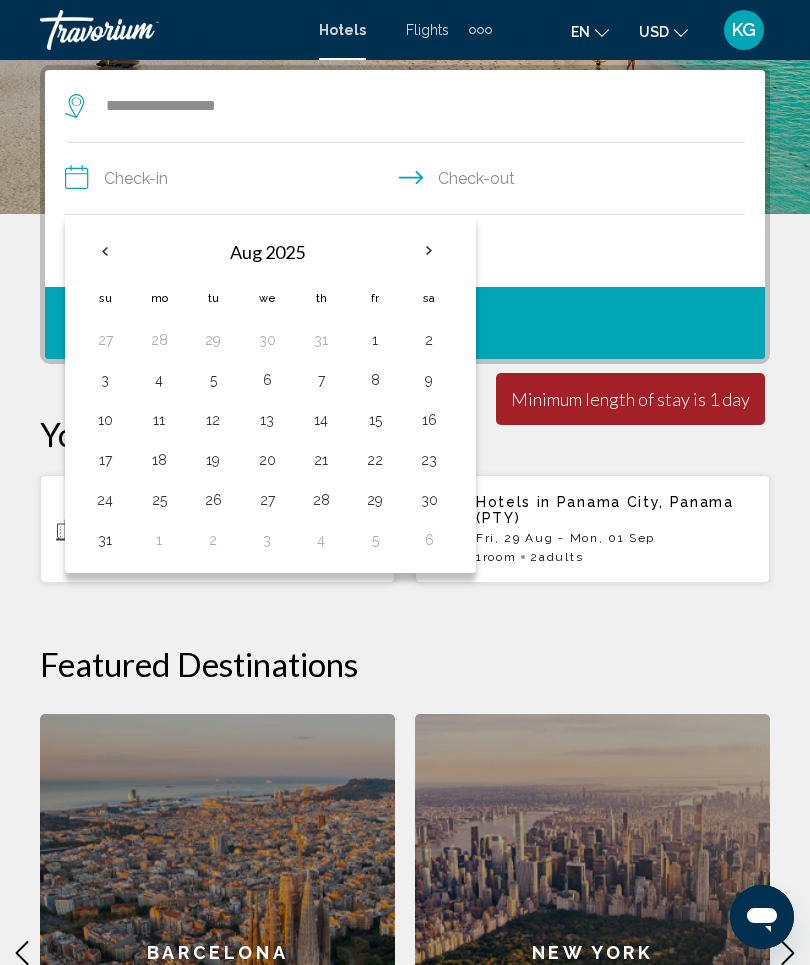 click on "29" at bounding box center [375, 500] 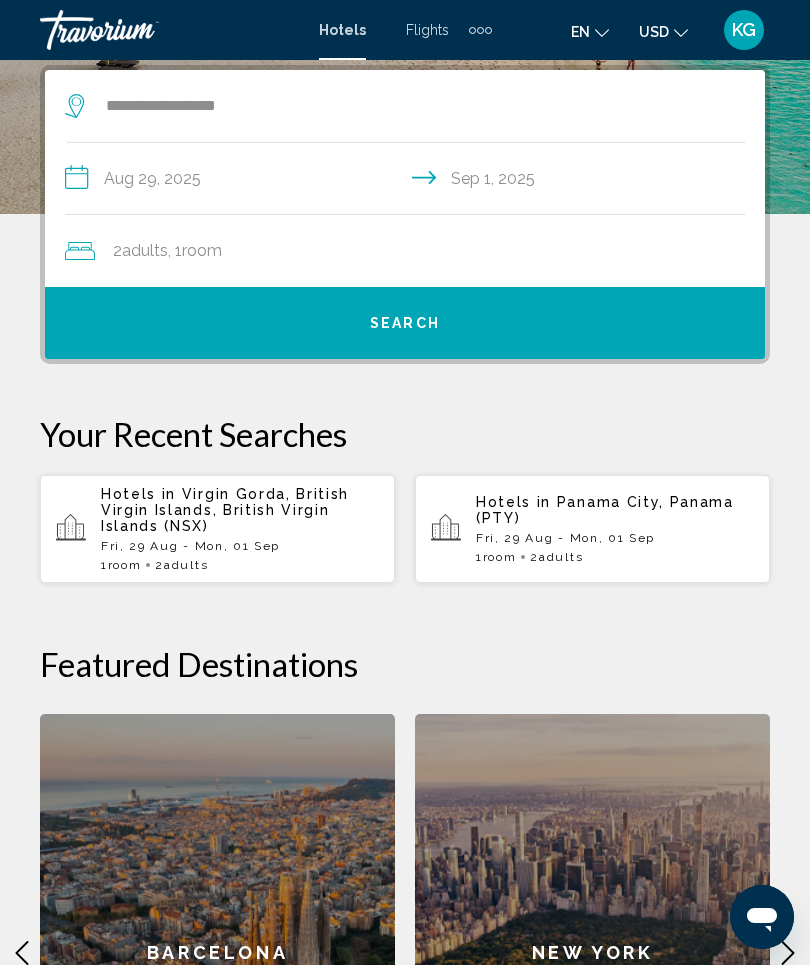 click on "**********" at bounding box center [409, 181] 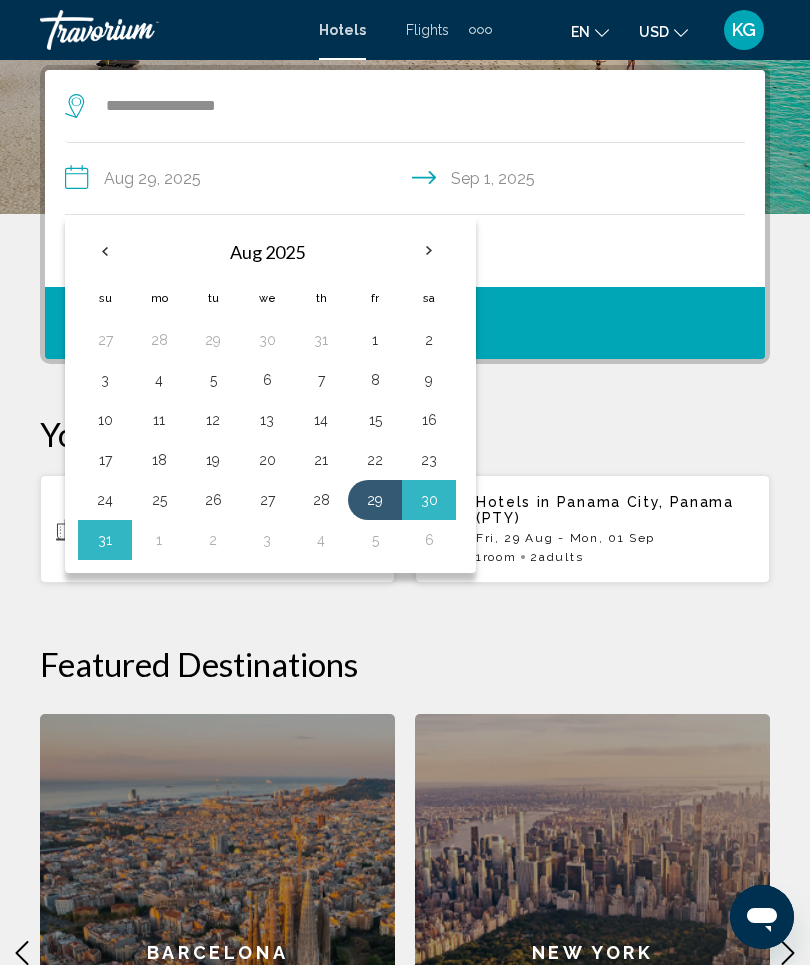click on "2  Adult Adults , 1  Room rooms" 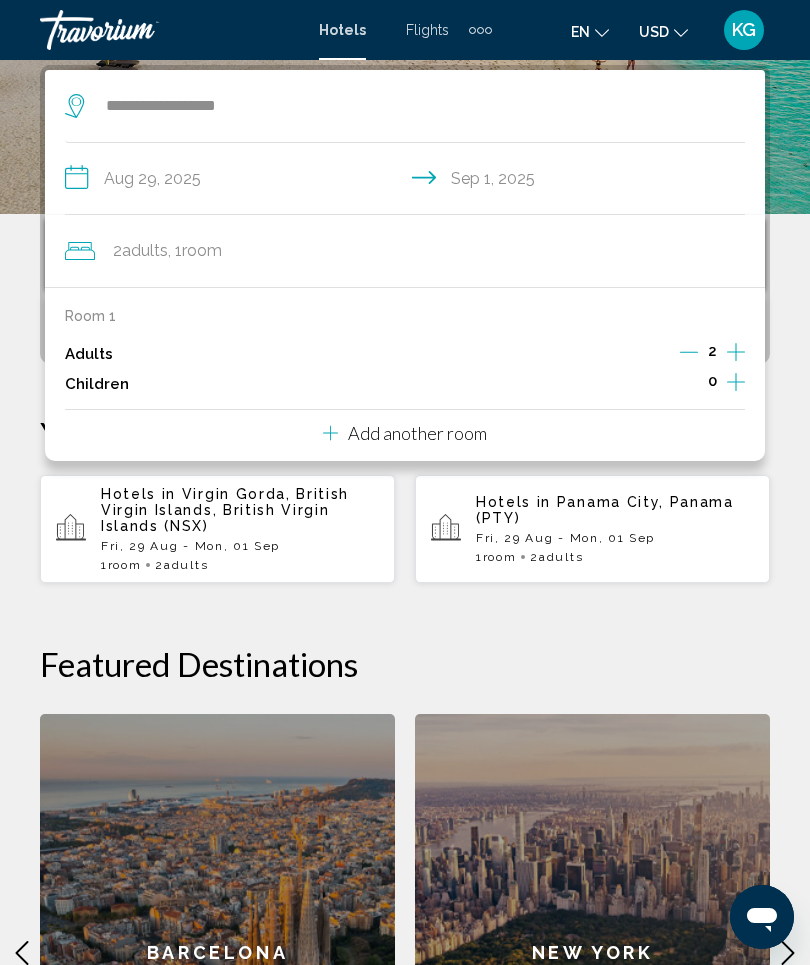 click on "**********" at bounding box center [405, 633] 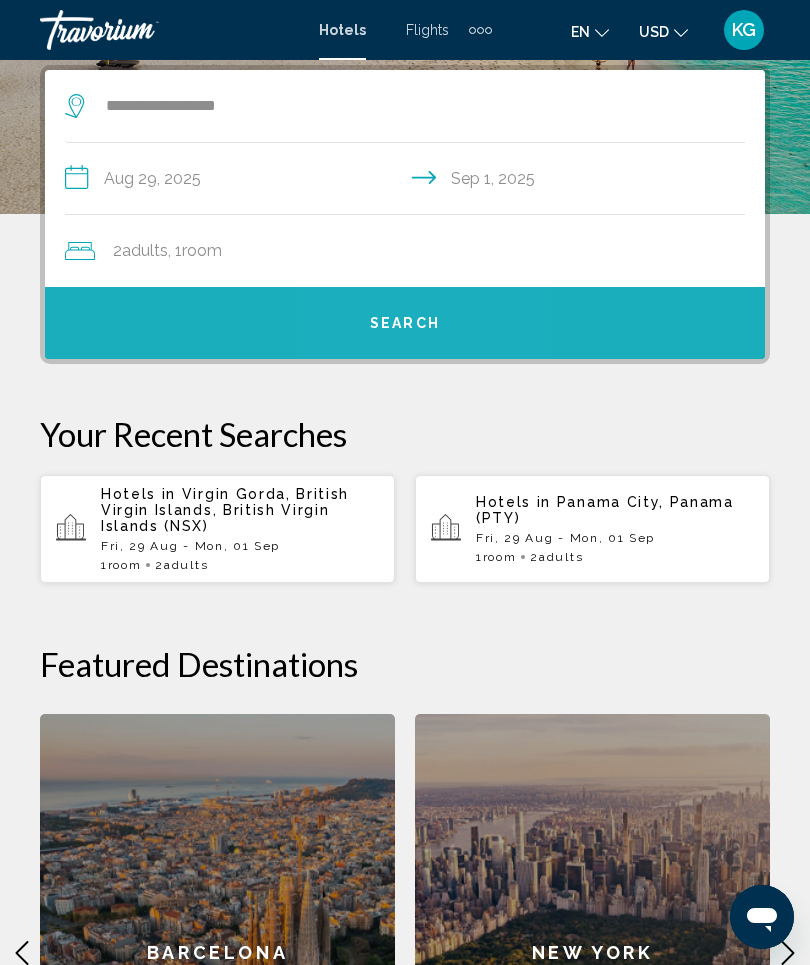 click on "Search" at bounding box center (405, 323) 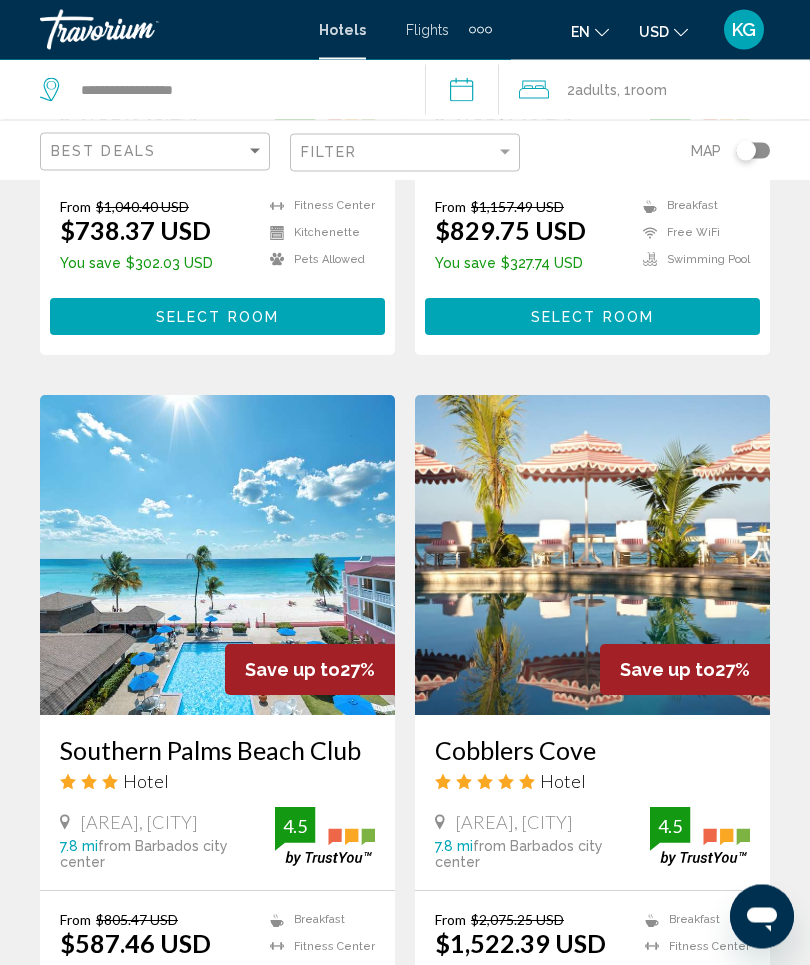 scroll, scrollTop: 2104, scrollLeft: 0, axis: vertical 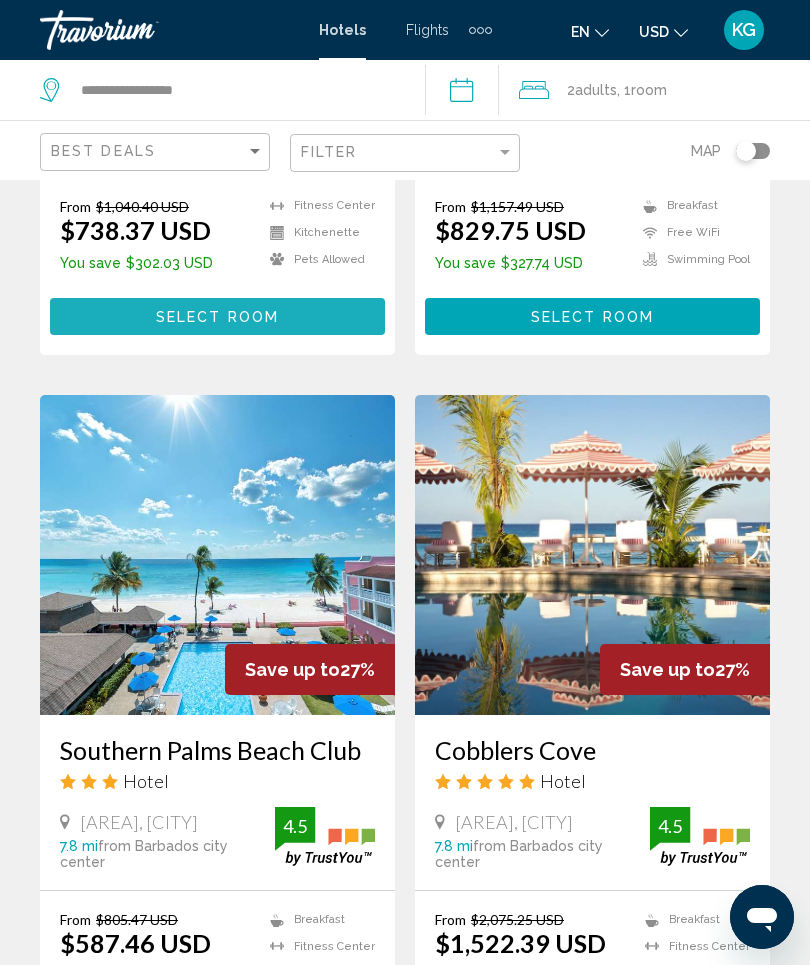 click on "Select Room" at bounding box center [217, 317] 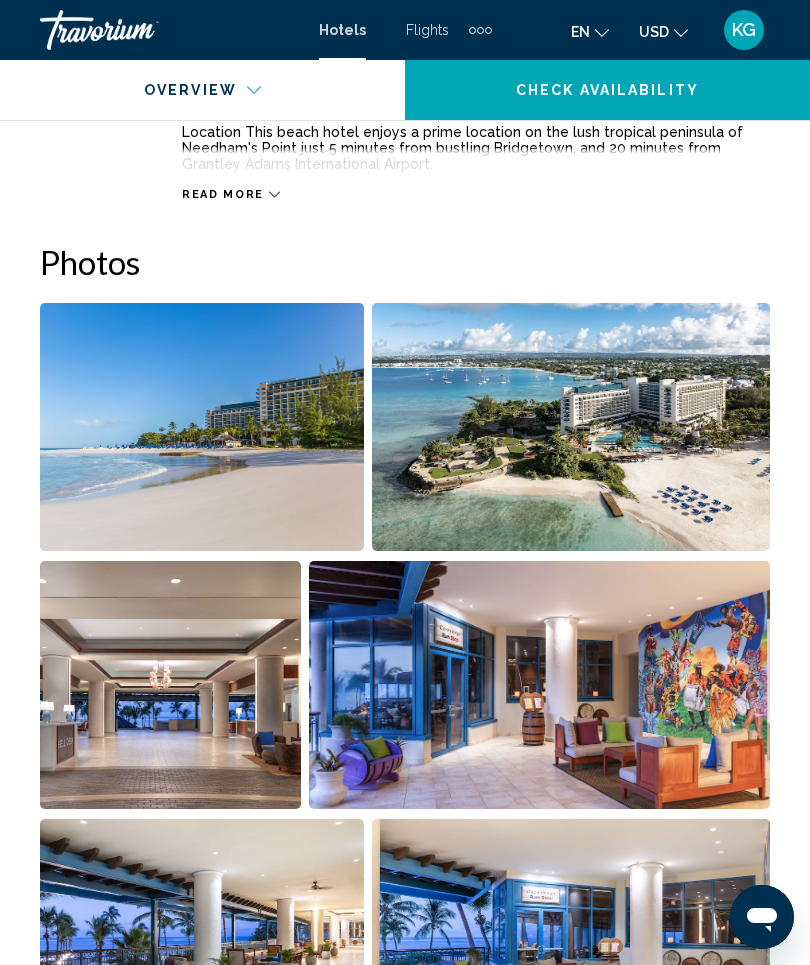 scroll, scrollTop: 1131, scrollLeft: 0, axis: vertical 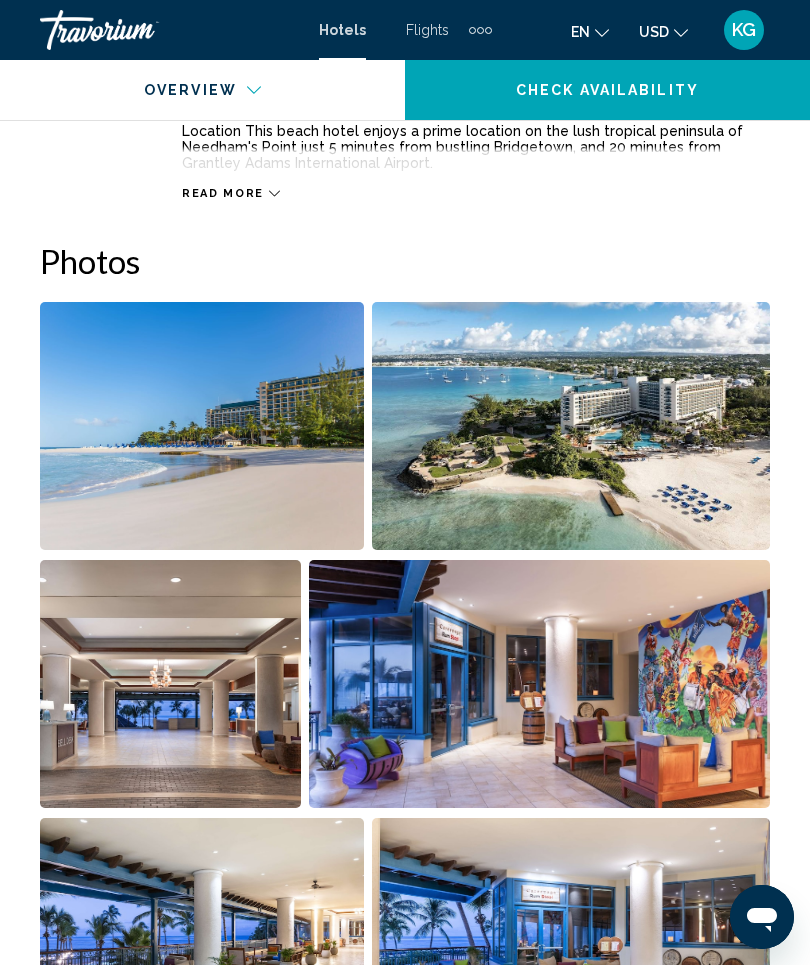 click at bounding box center (202, 426) 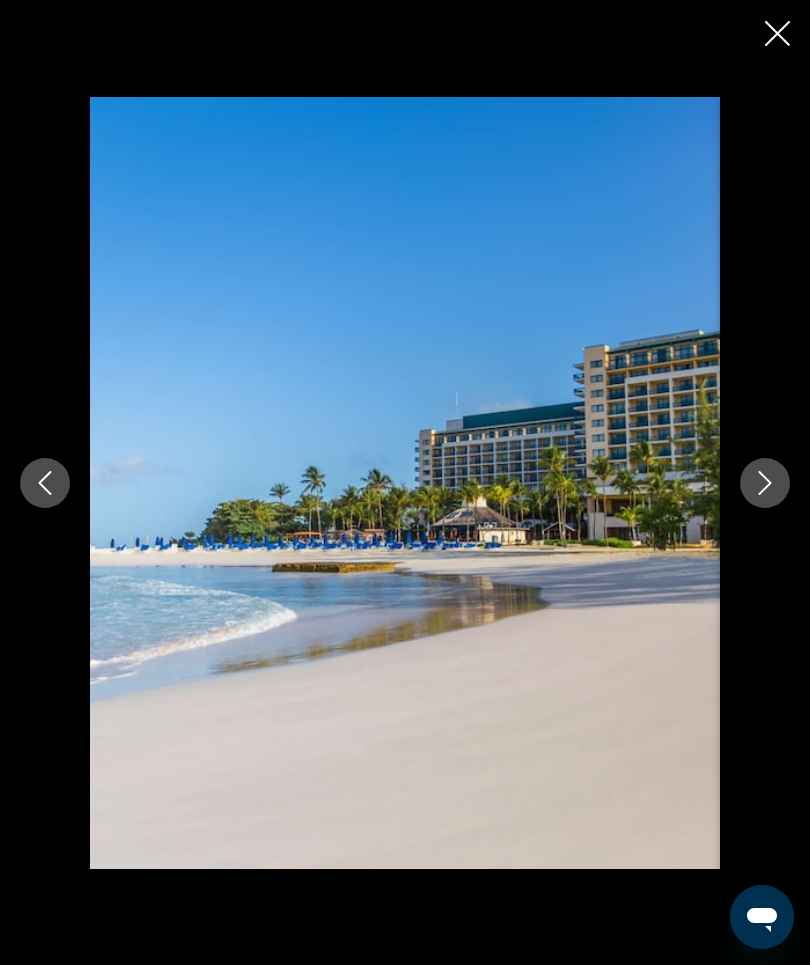 click at bounding box center [765, 483] 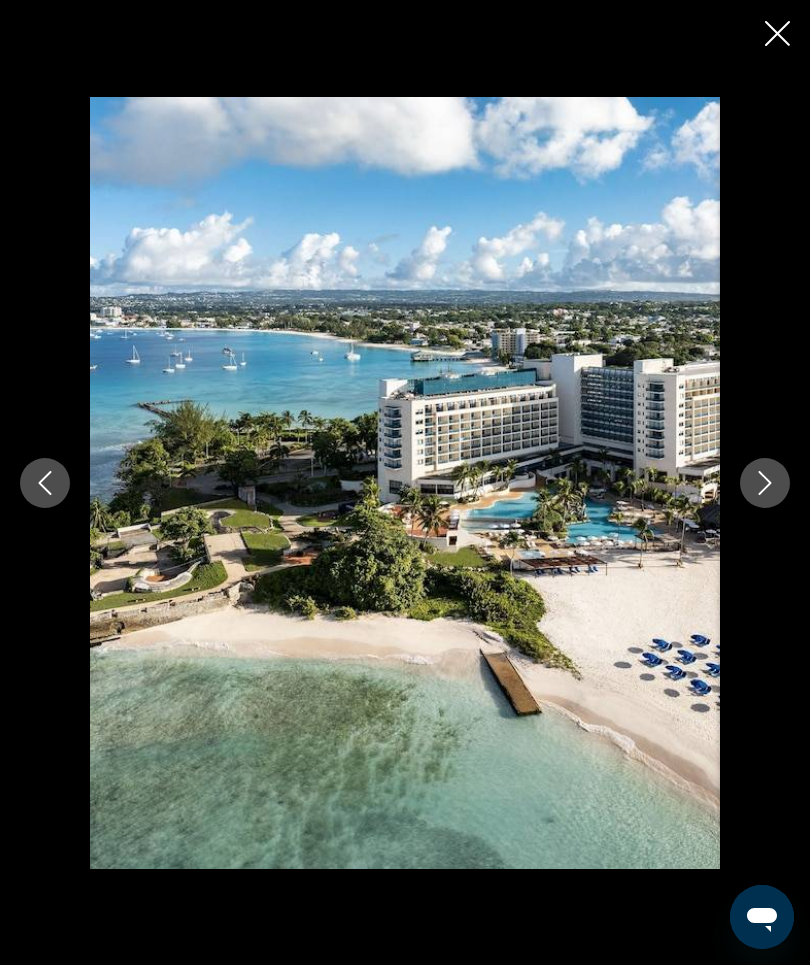 click 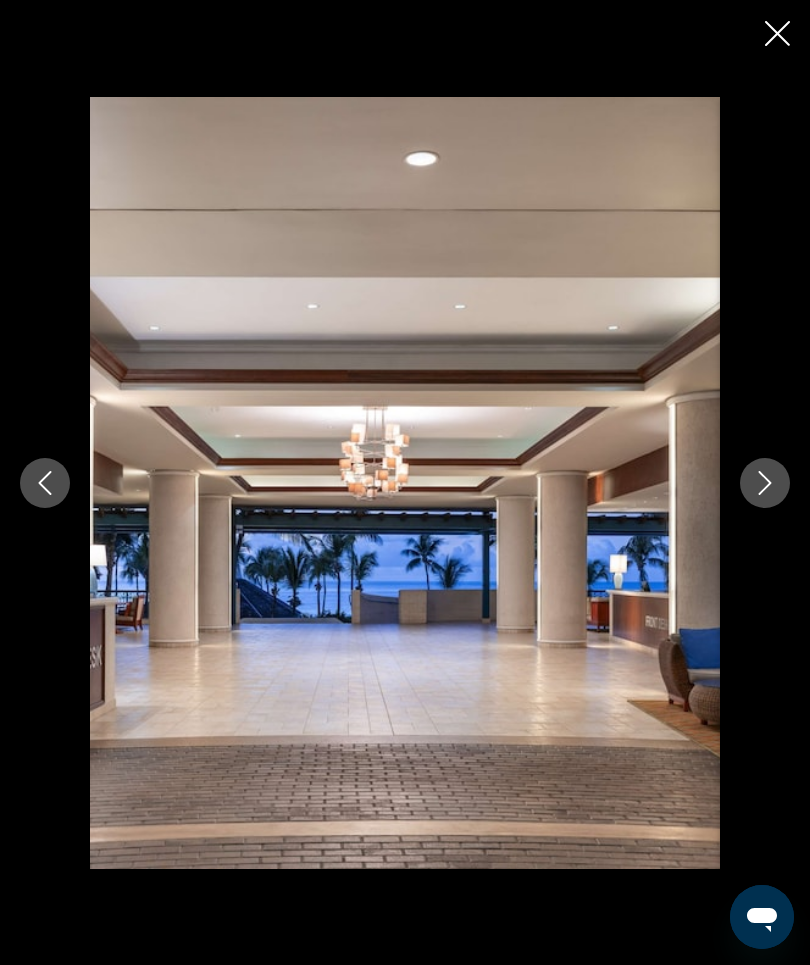 click 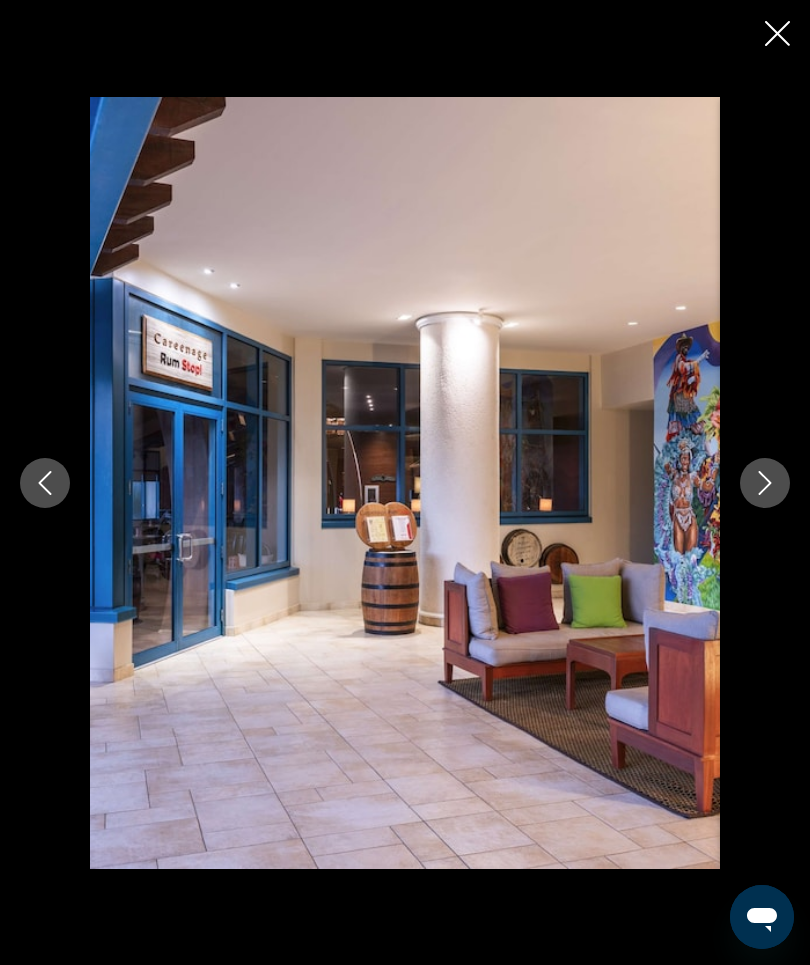 click 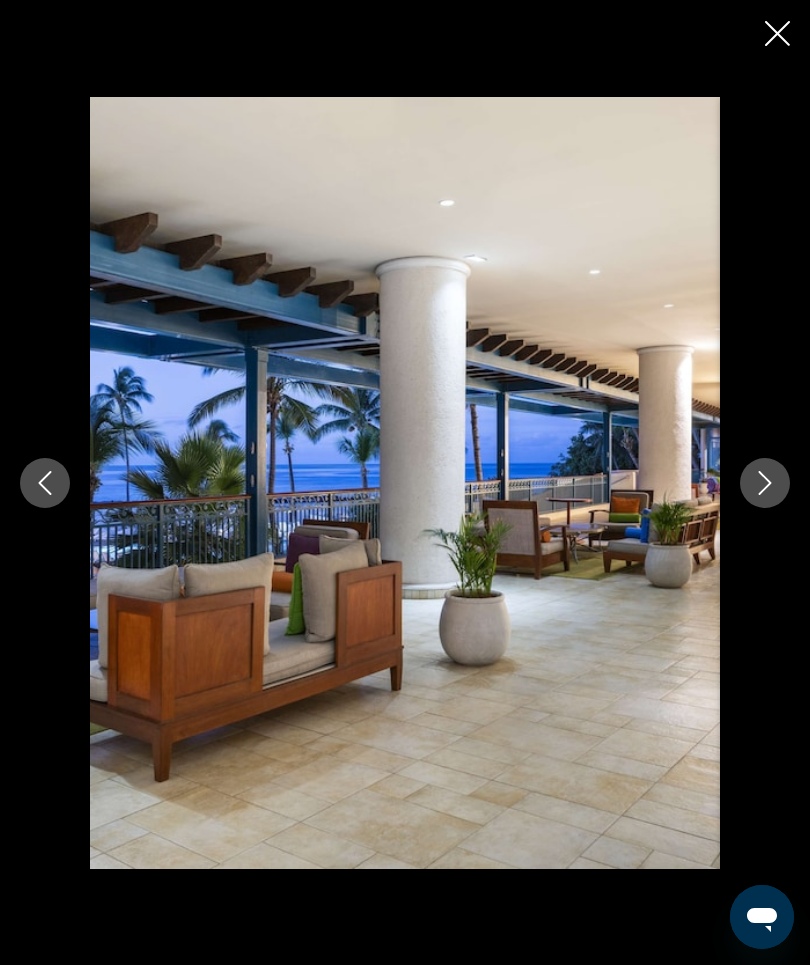 click at bounding box center (765, 483) 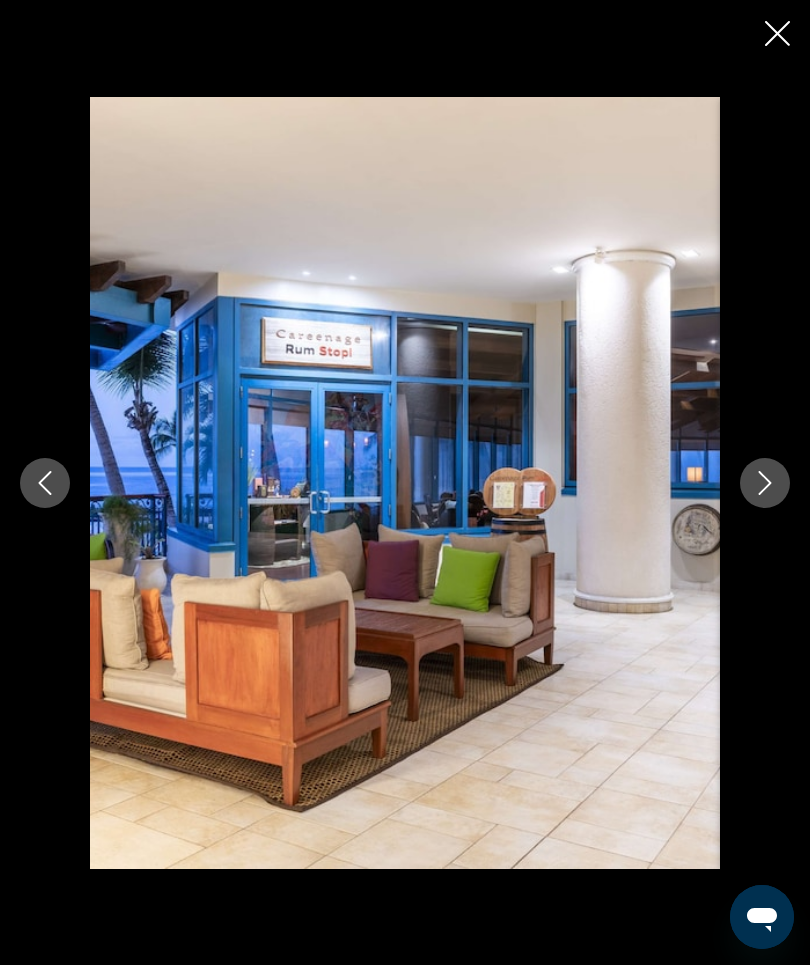 click 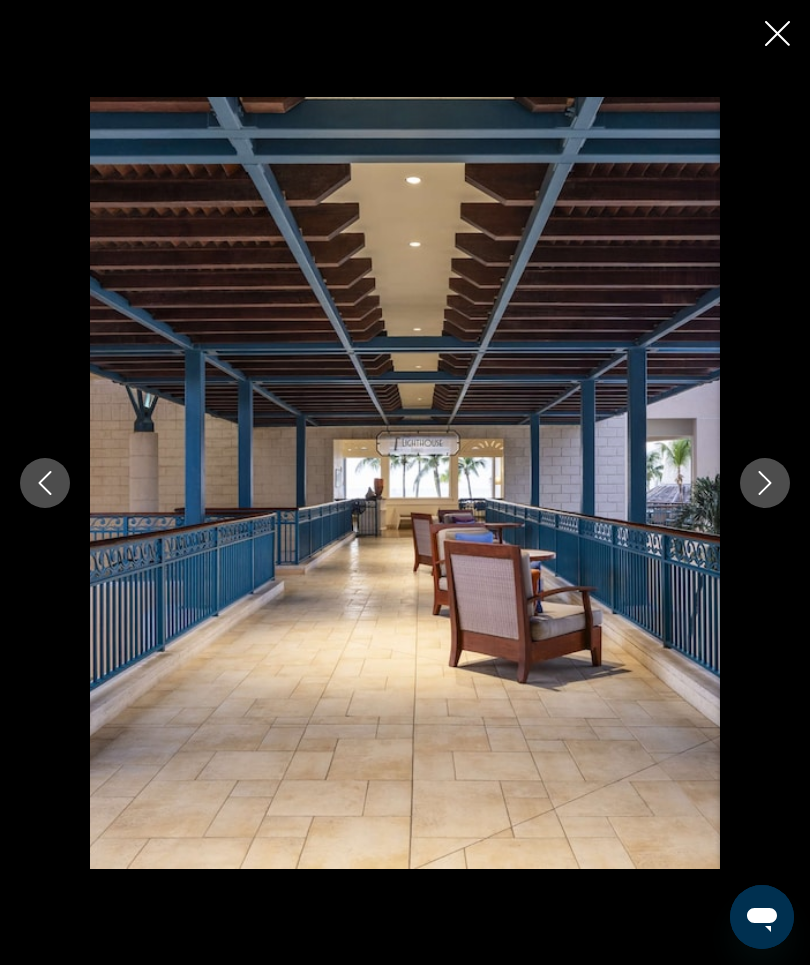 click 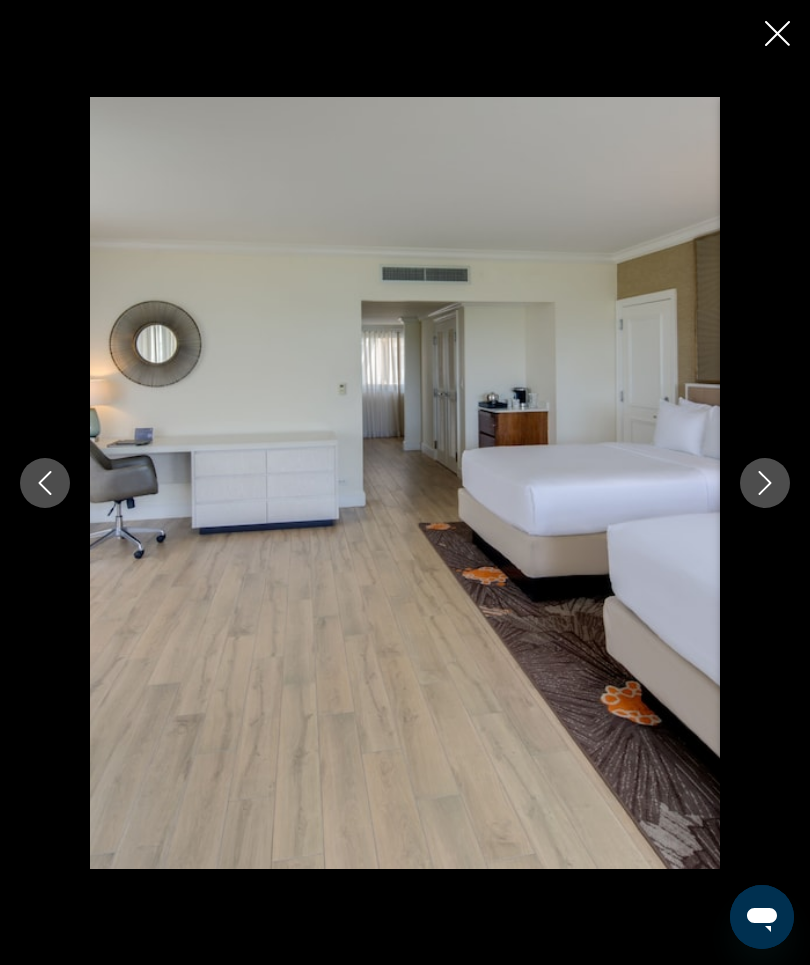 click 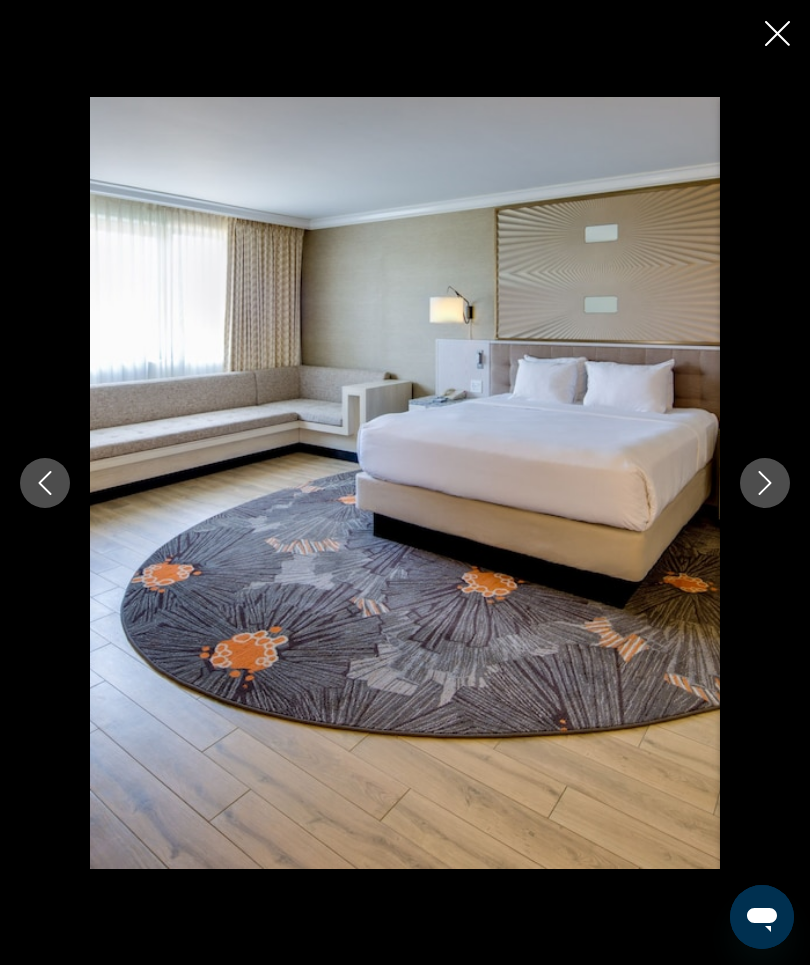 click 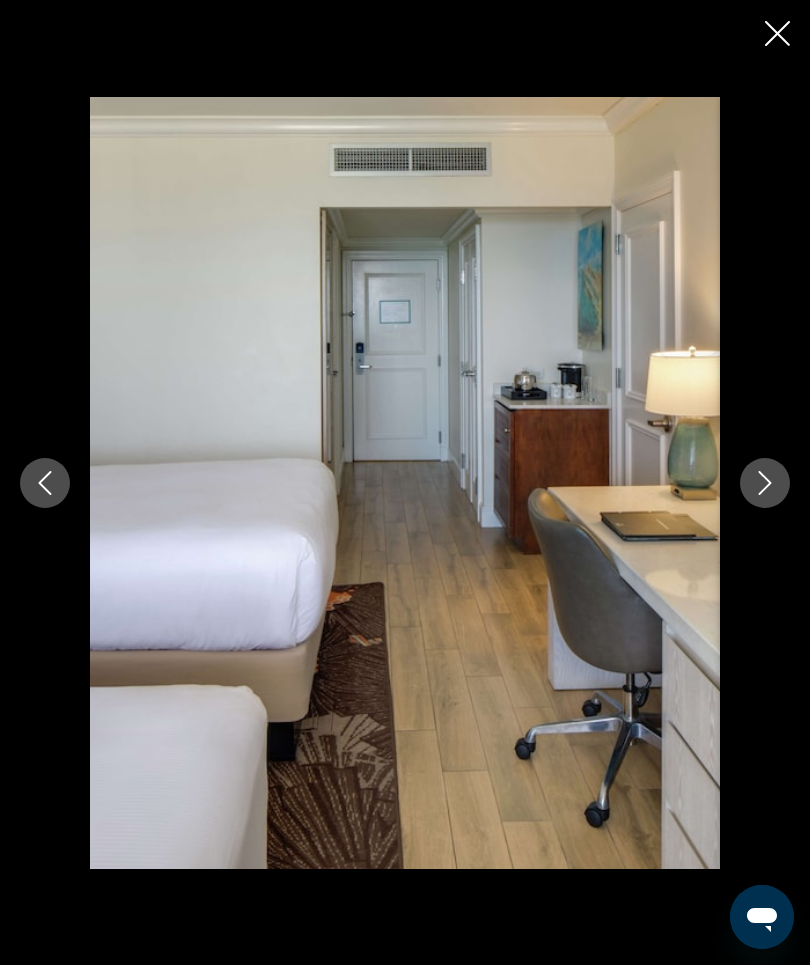 click 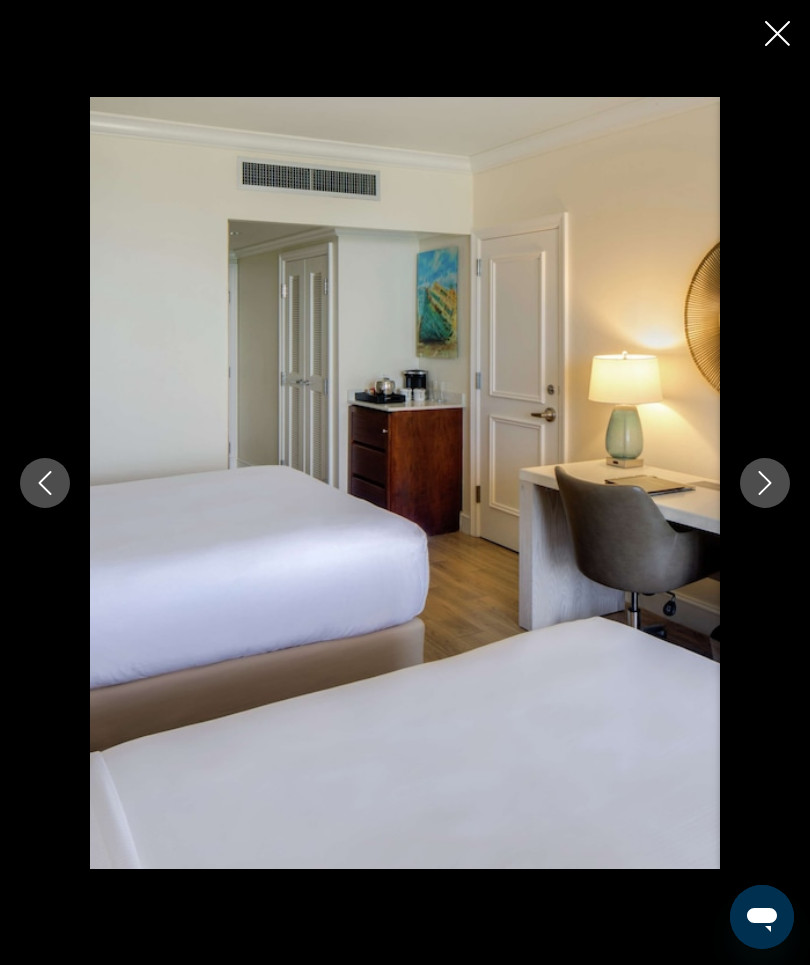 click 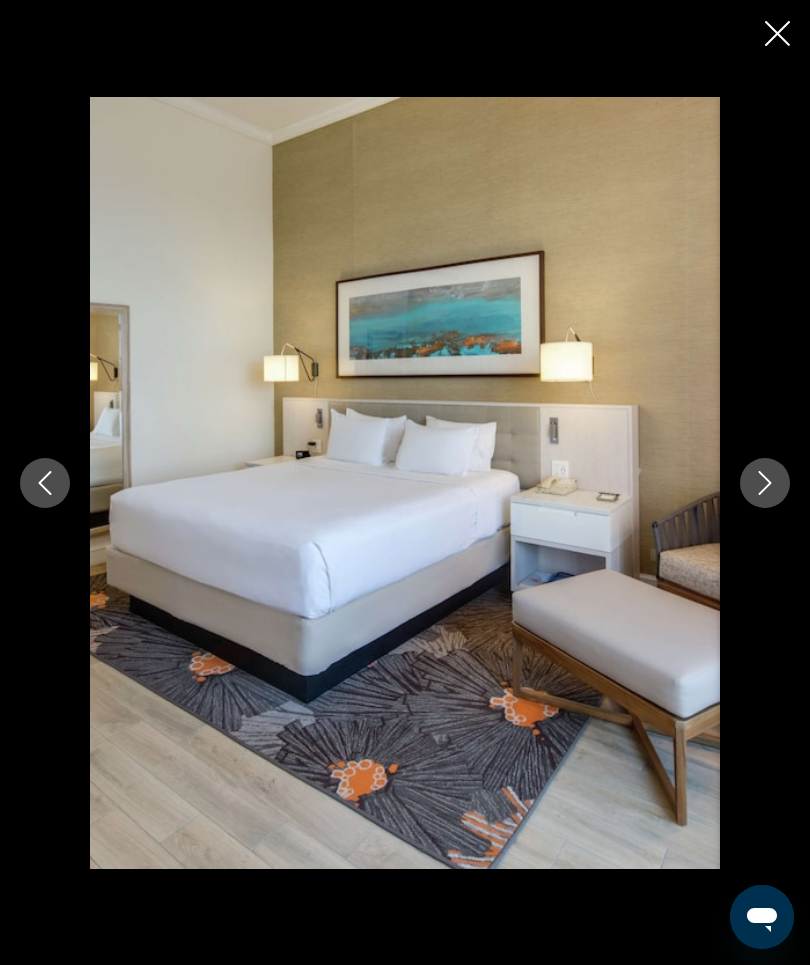 click 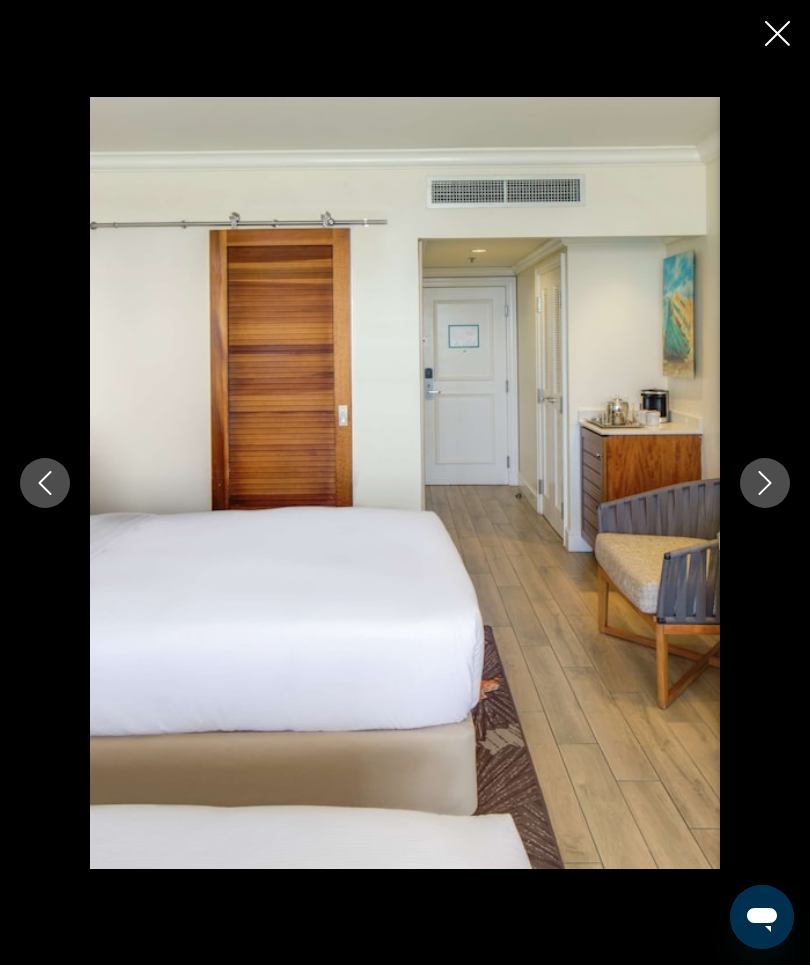click 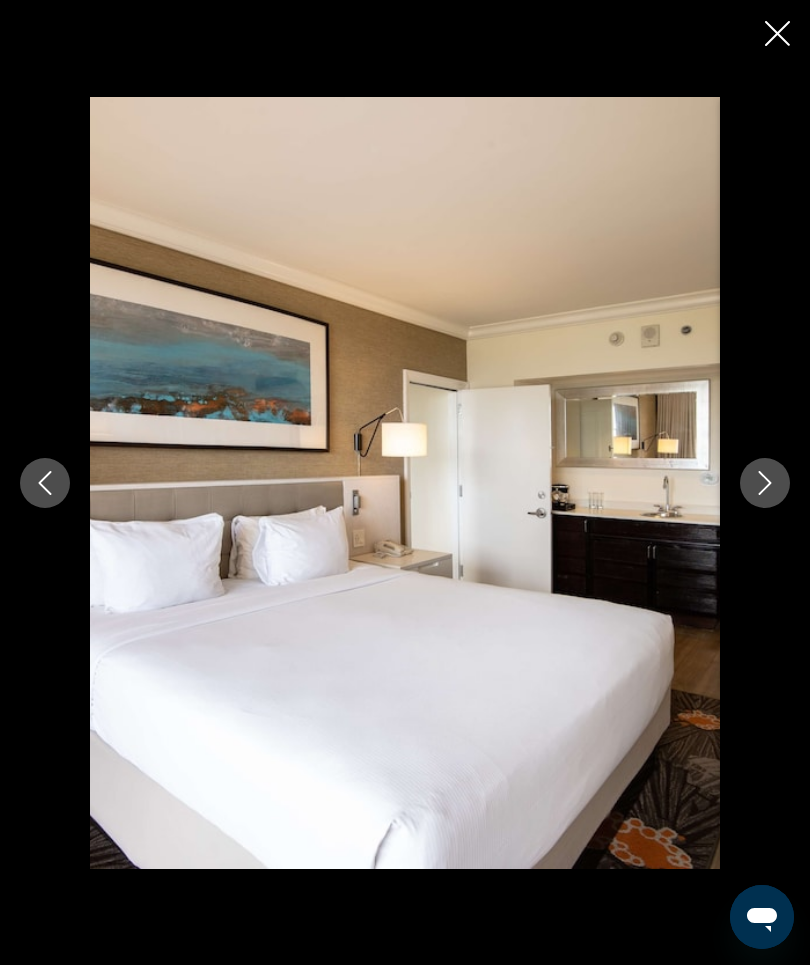 click 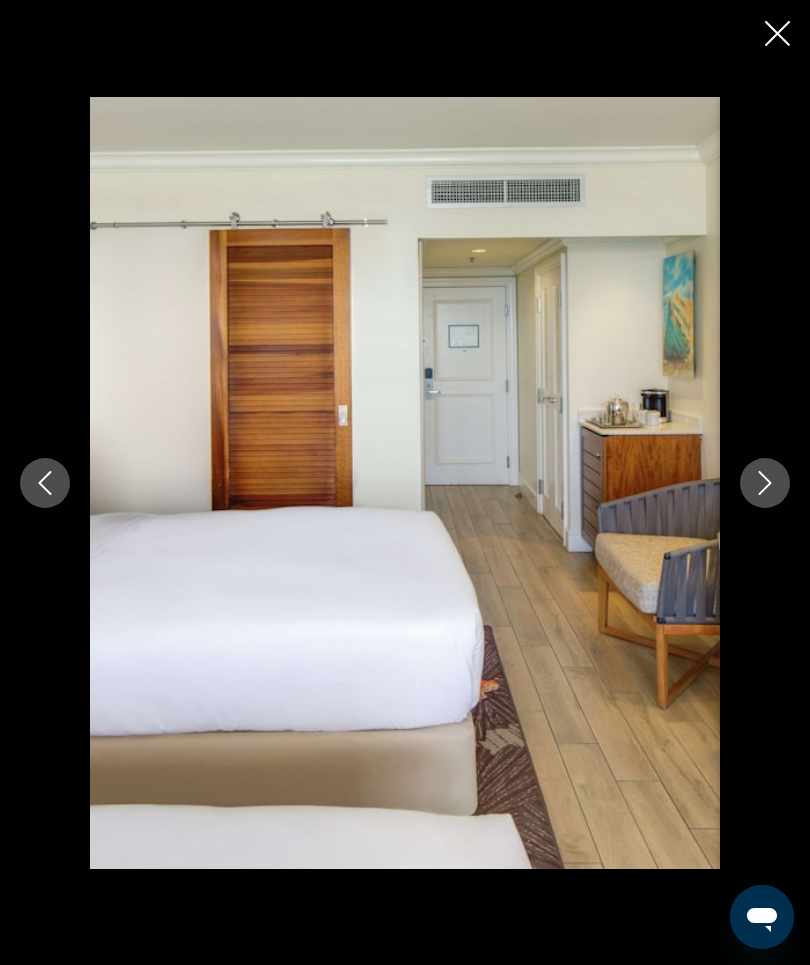 click 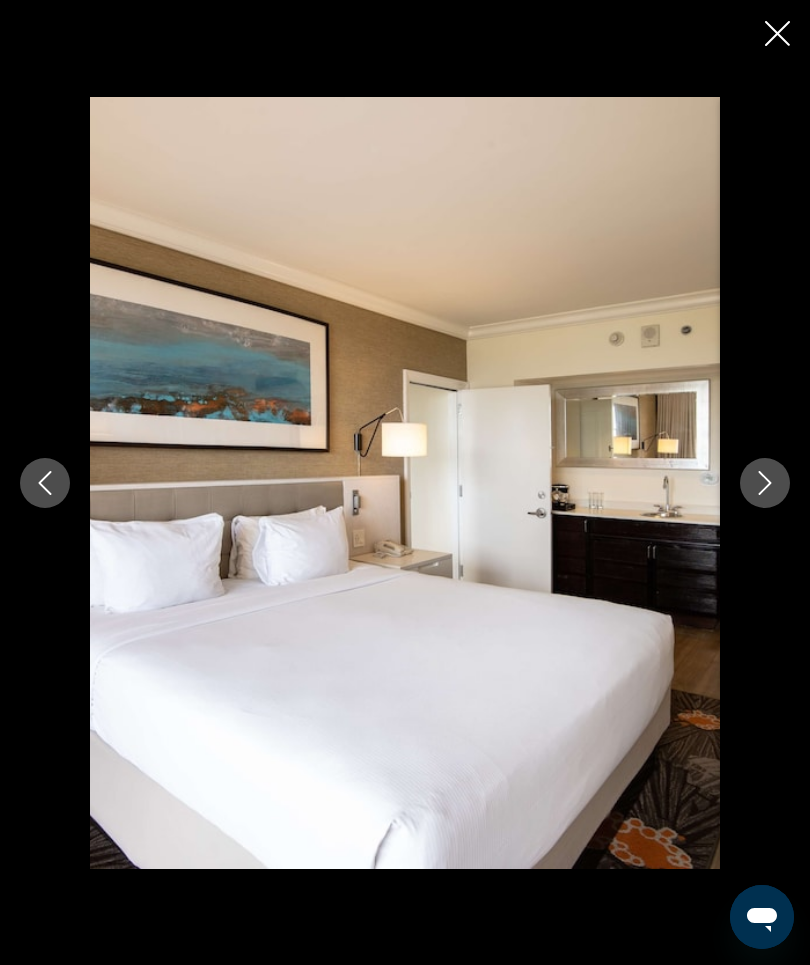 click 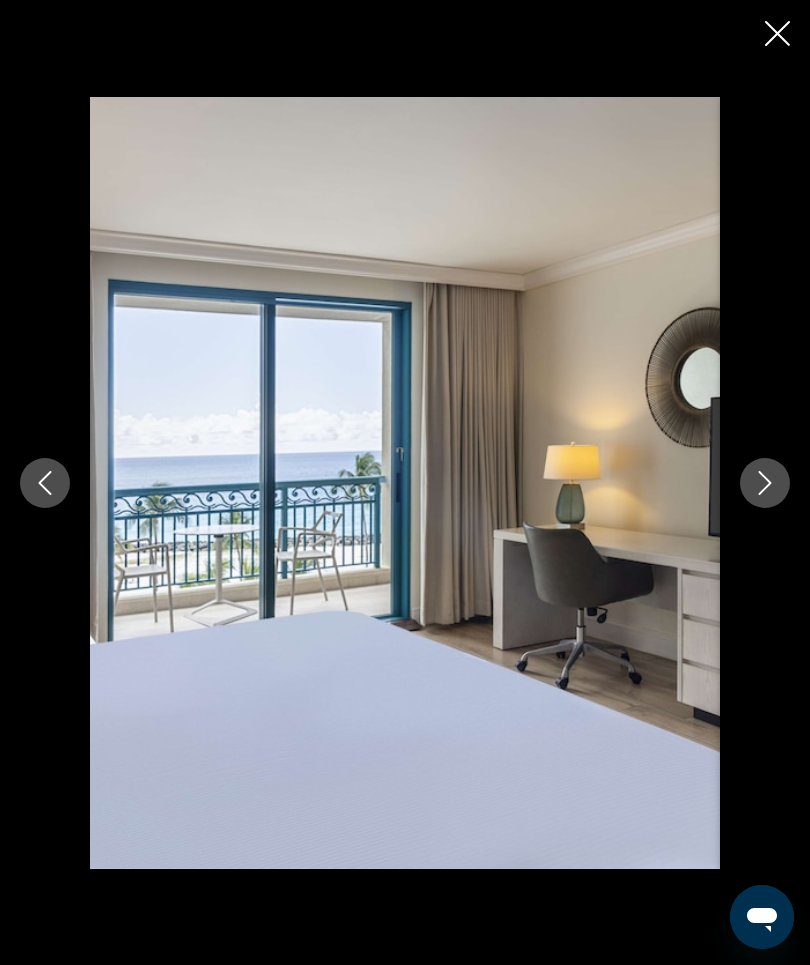 click 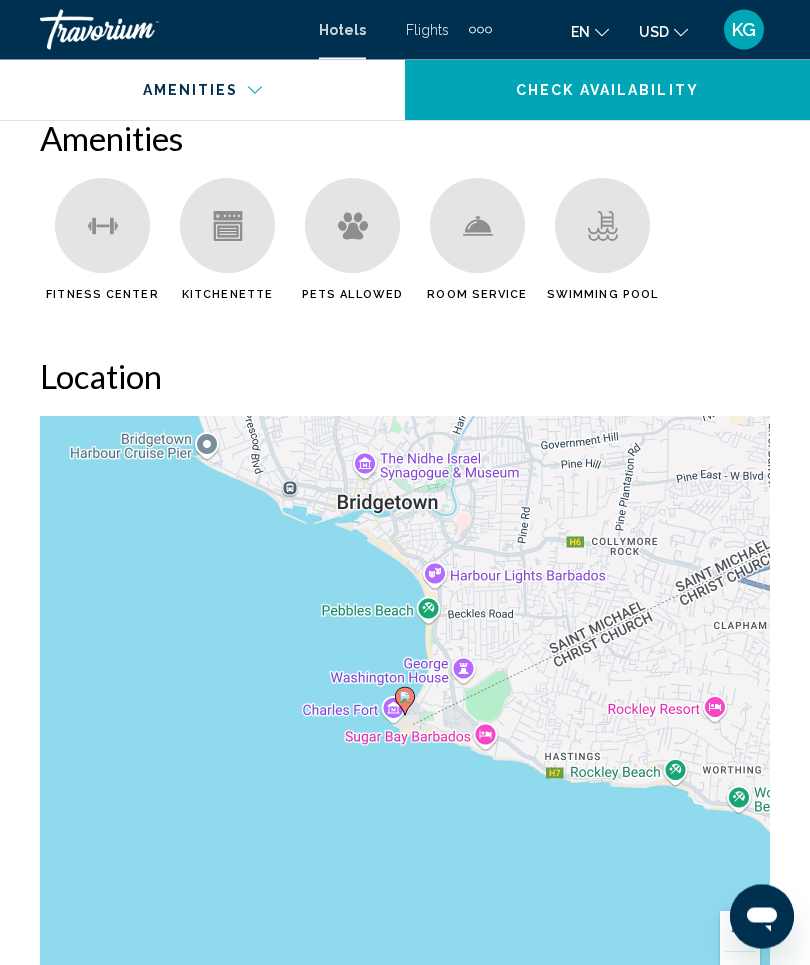 scroll, scrollTop: 2128, scrollLeft: 0, axis: vertical 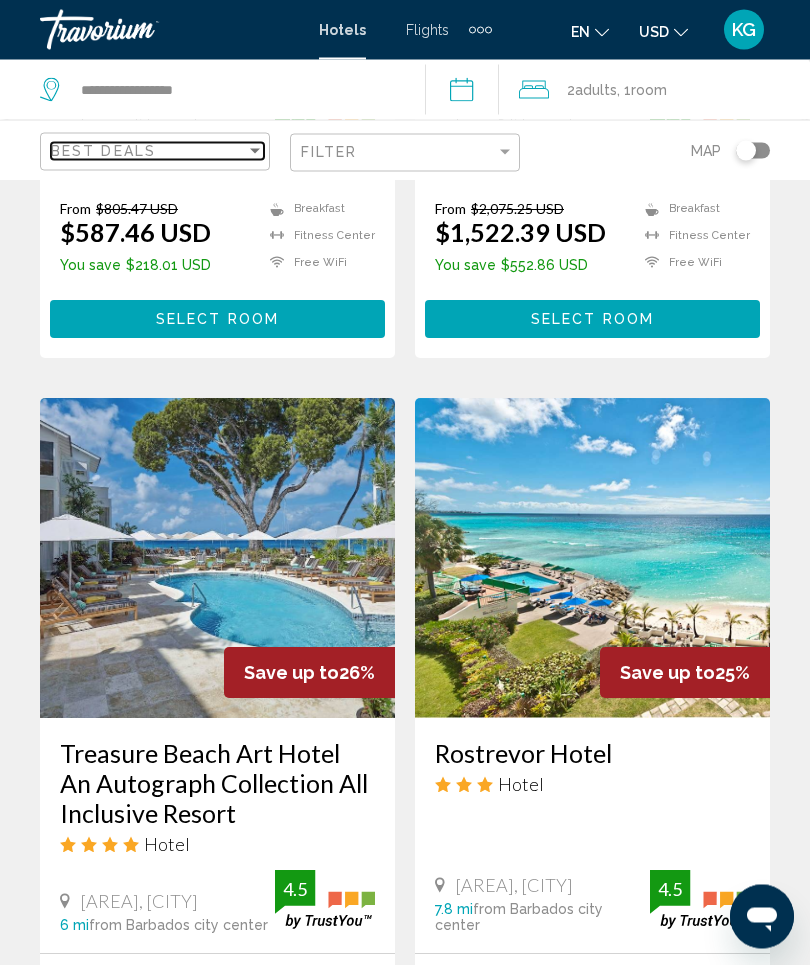click at bounding box center [255, 151] 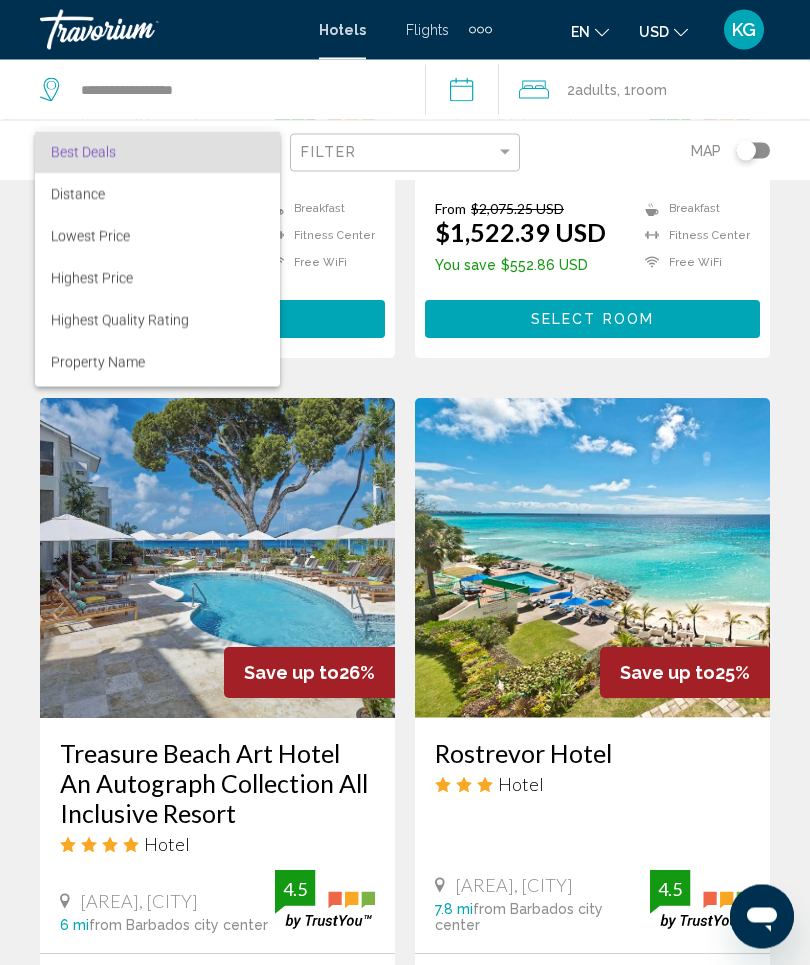 scroll, scrollTop: 2815, scrollLeft: 0, axis: vertical 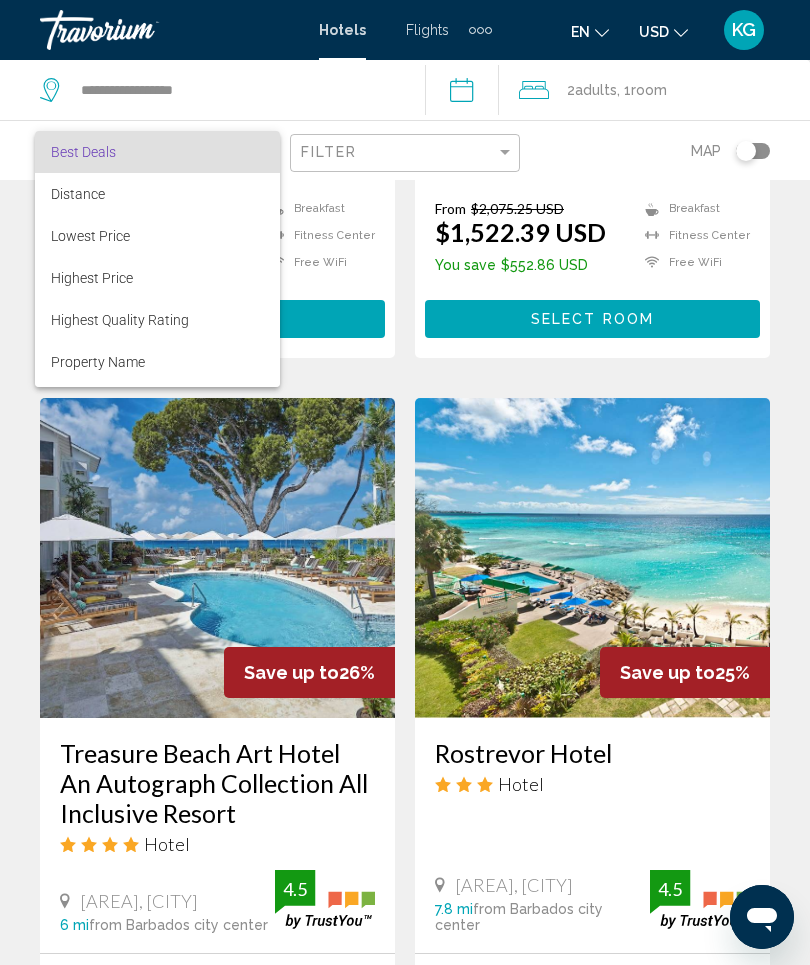 click at bounding box center (405, 482) 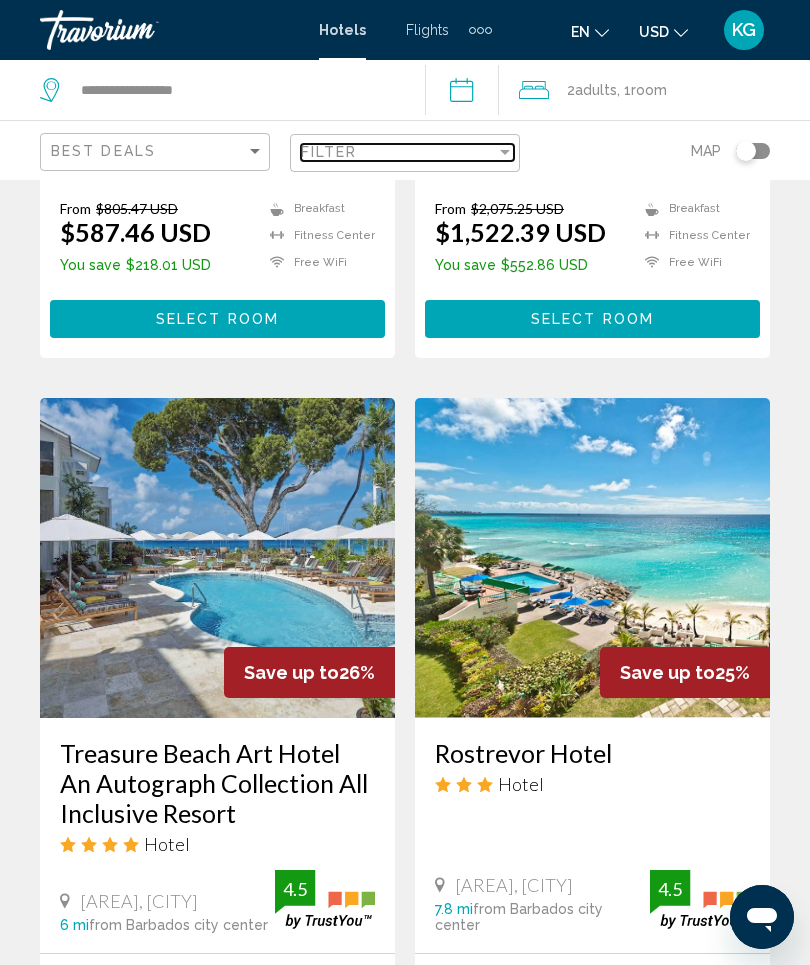 click on "Filter" at bounding box center [398, 152] 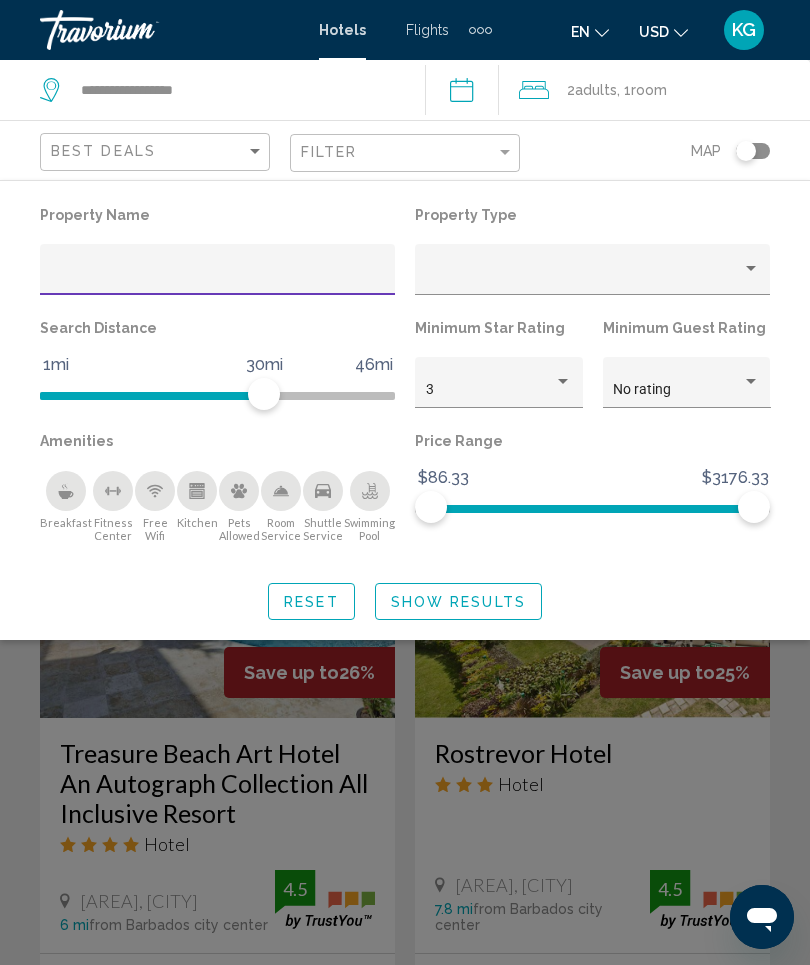 scroll, scrollTop: 2814, scrollLeft: 0, axis: vertical 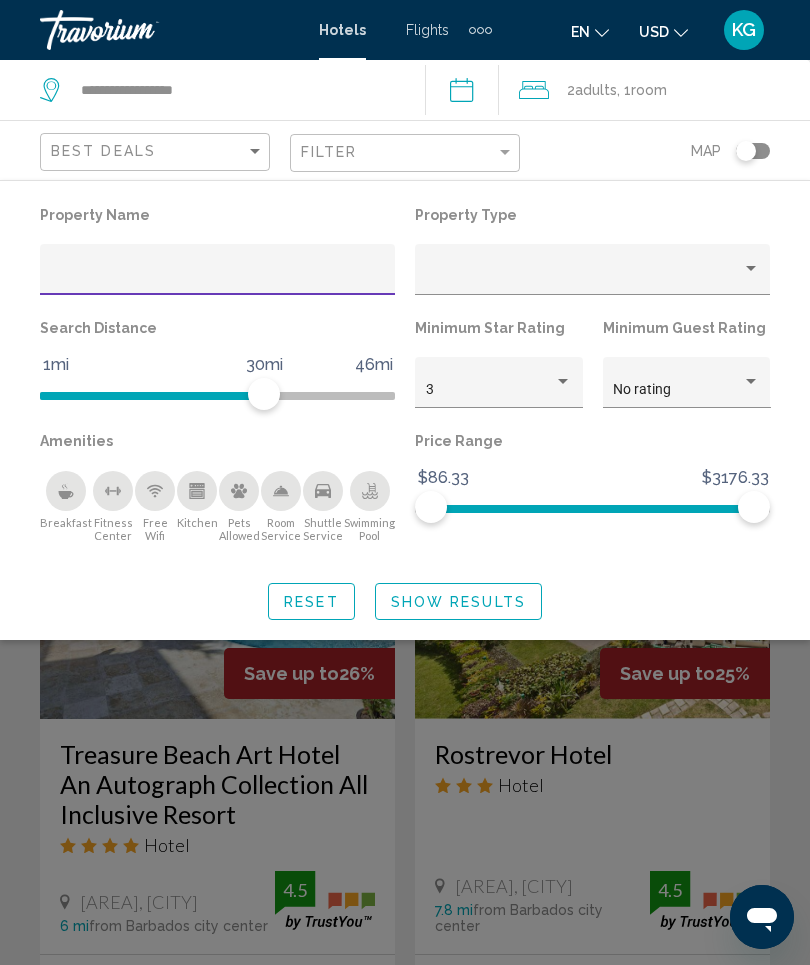 click 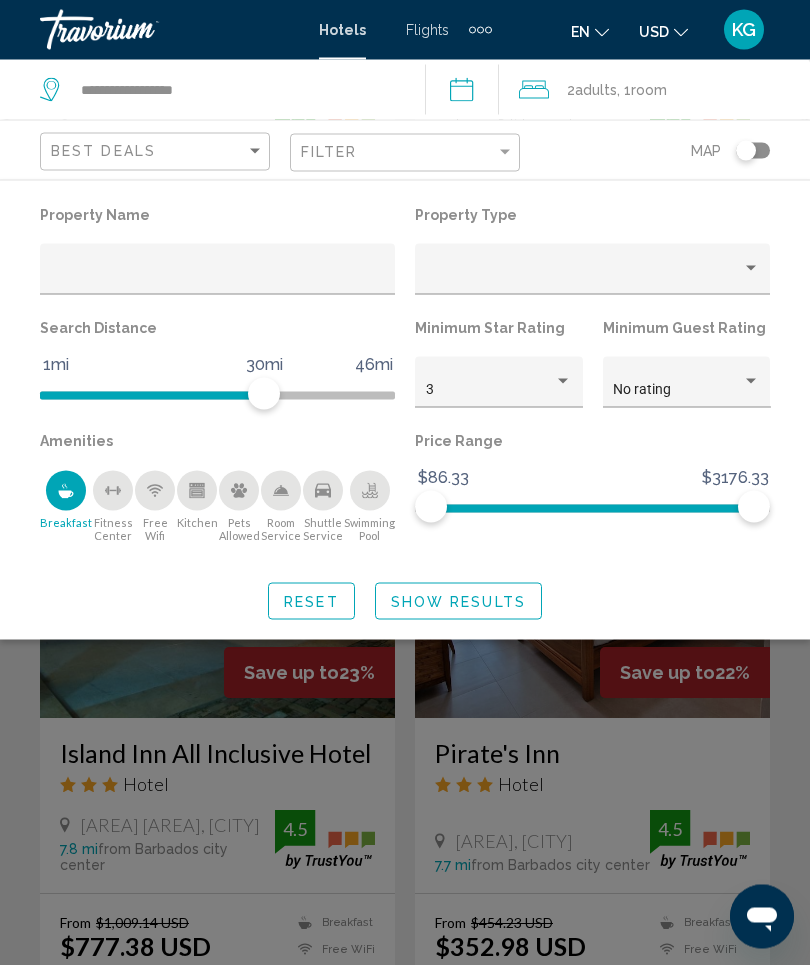 scroll, scrollTop: 2815, scrollLeft: 0, axis: vertical 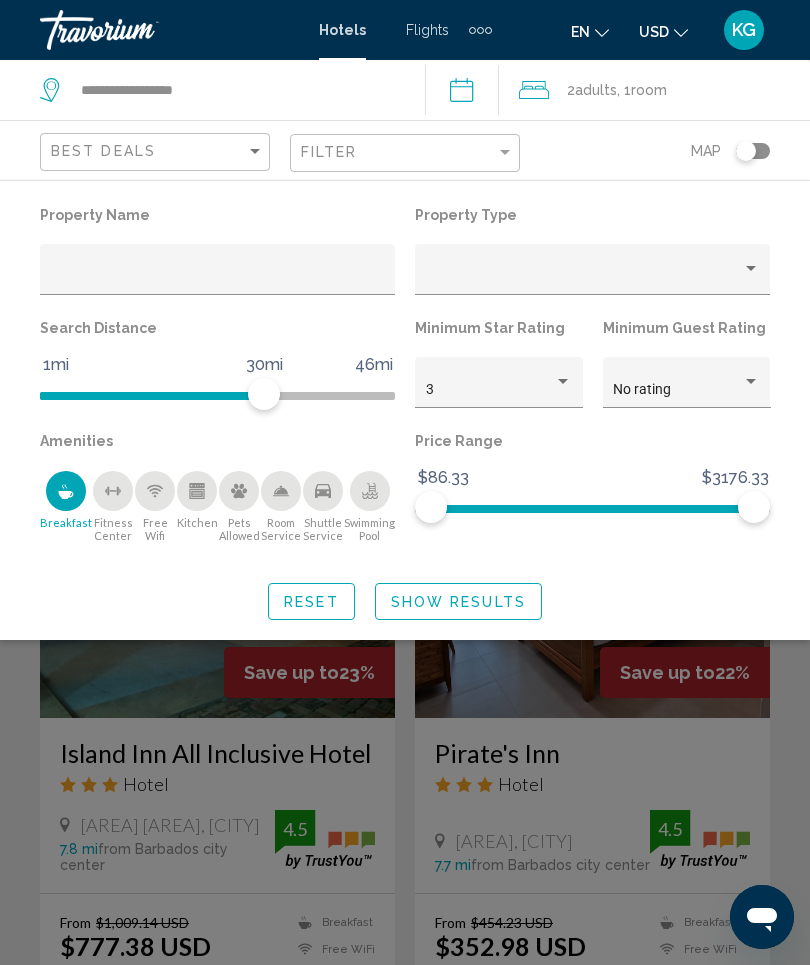 click at bounding box center [751, 269] 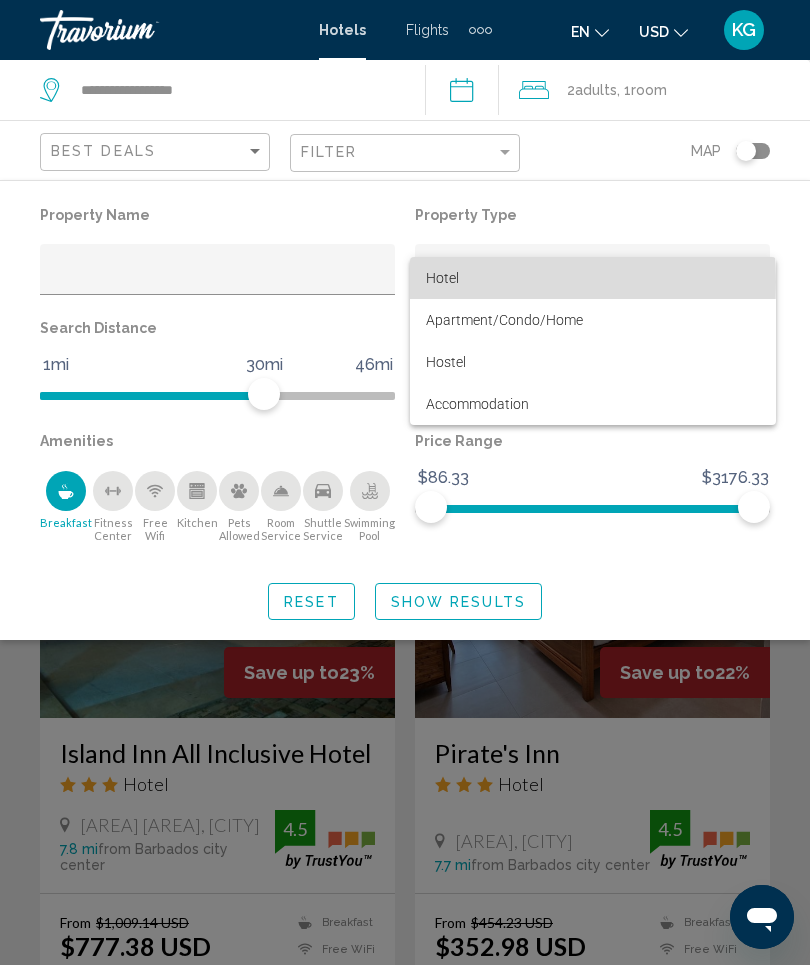 click on "Hotel" at bounding box center (442, 278) 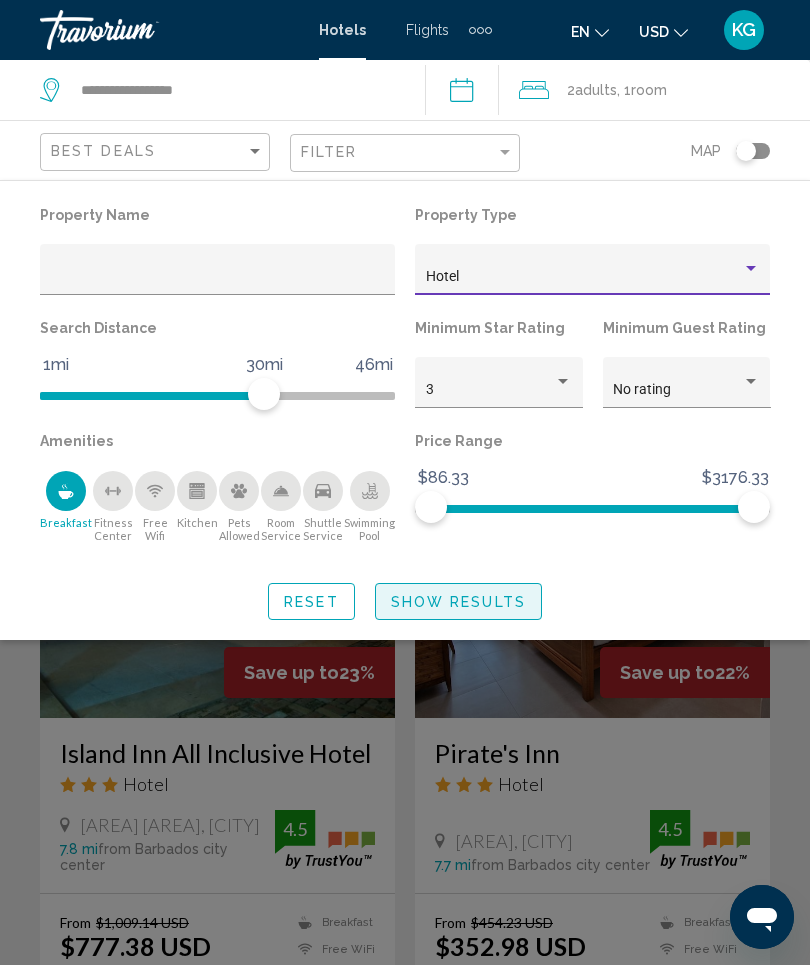 click on "Show Results" 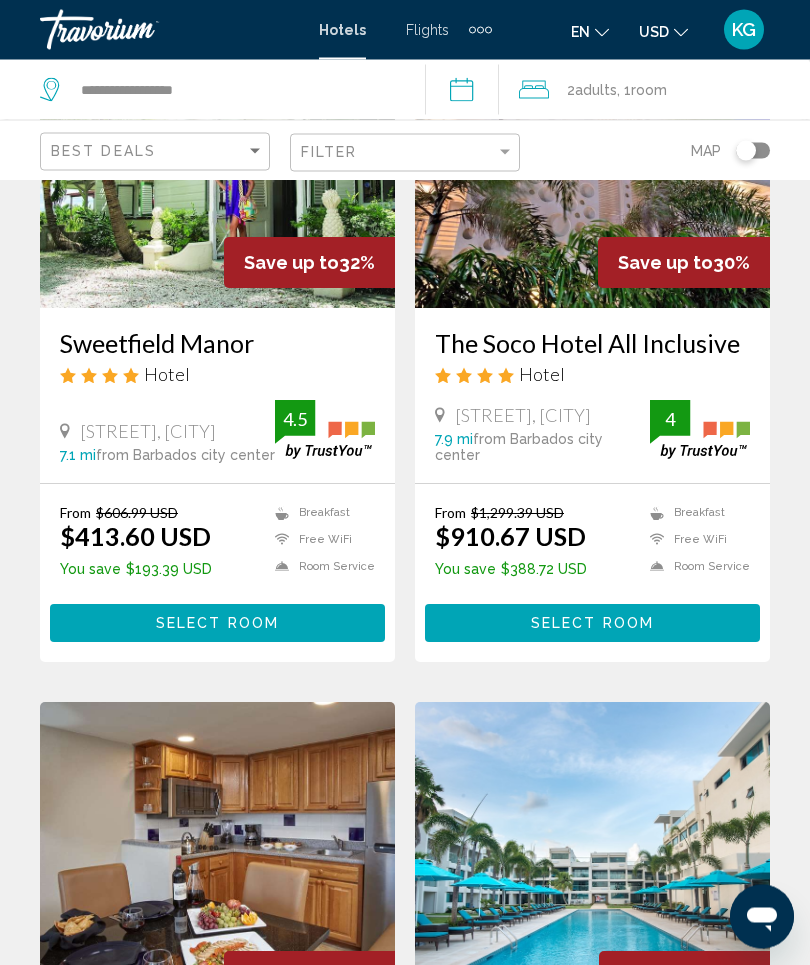 scroll, scrollTop: 262, scrollLeft: 0, axis: vertical 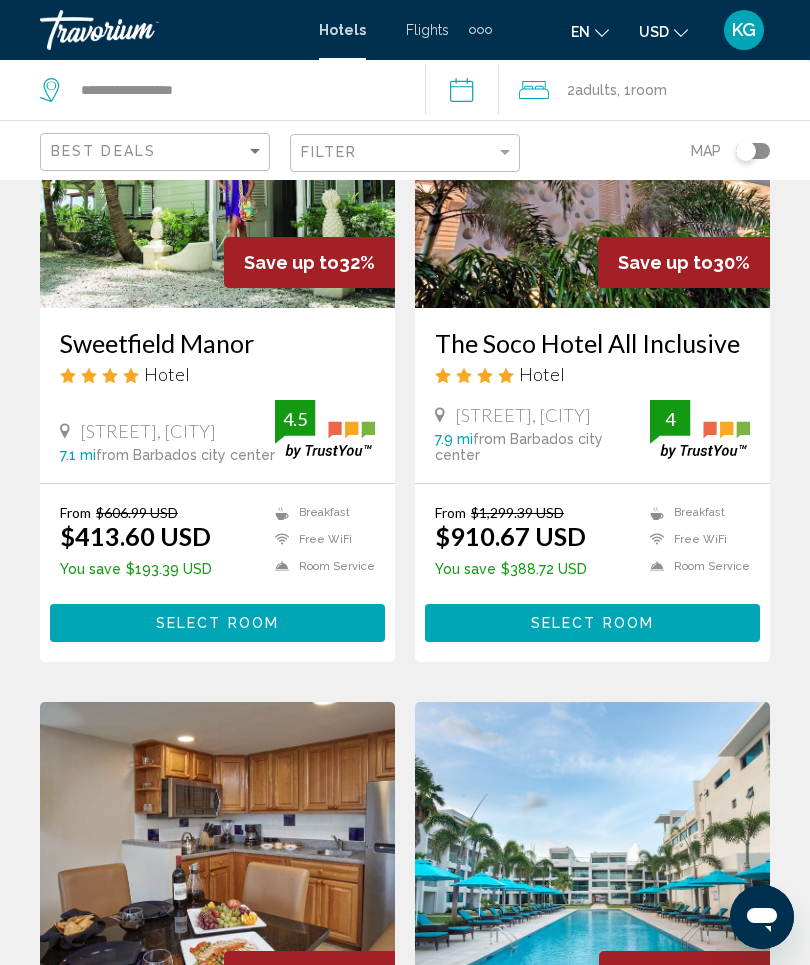 click on "Select Room" at bounding box center (592, 622) 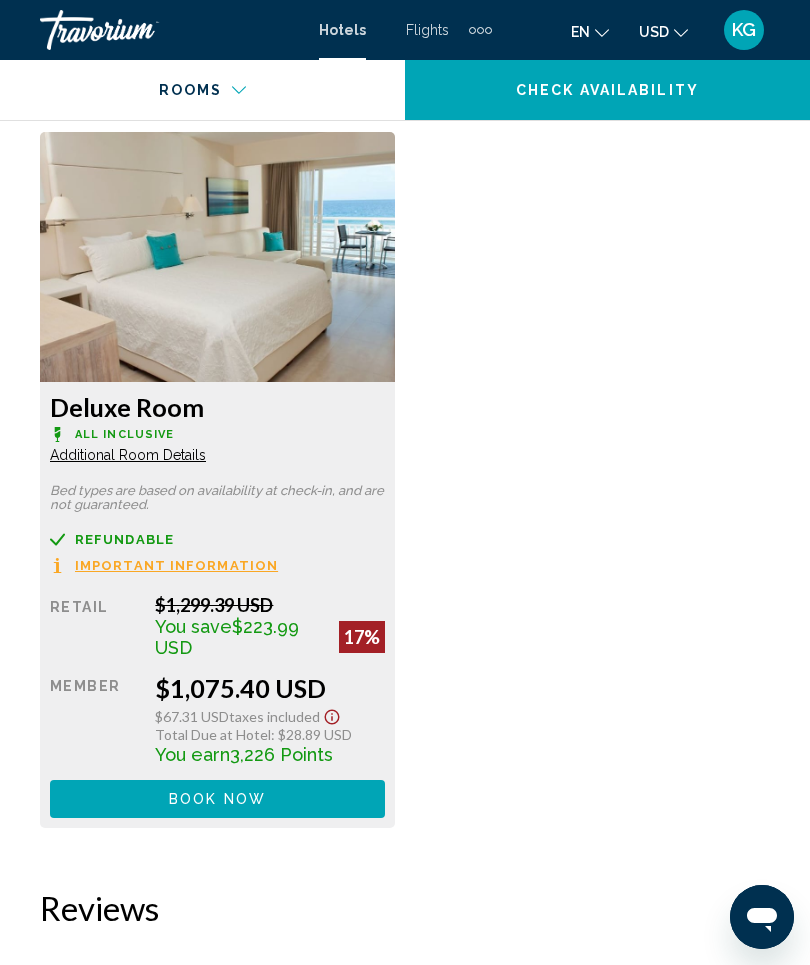 scroll, scrollTop: 4140, scrollLeft: 0, axis: vertical 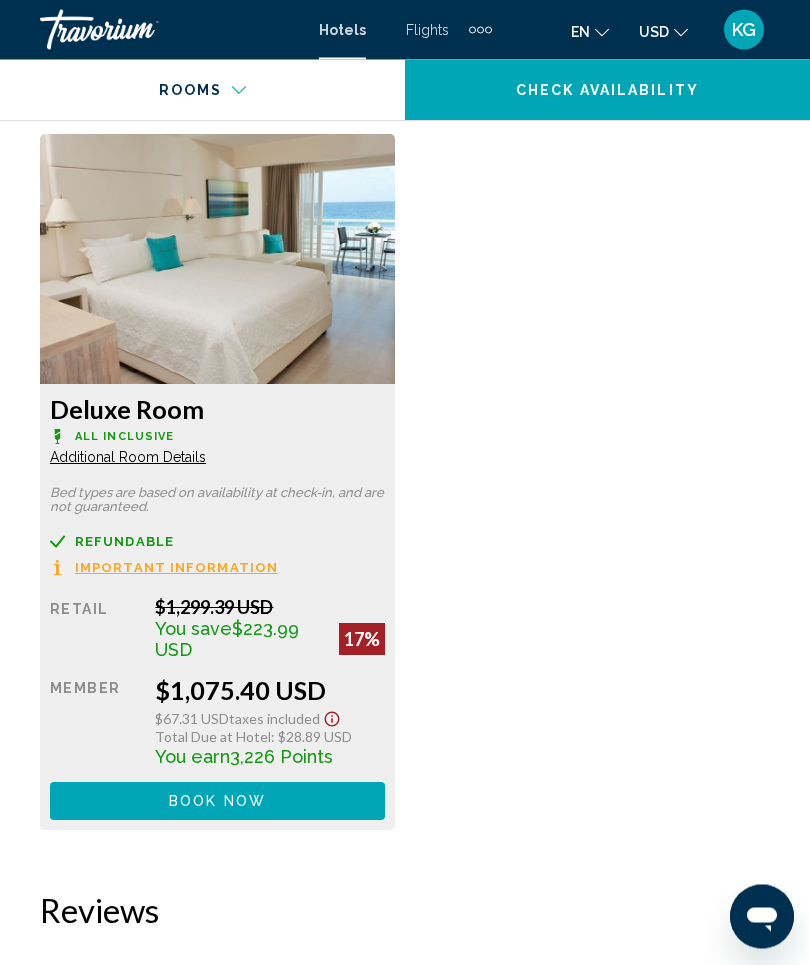 click on "Additional Room Details" at bounding box center [128, -257] 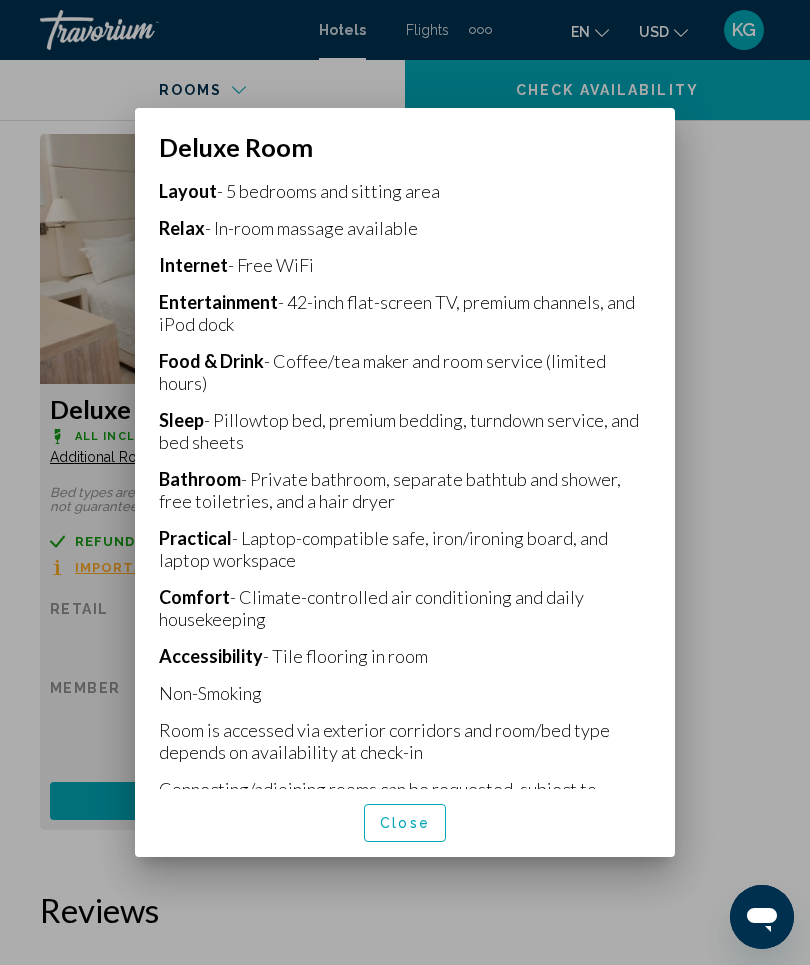 scroll, scrollTop: 396, scrollLeft: 0, axis: vertical 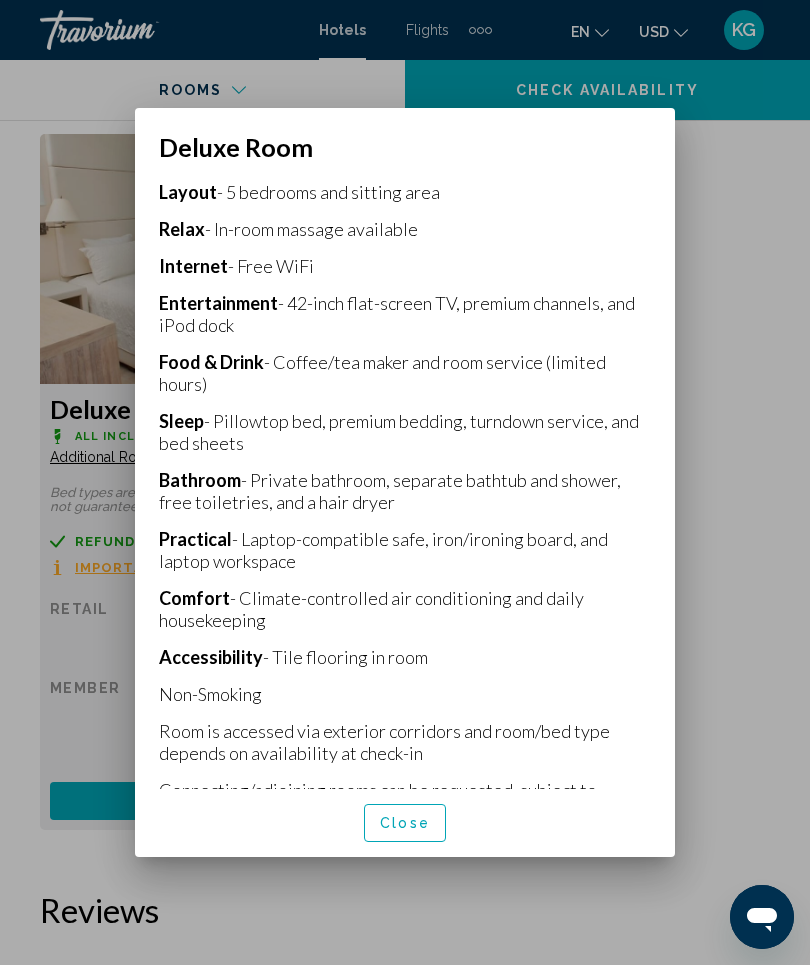 click on "Close" at bounding box center (405, 824) 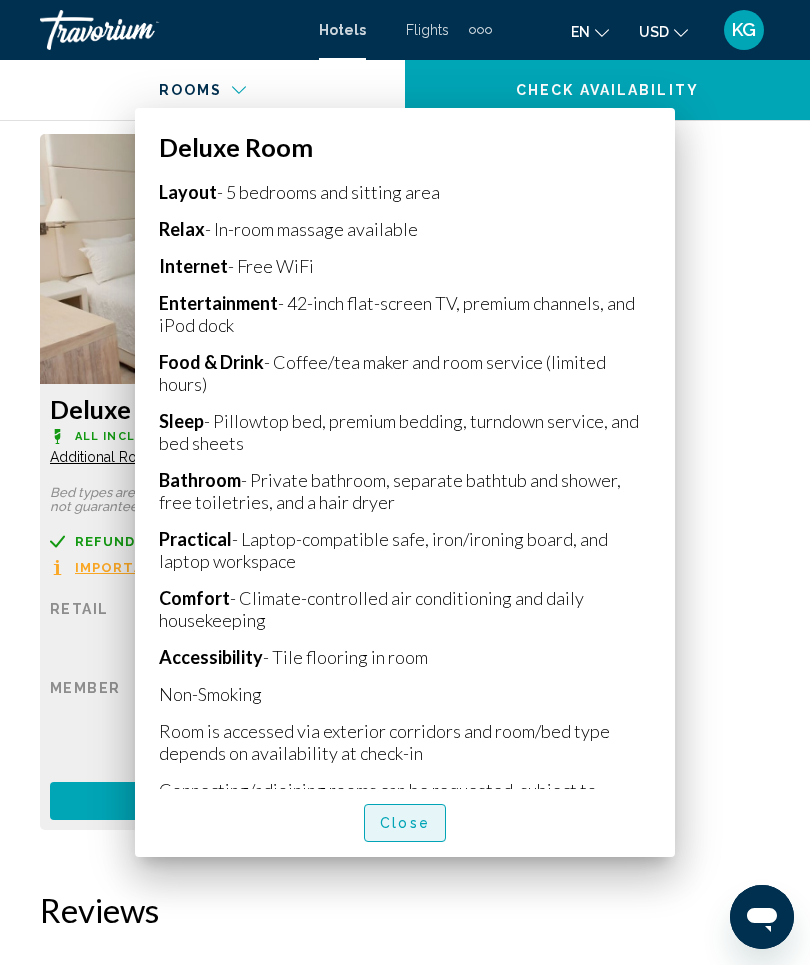 scroll, scrollTop: 4141, scrollLeft: 0, axis: vertical 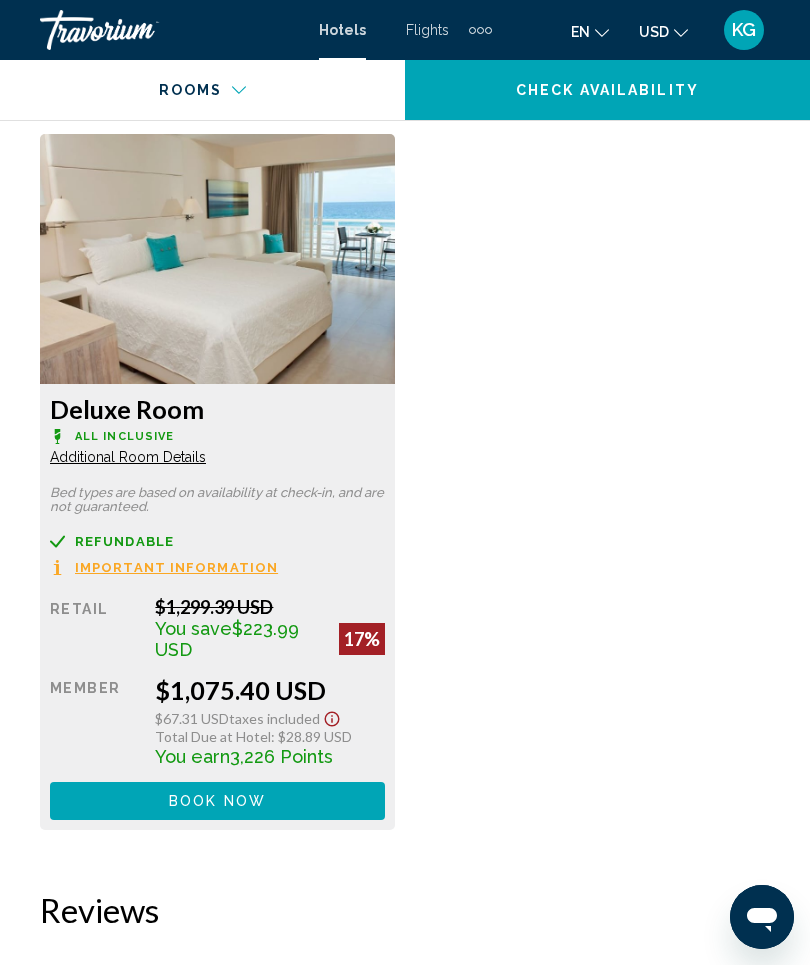 click at bounding box center [217, -456] 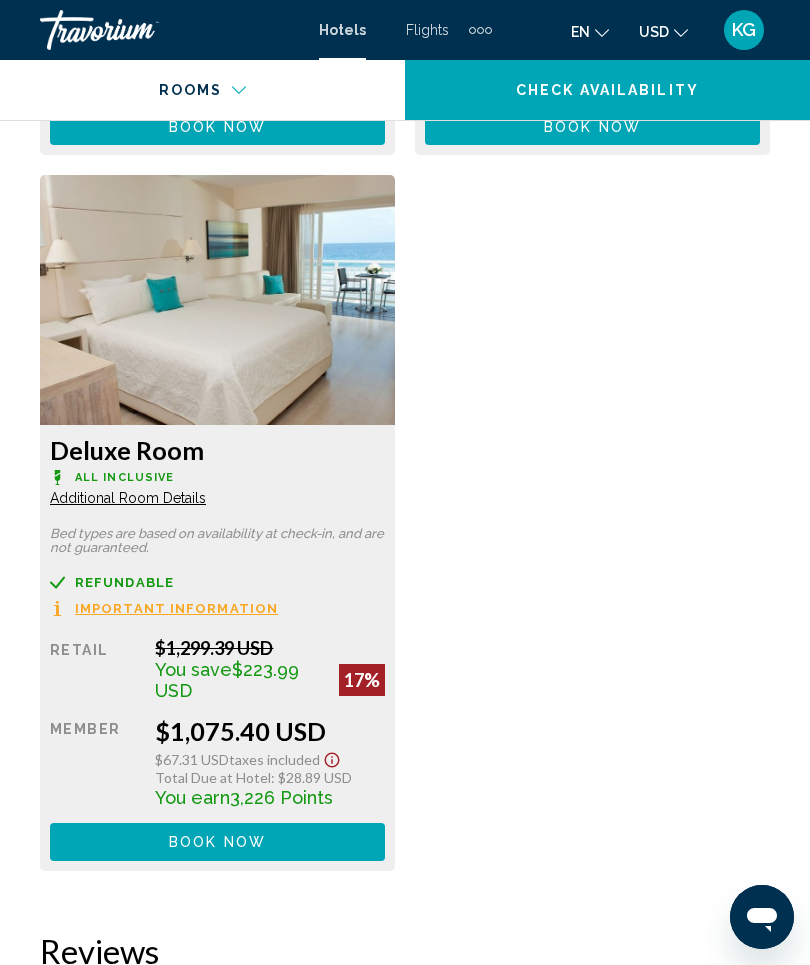 scroll, scrollTop: 4090, scrollLeft: 0, axis: vertical 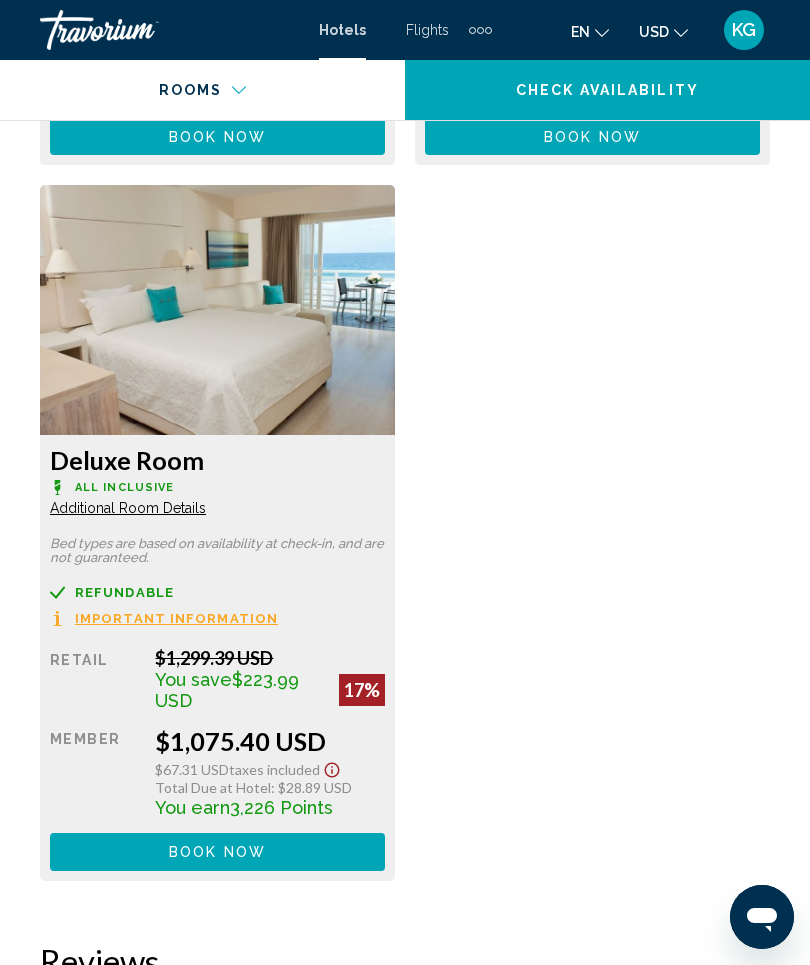 click on "Important Information" at bounding box center (176, -97) 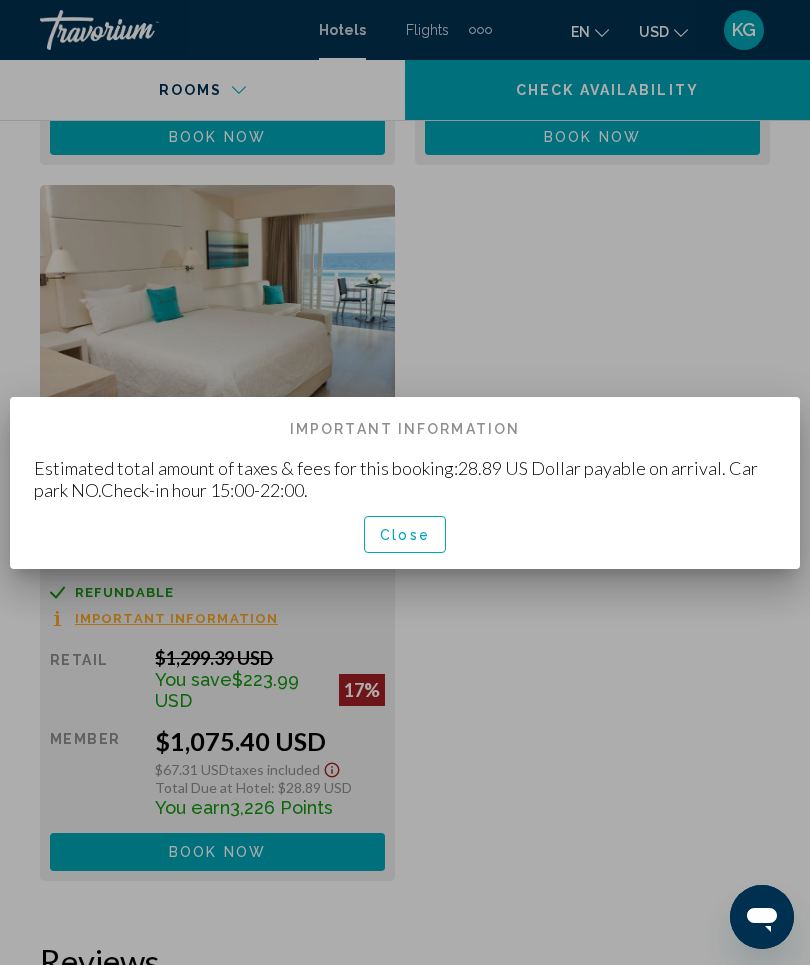 scroll, scrollTop: 0, scrollLeft: 0, axis: both 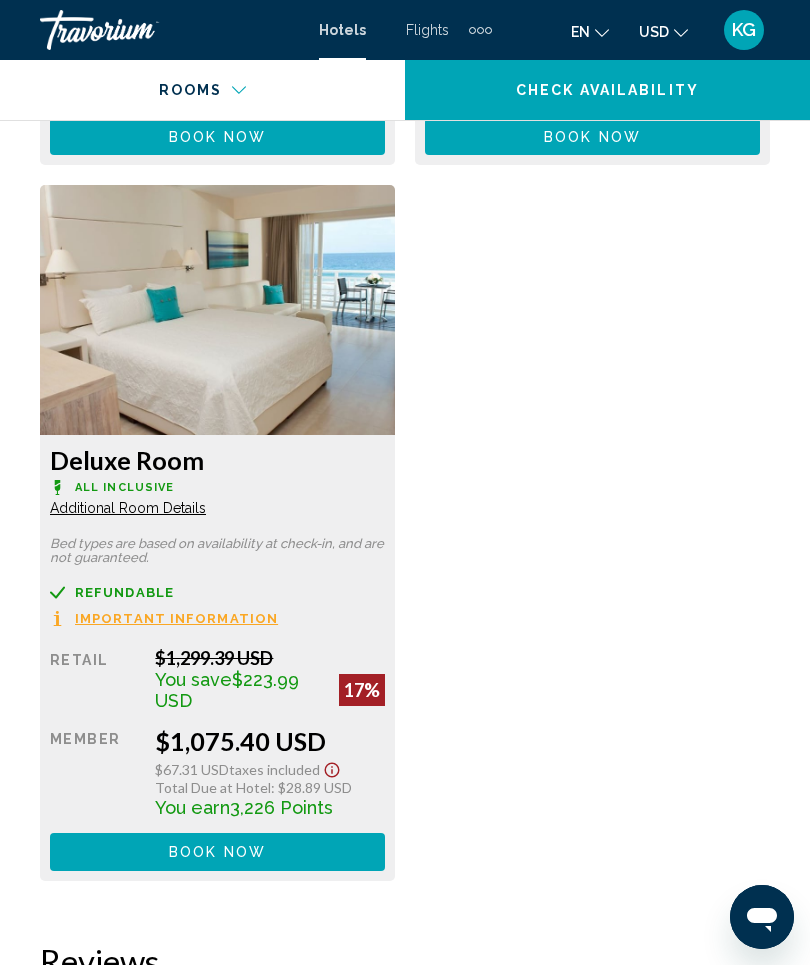 click on "Additional Room Details" at bounding box center (128, -207) 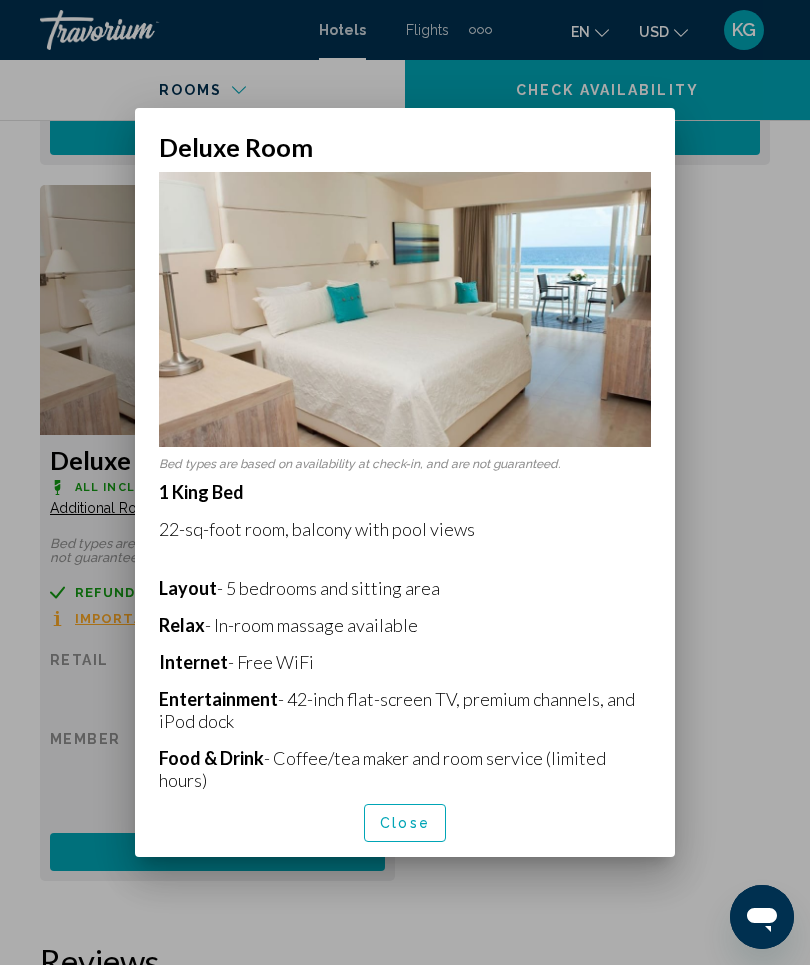 click at bounding box center [405, 309] 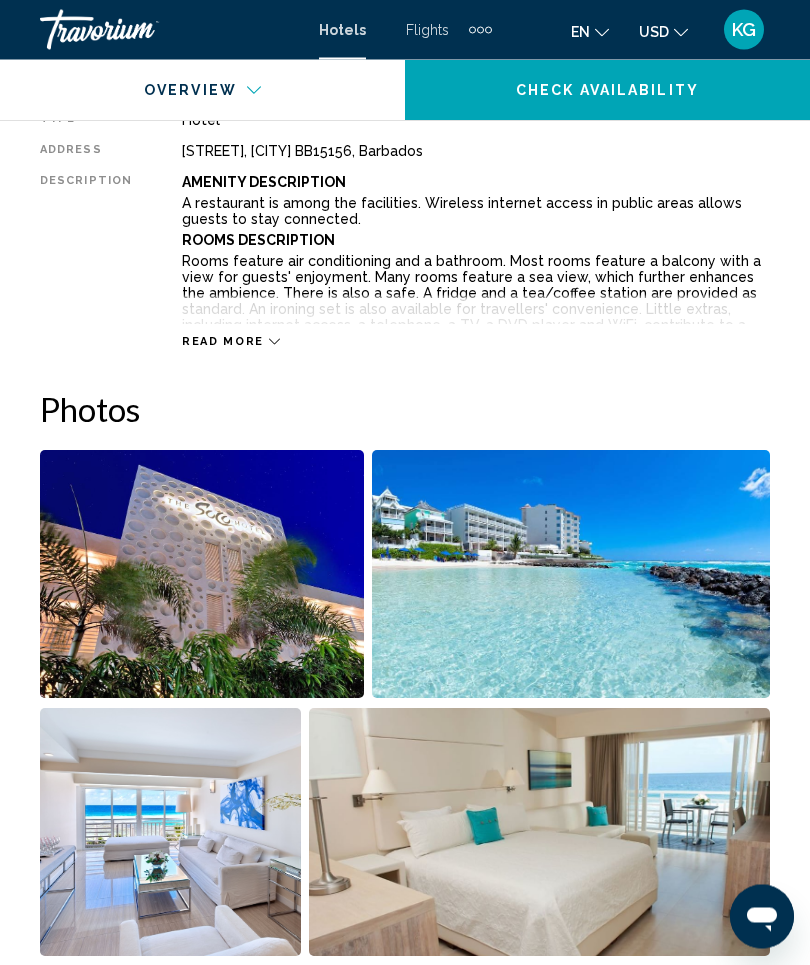 click at bounding box center [202, 575] 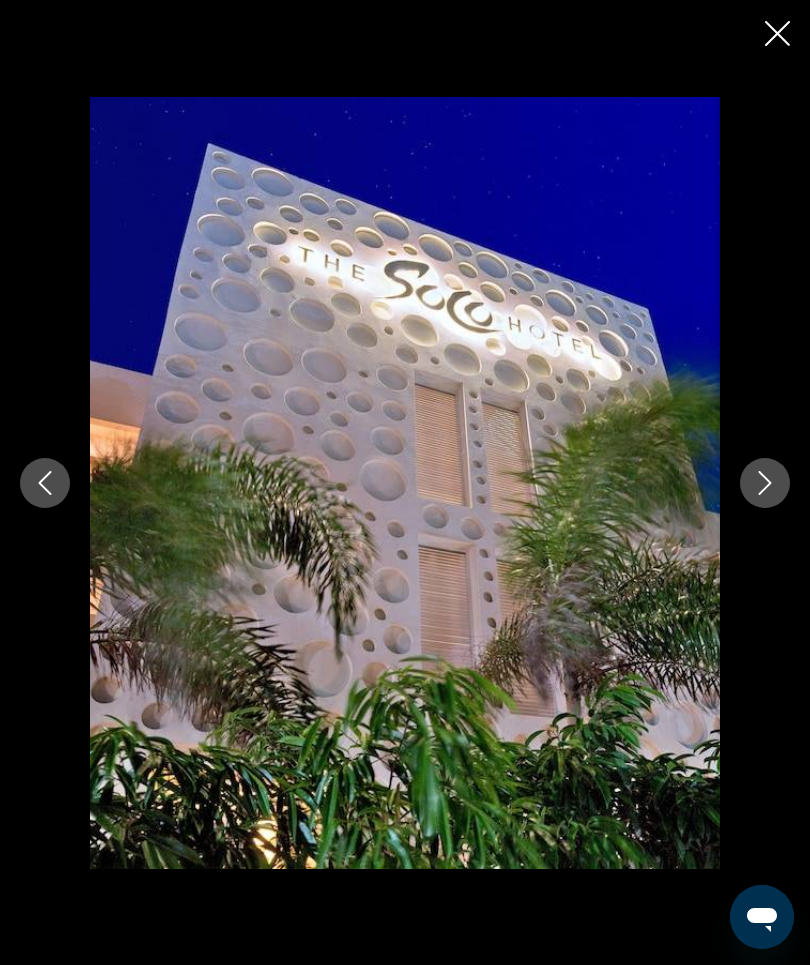 click at bounding box center [765, 483] 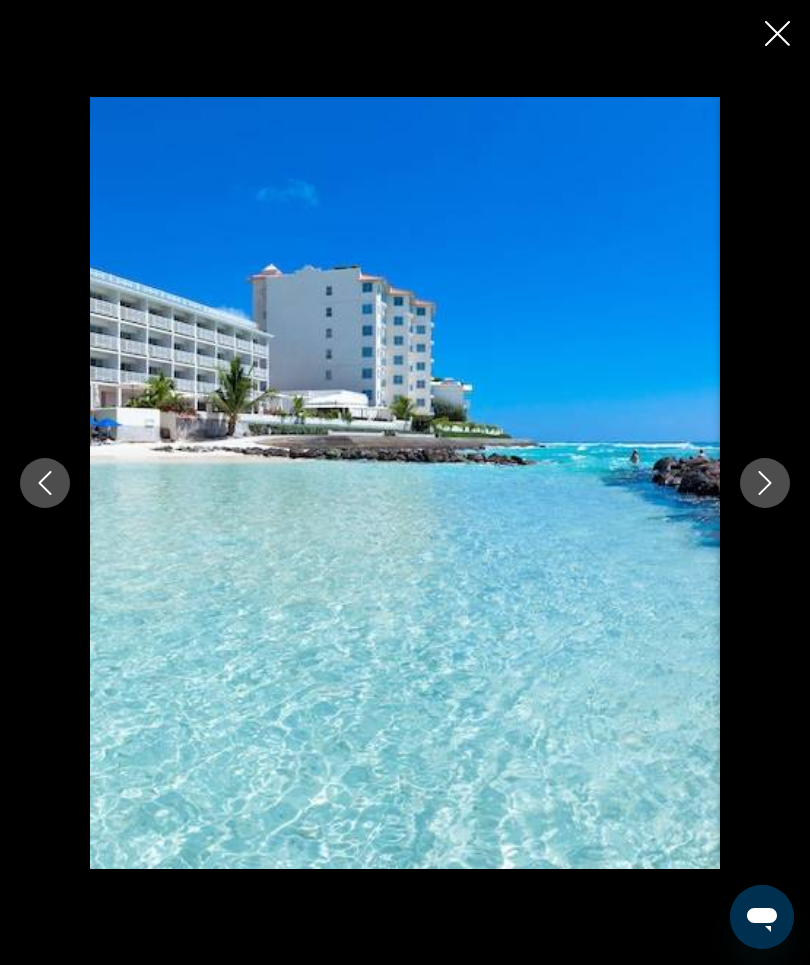 click 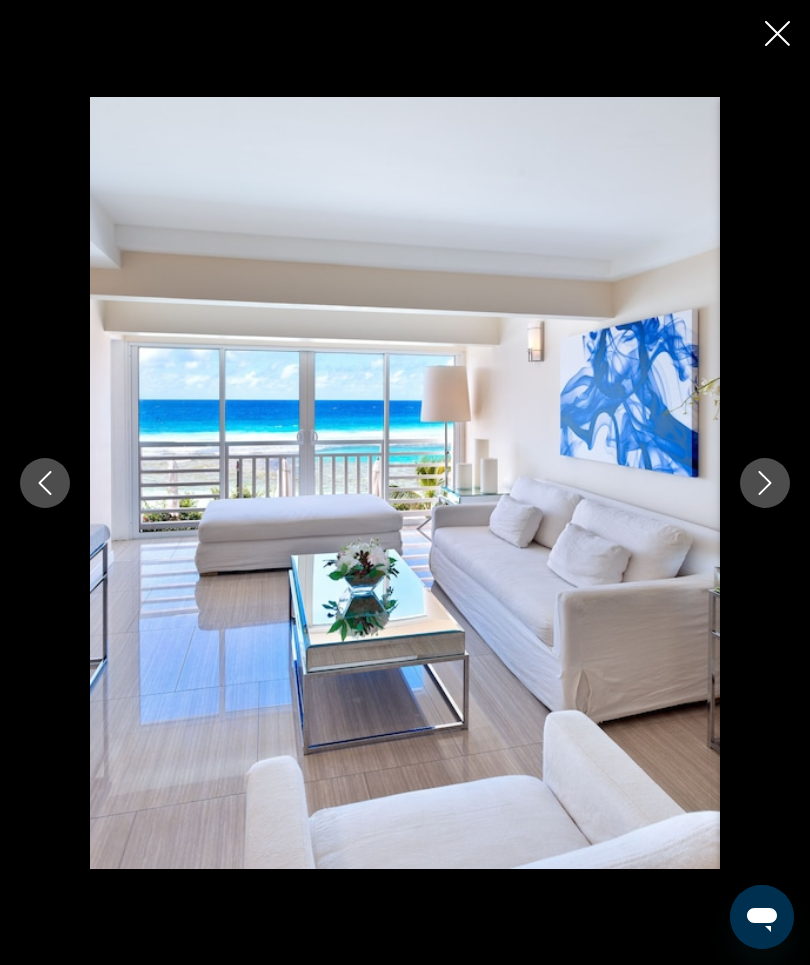 click 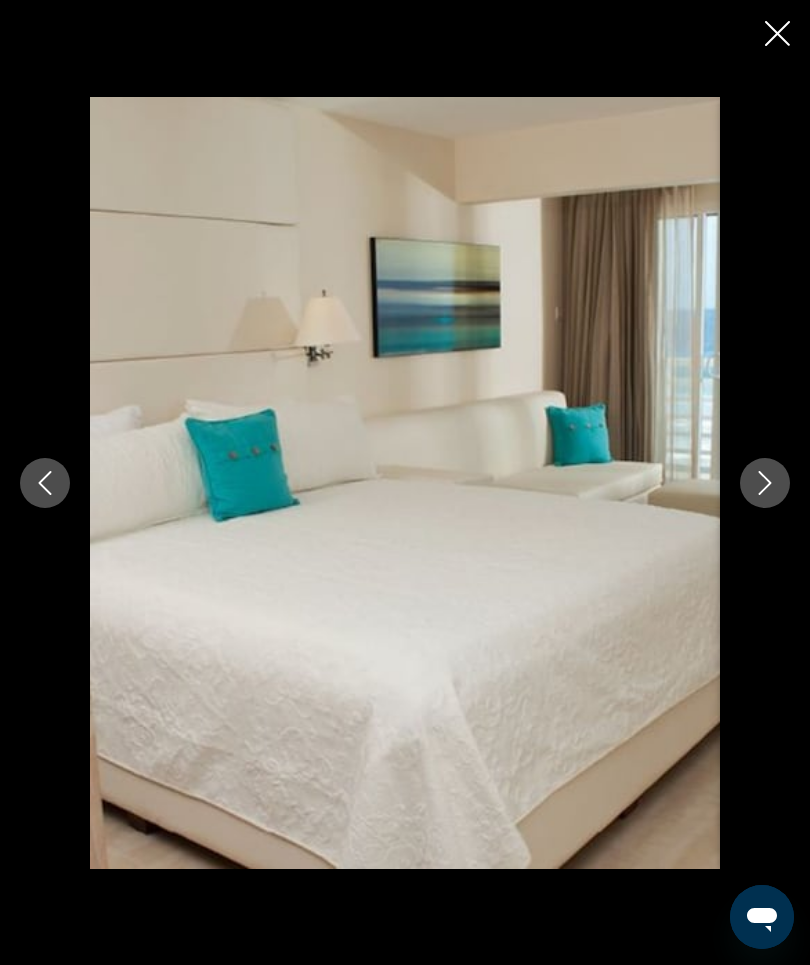 click 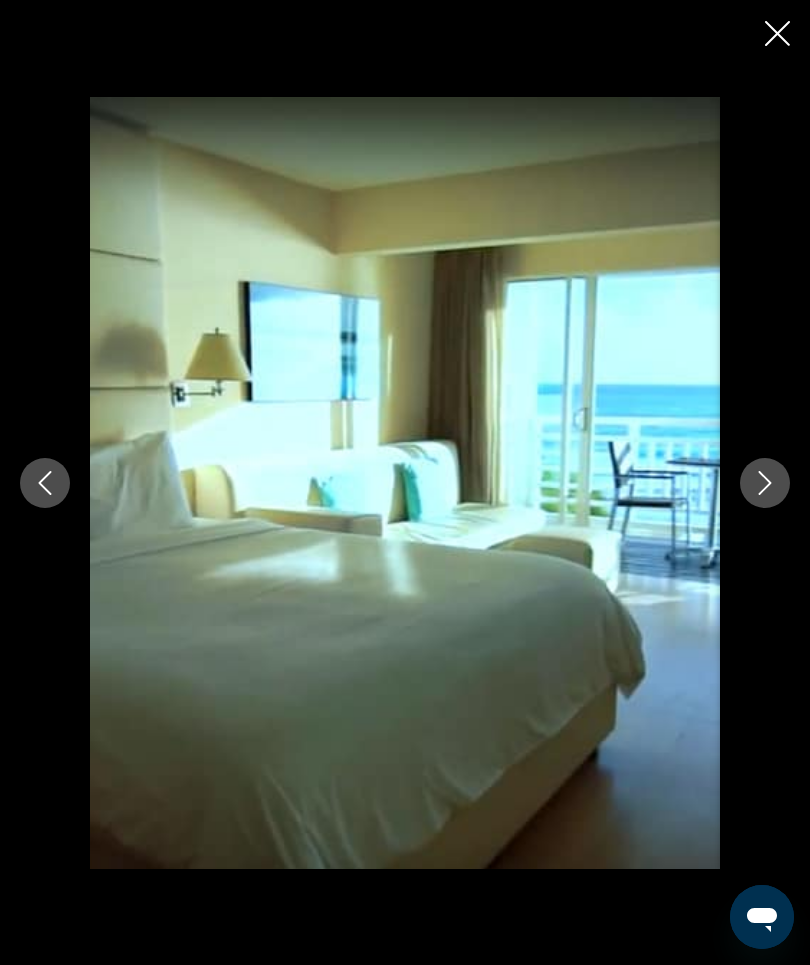 click 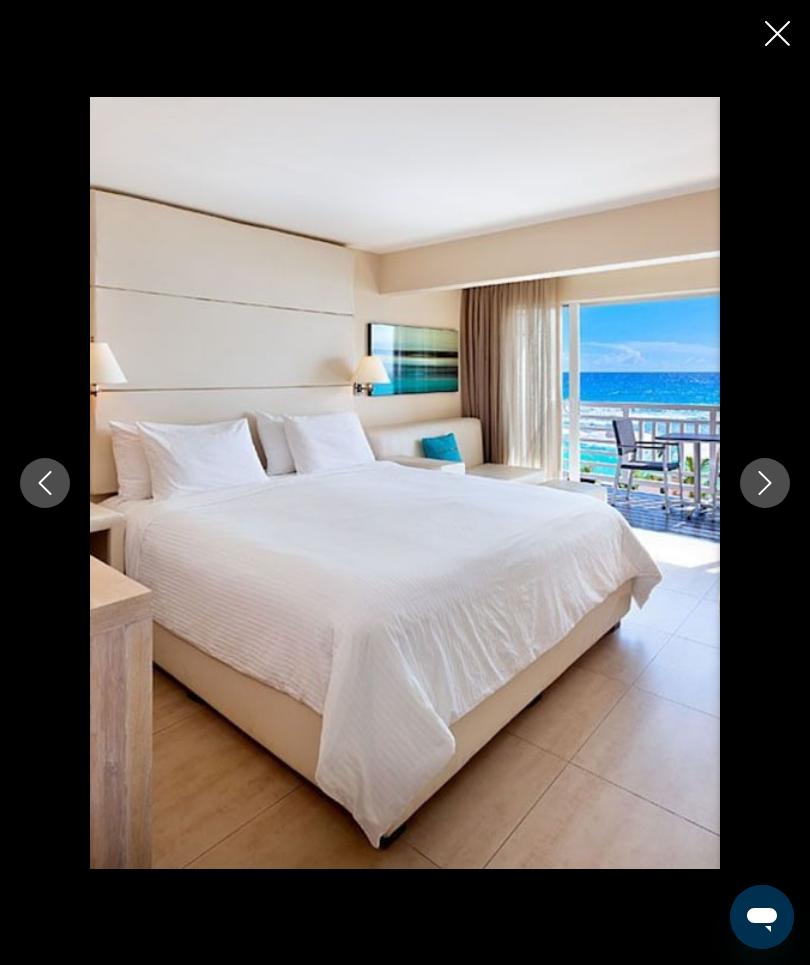 click 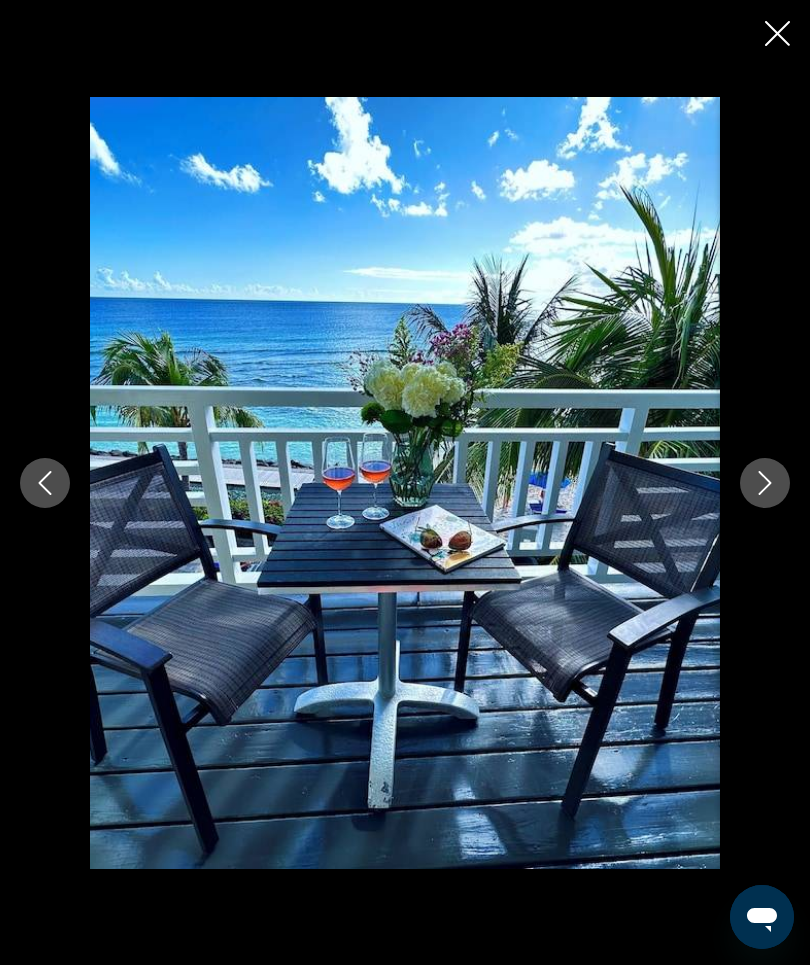 click 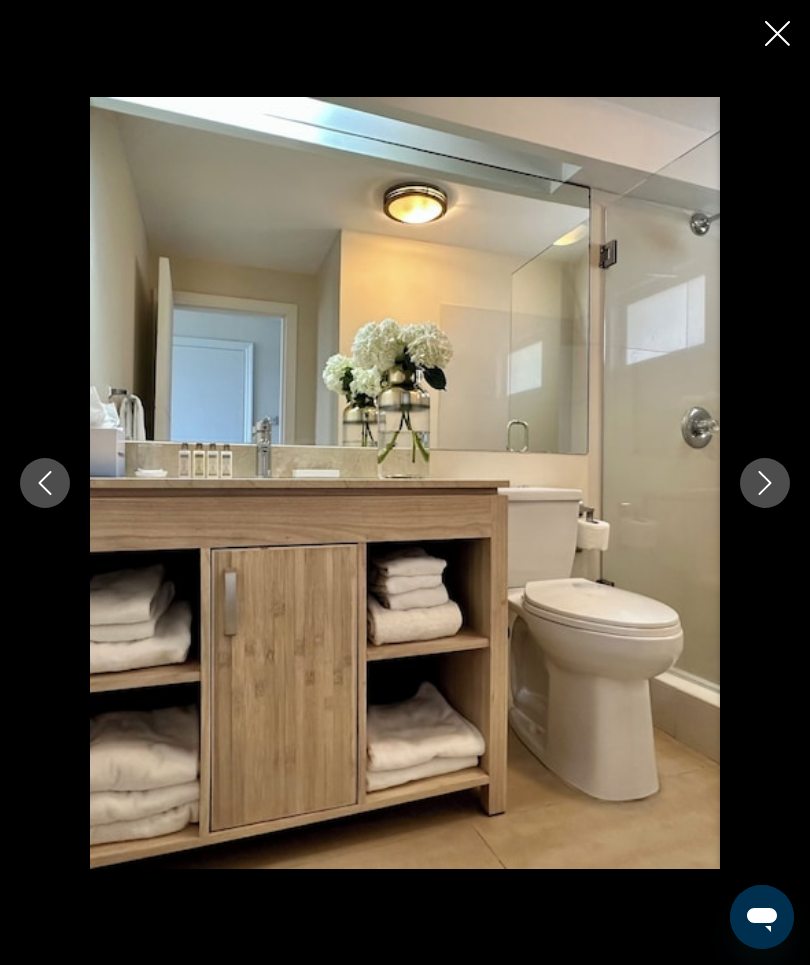 click 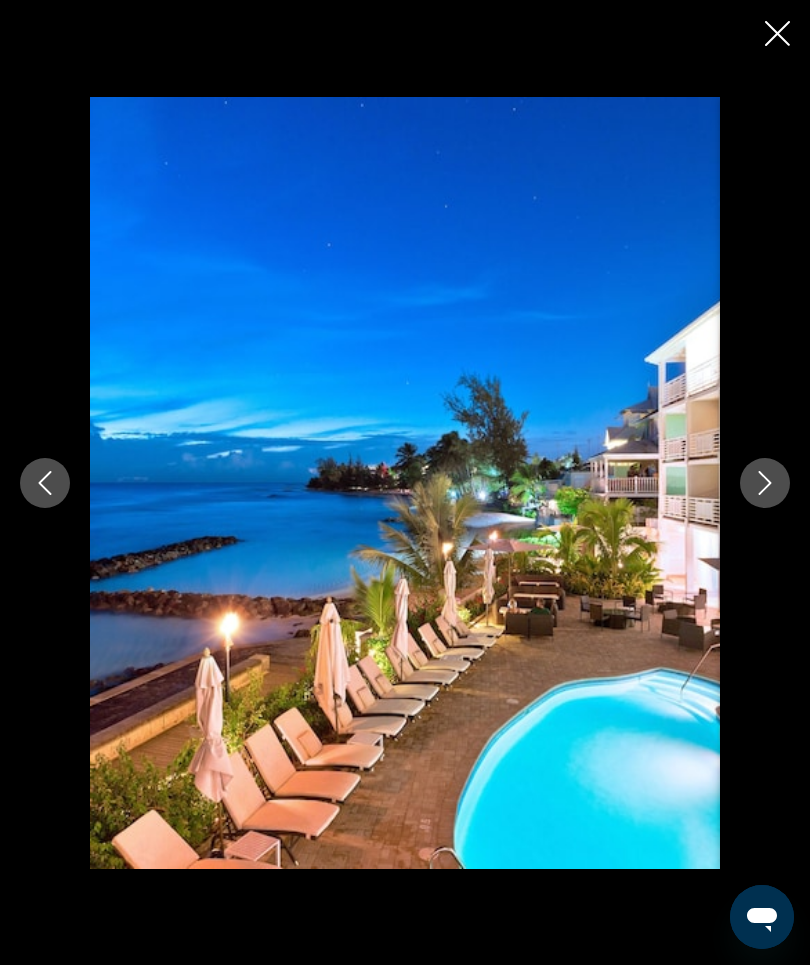 click 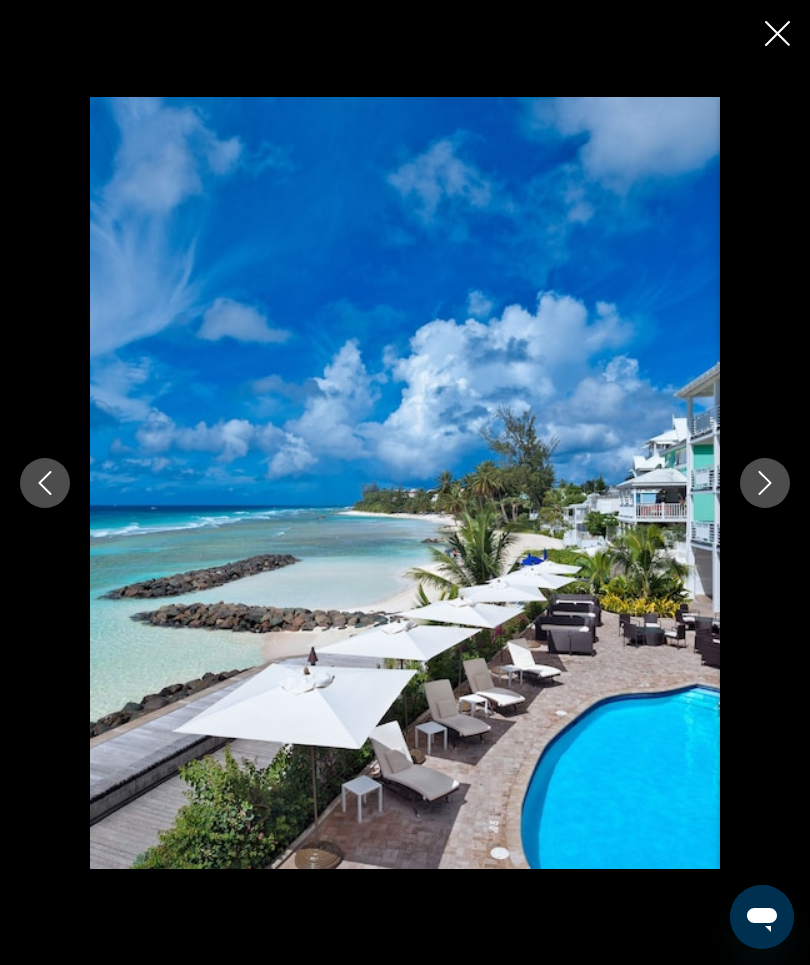click 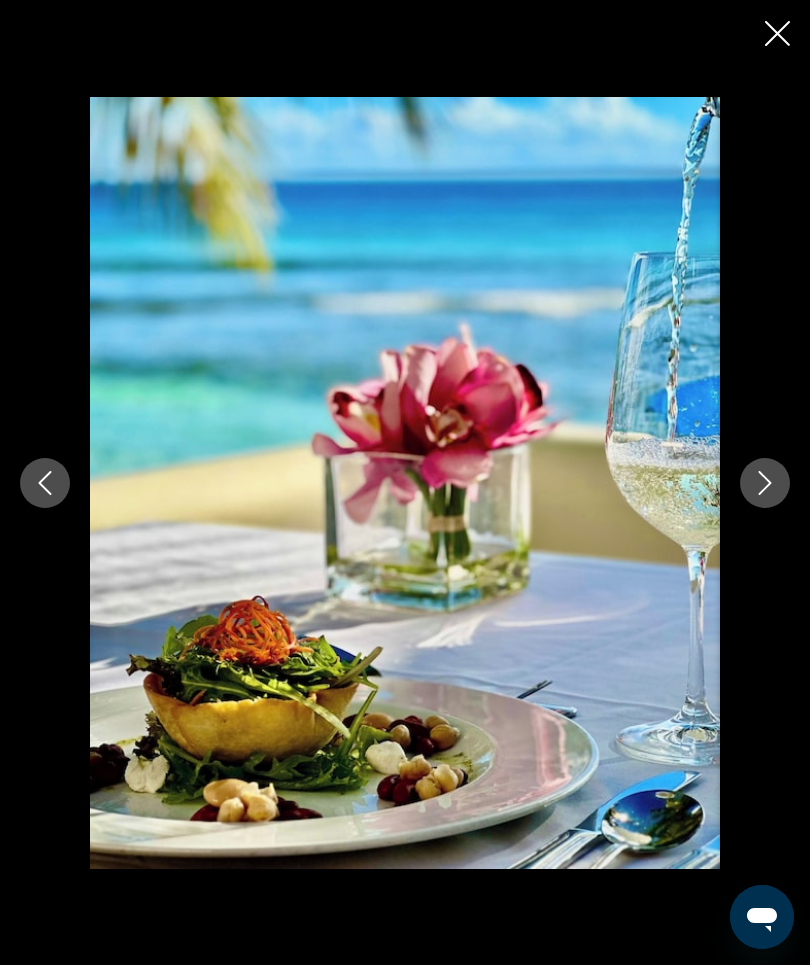 click 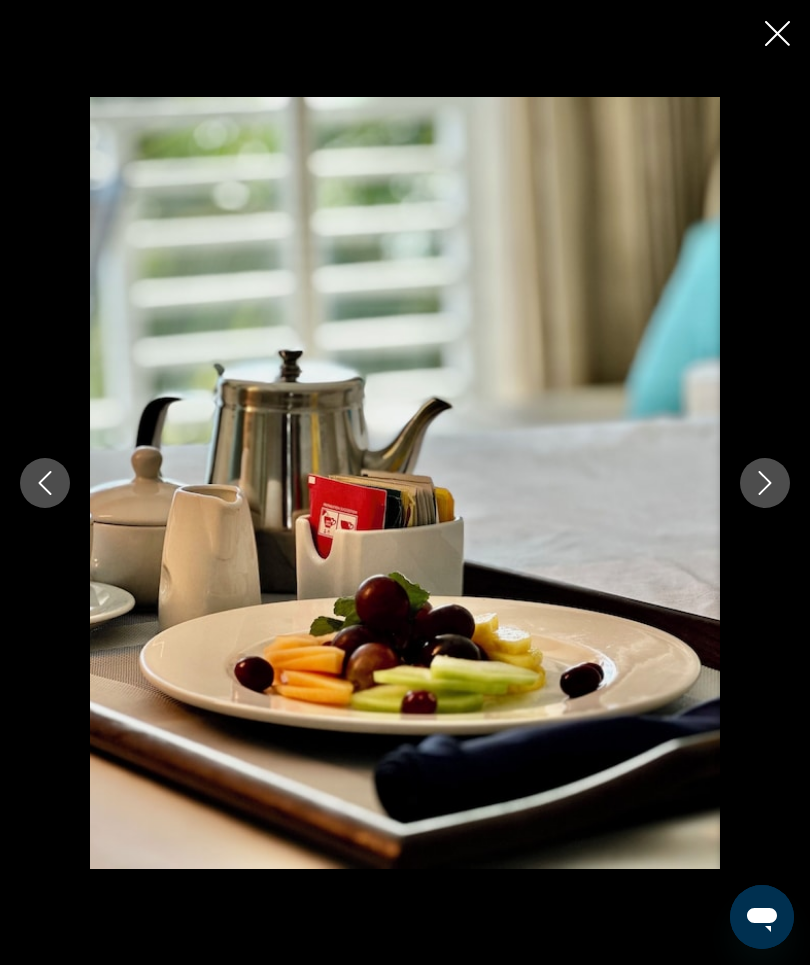 click at bounding box center (765, 483) 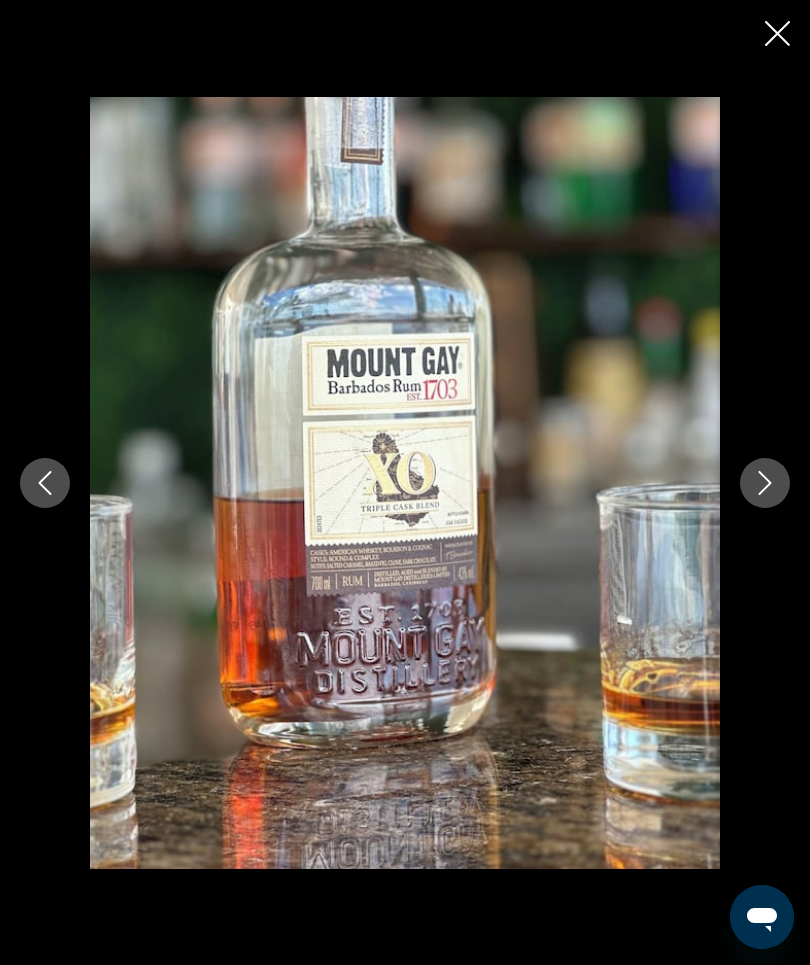 click at bounding box center (765, 483) 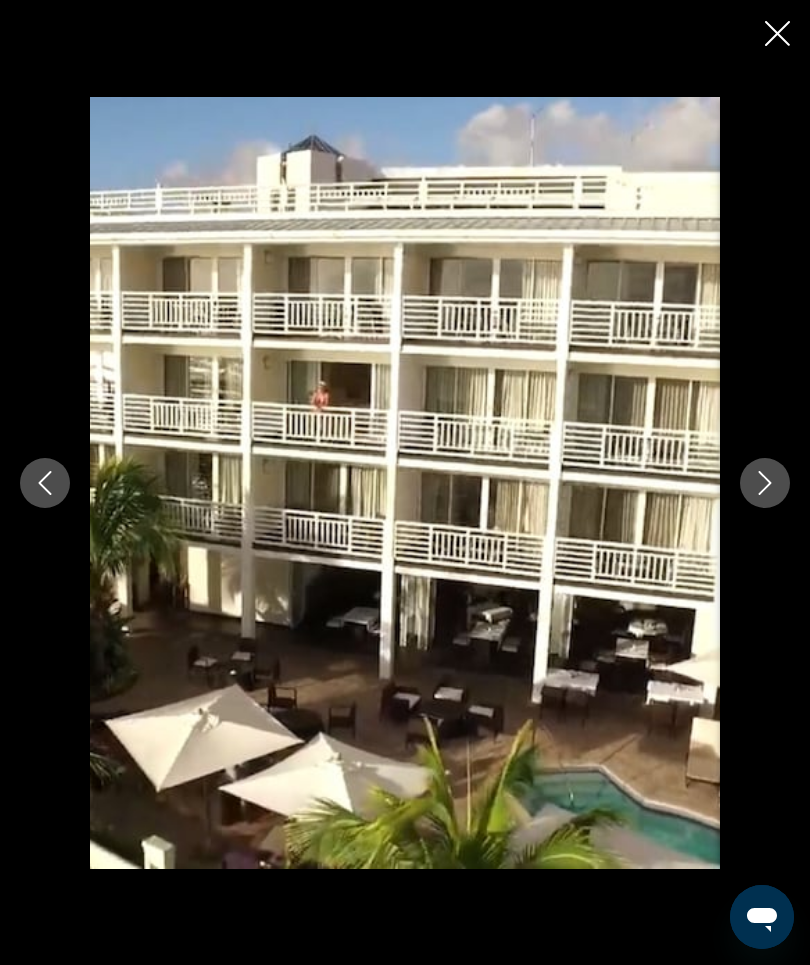 click 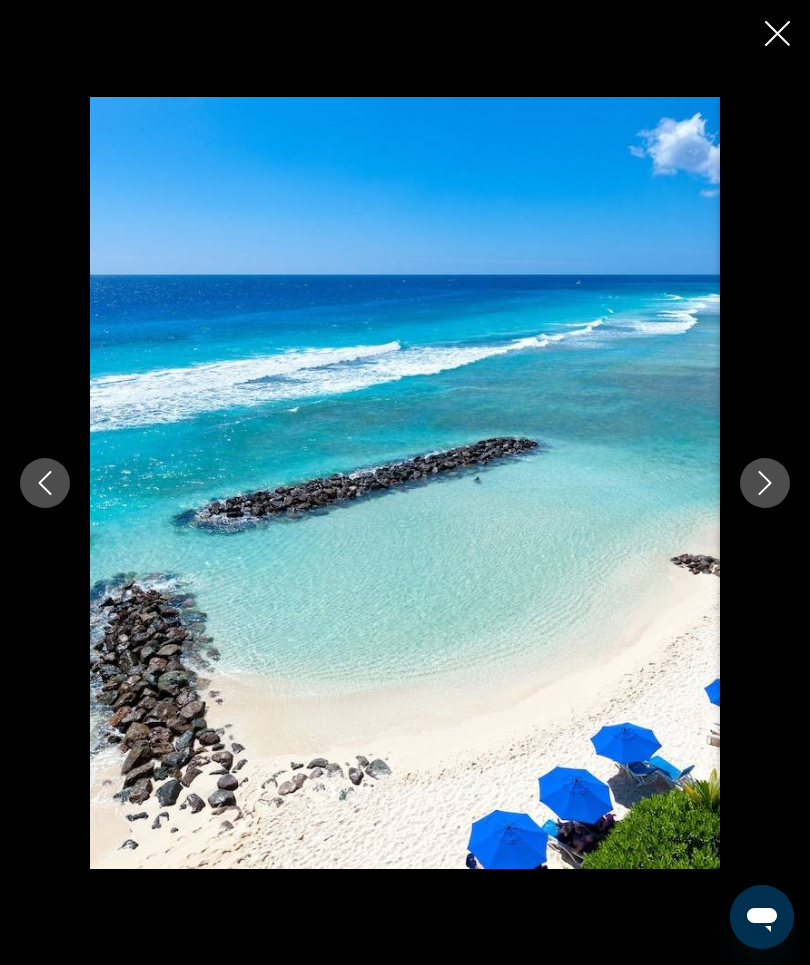 click at bounding box center (765, 483) 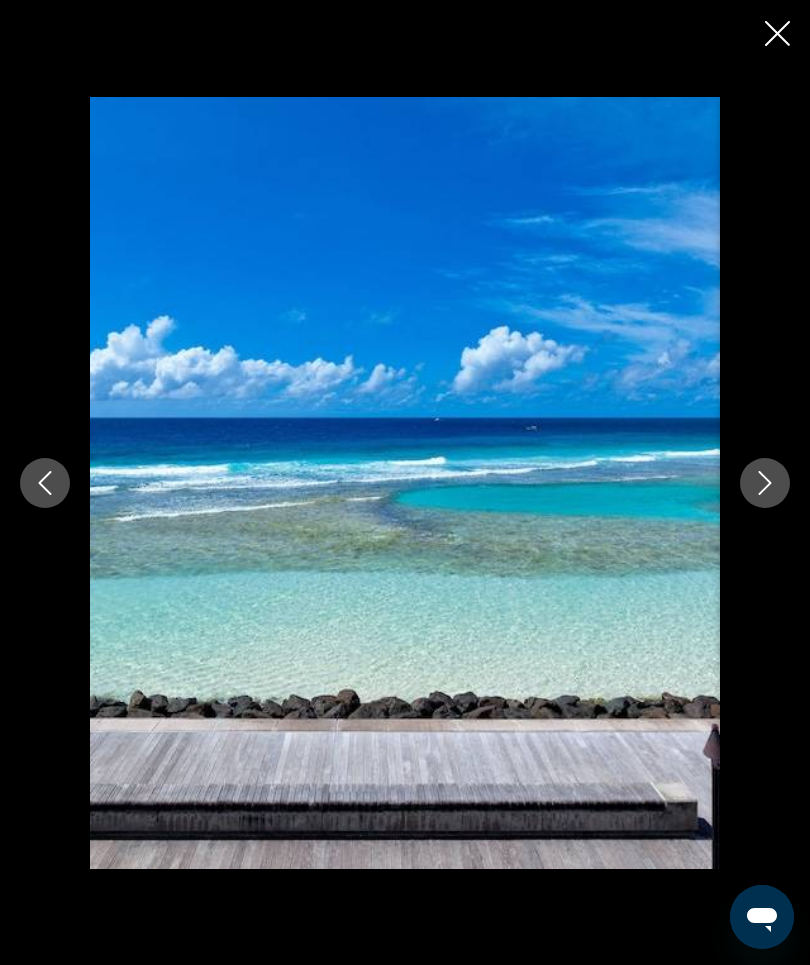 click 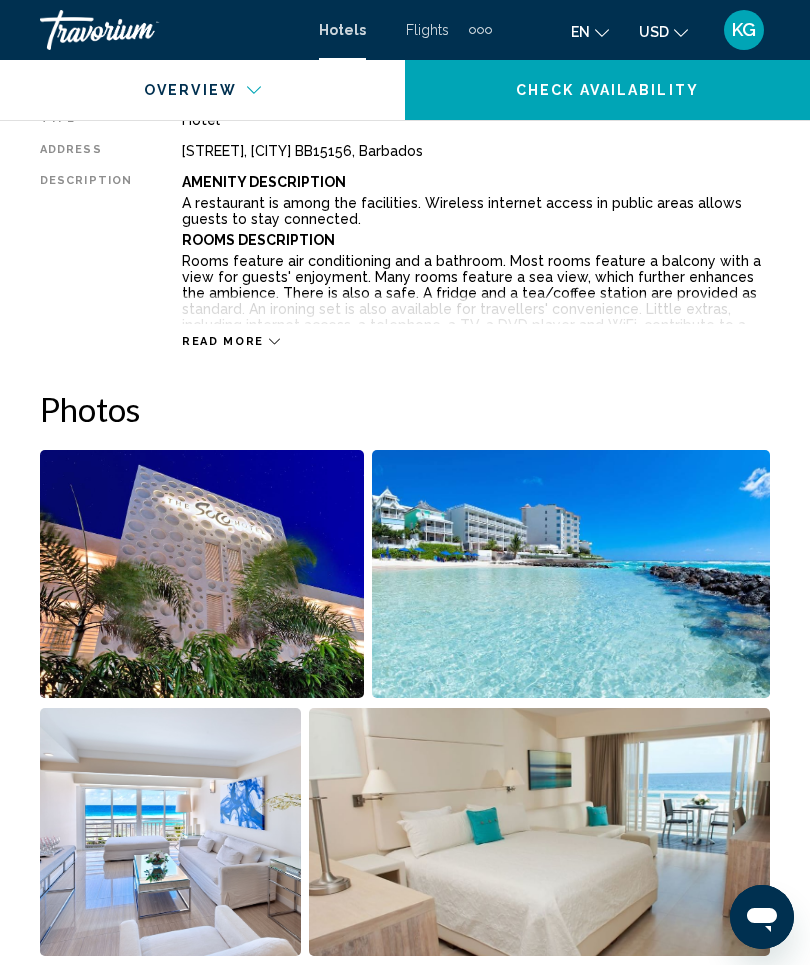 click on "Read more" at bounding box center [223, 341] 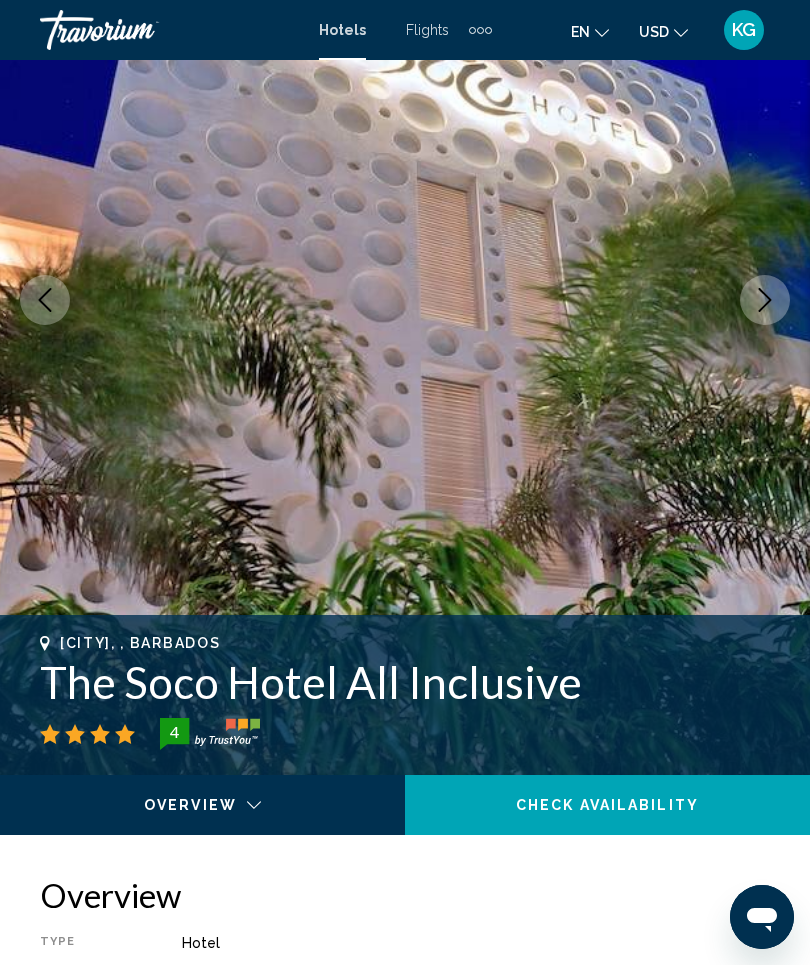 scroll, scrollTop: 267, scrollLeft: 0, axis: vertical 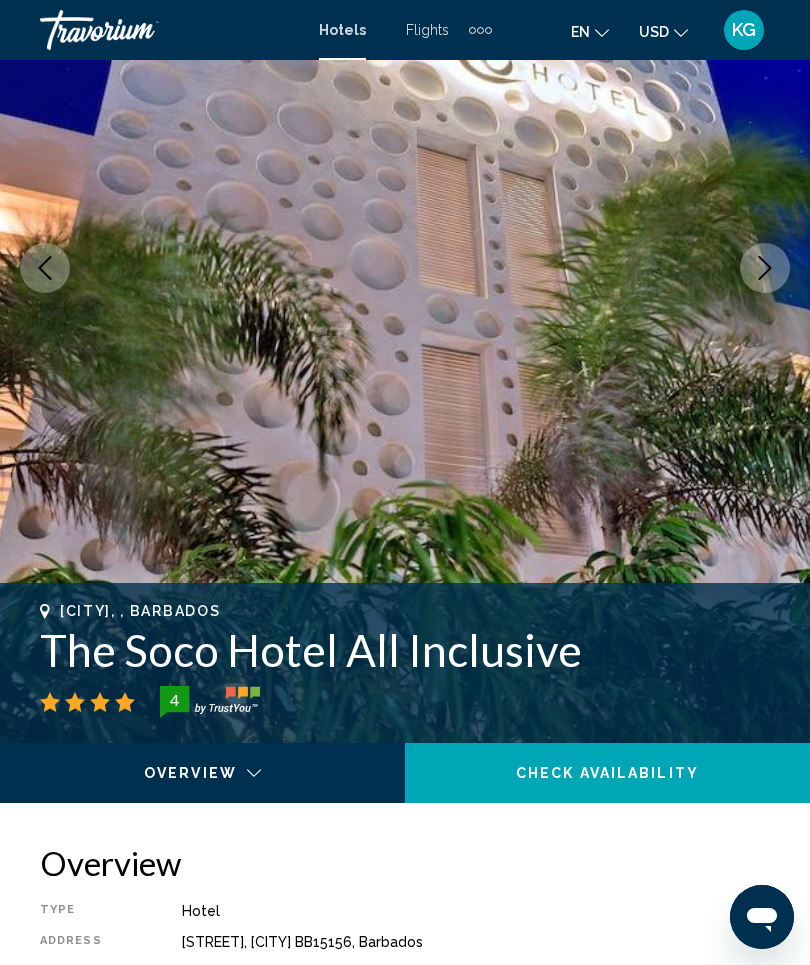 click 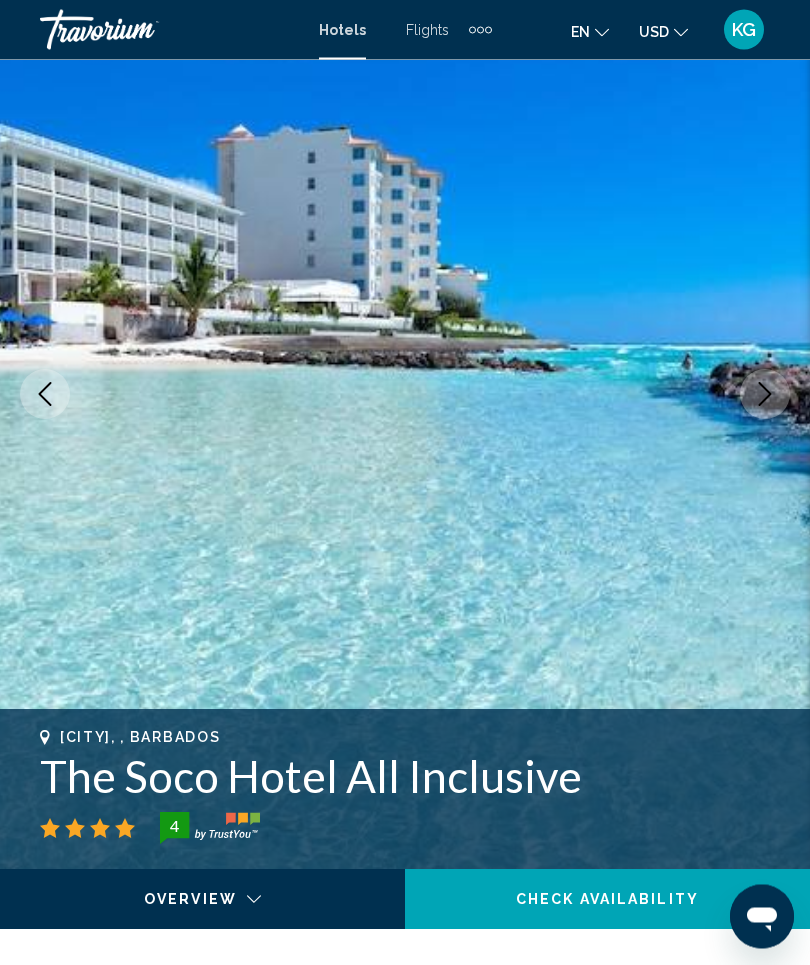 click at bounding box center (765, 395) 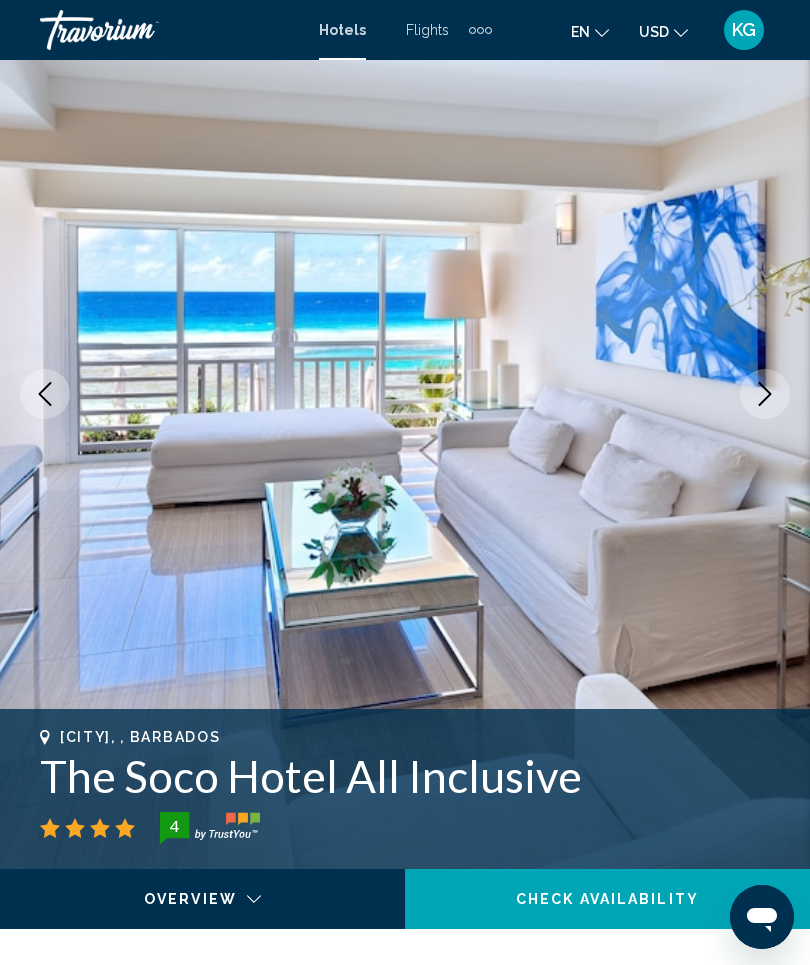 click 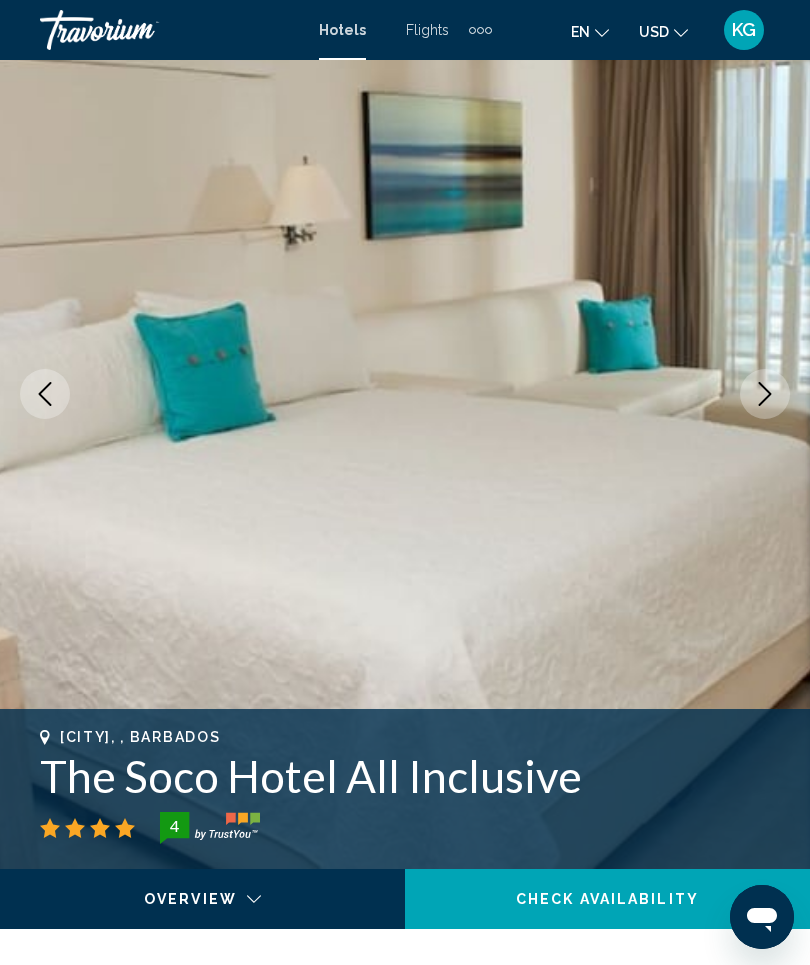 click at bounding box center (765, 394) 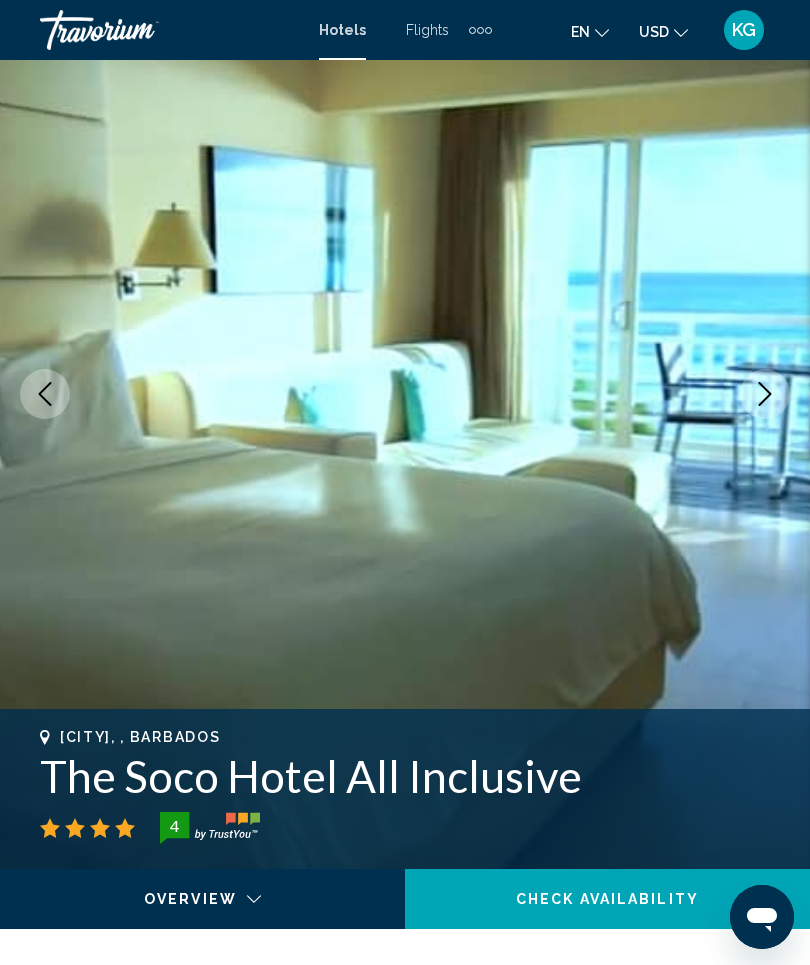 click at bounding box center (765, 394) 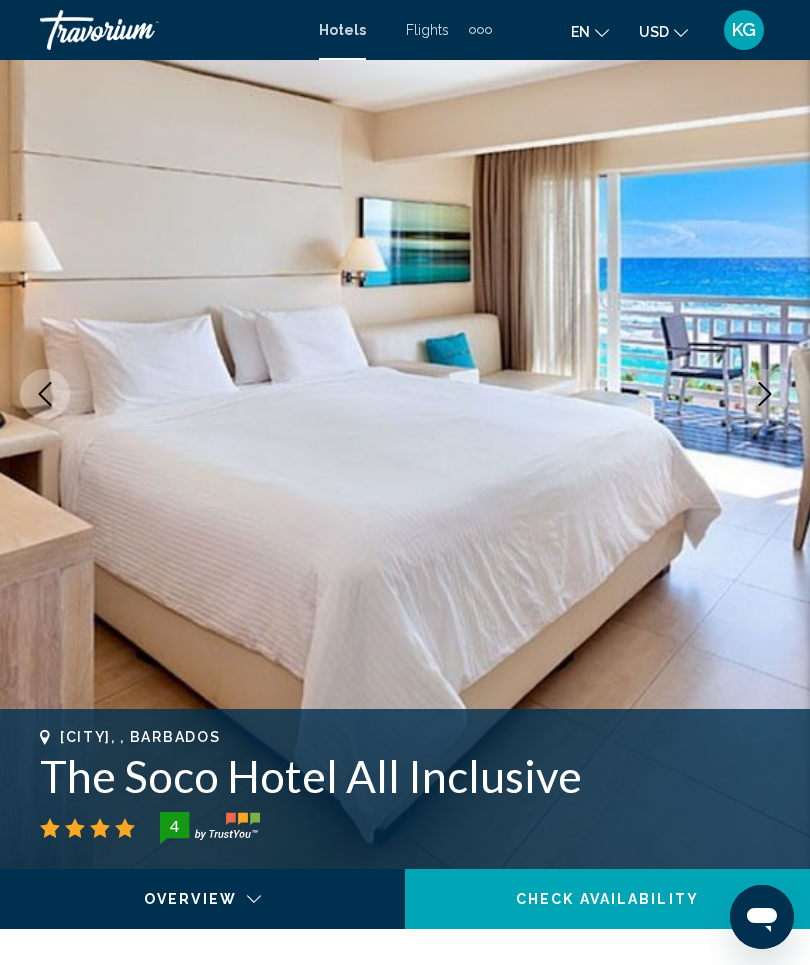click 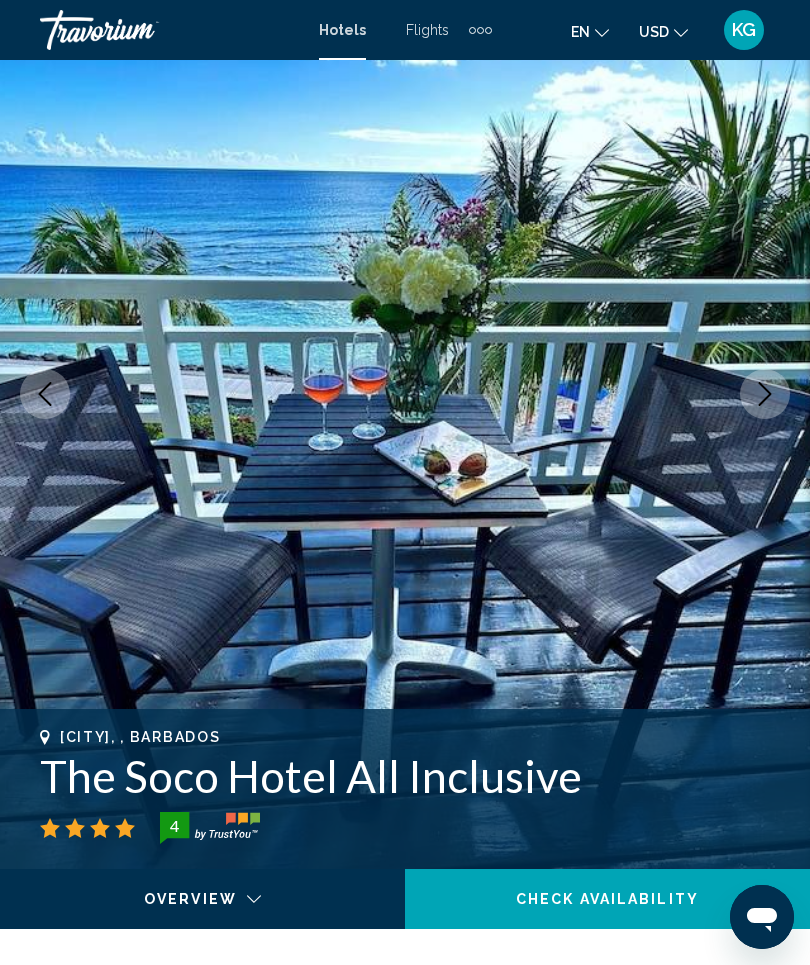click 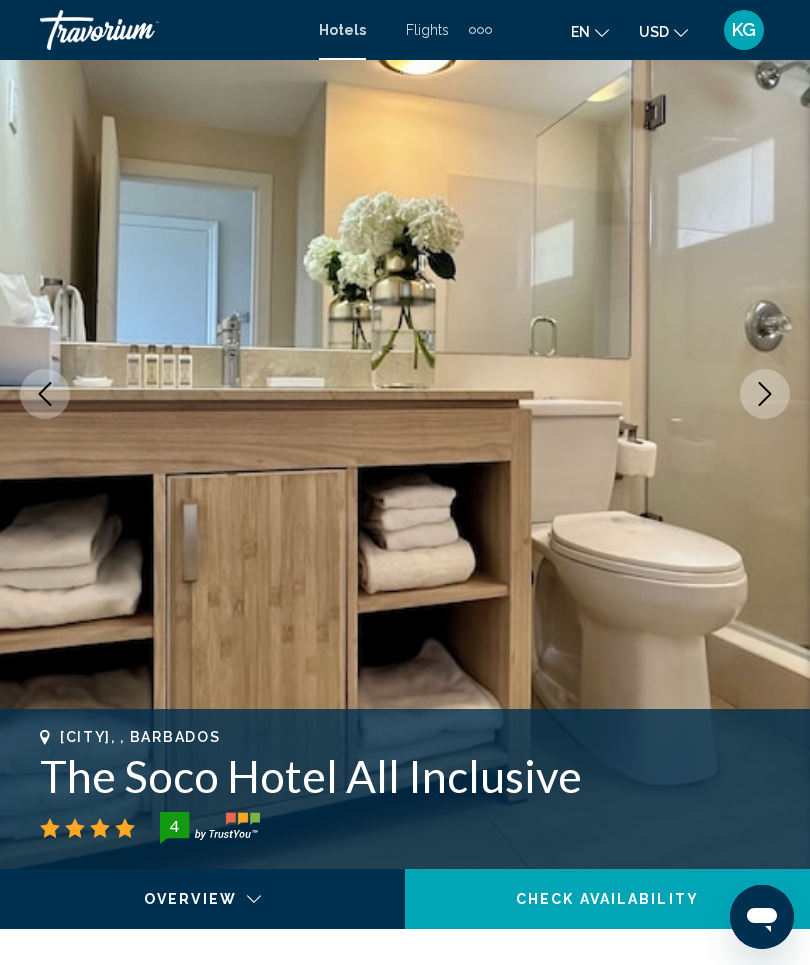 click at bounding box center (765, 394) 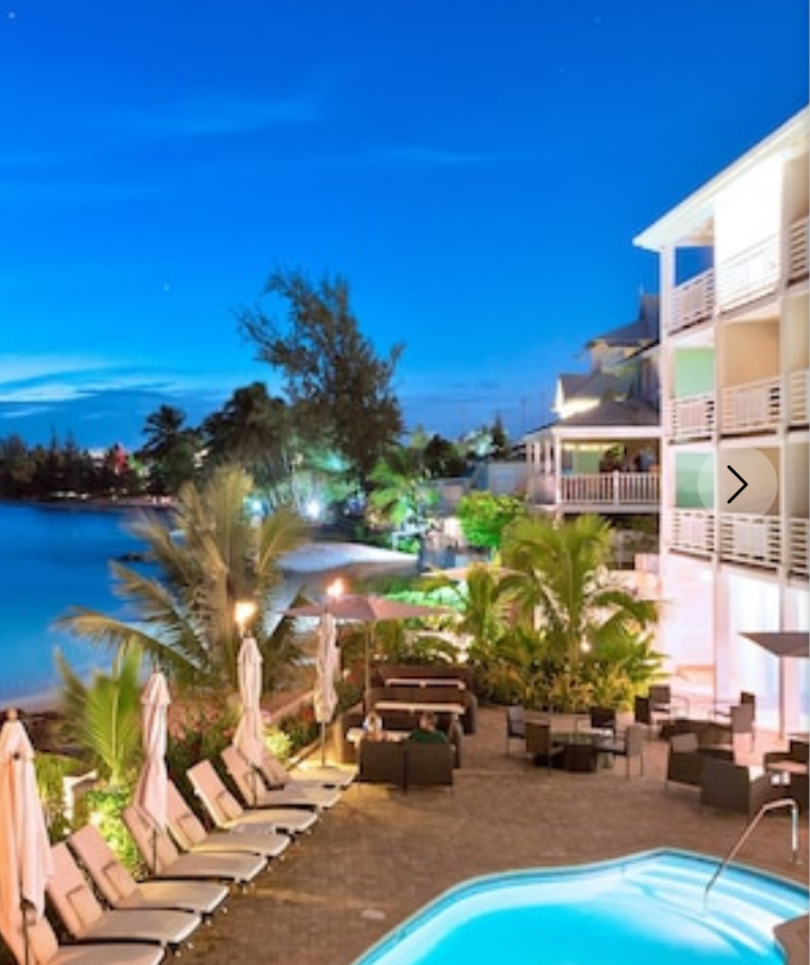click 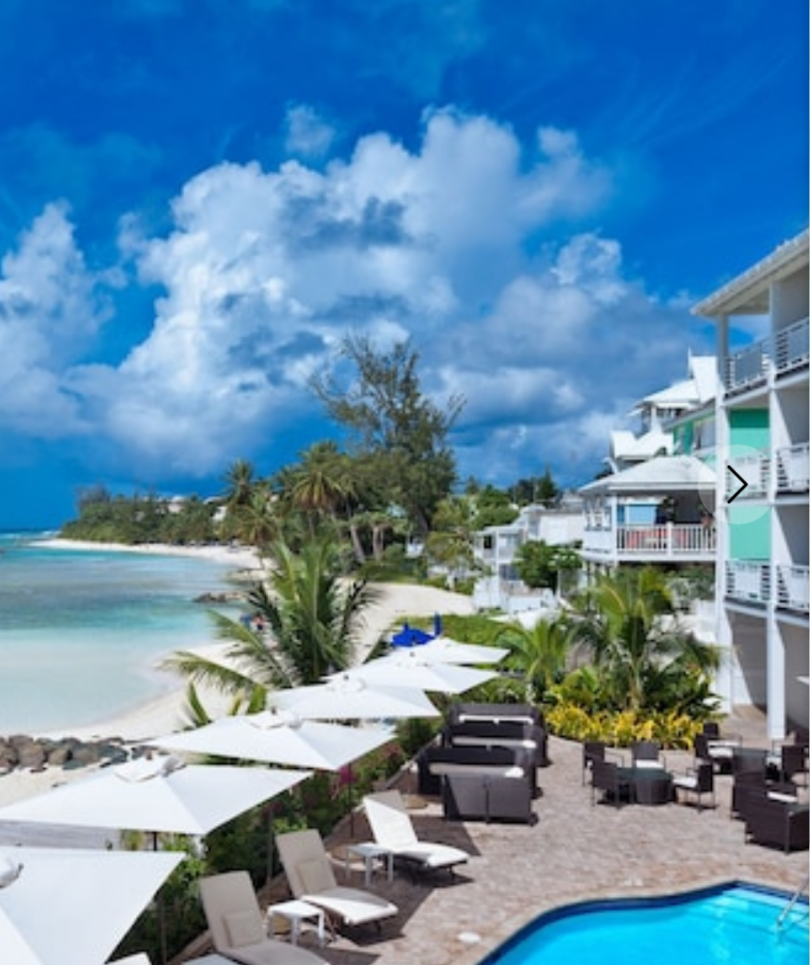 click at bounding box center (765, 395) 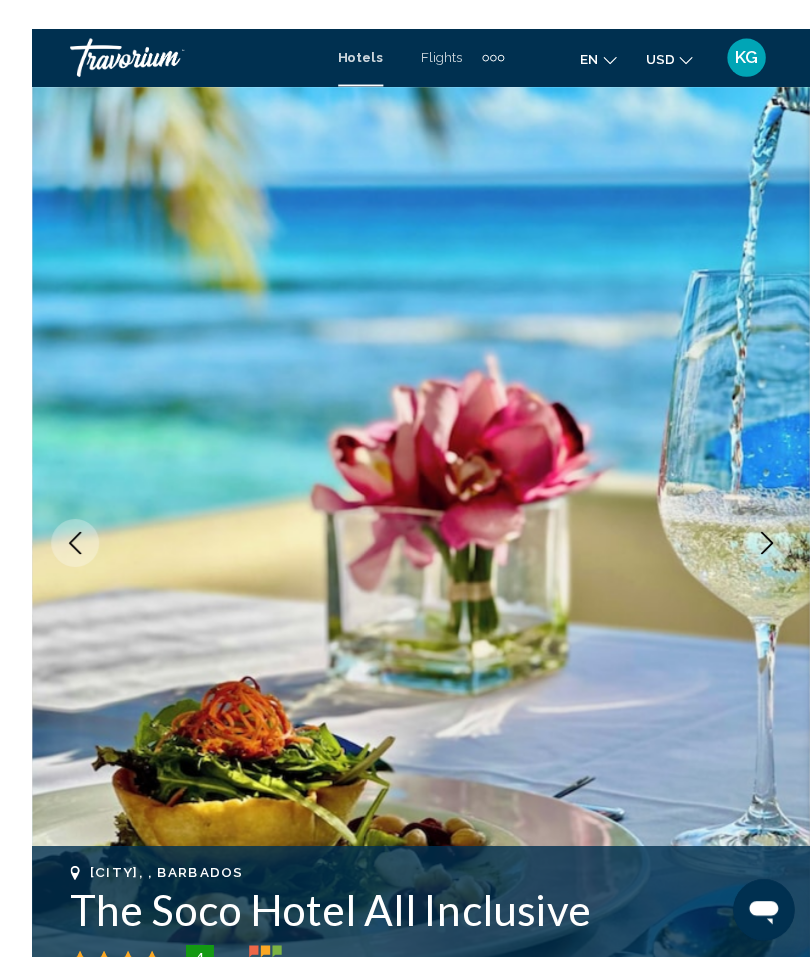 scroll, scrollTop: 79, scrollLeft: 0, axis: vertical 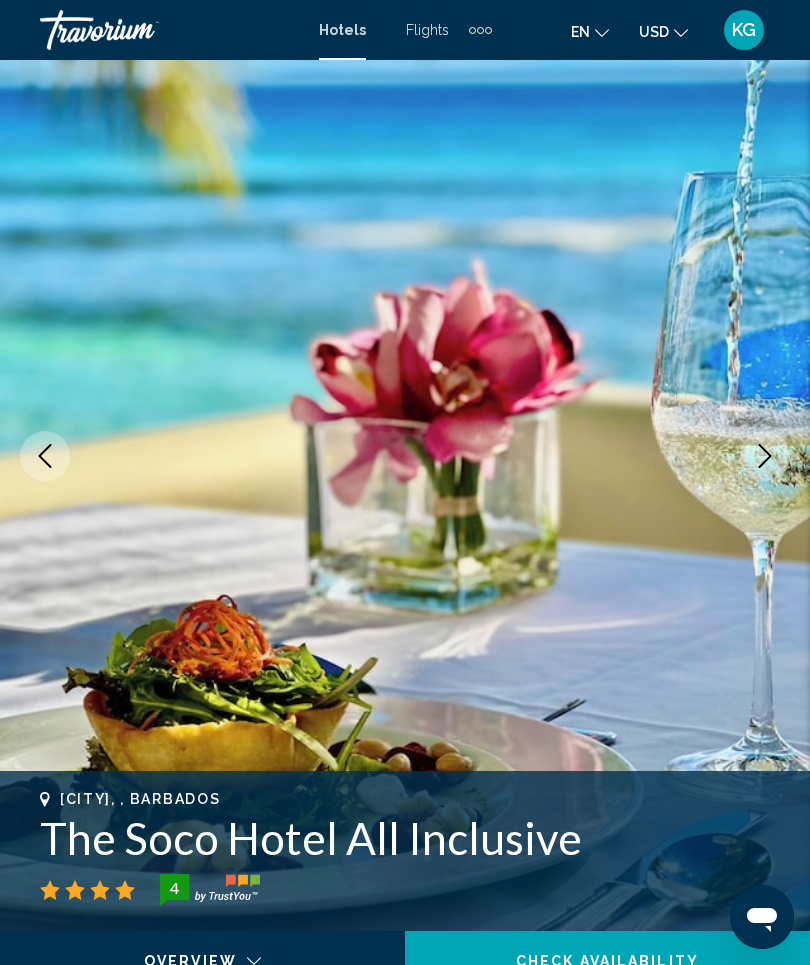 click at bounding box center [765, 456] 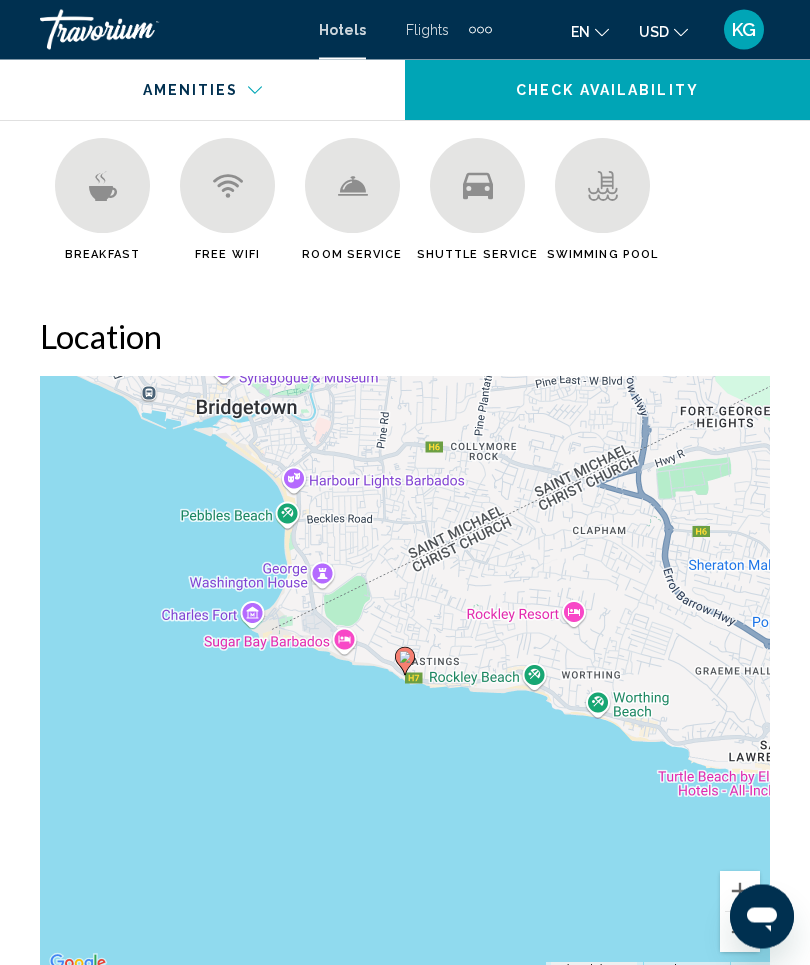 scroll, scrollTop: 2470, scrollLeft: 0, axis: vertical 